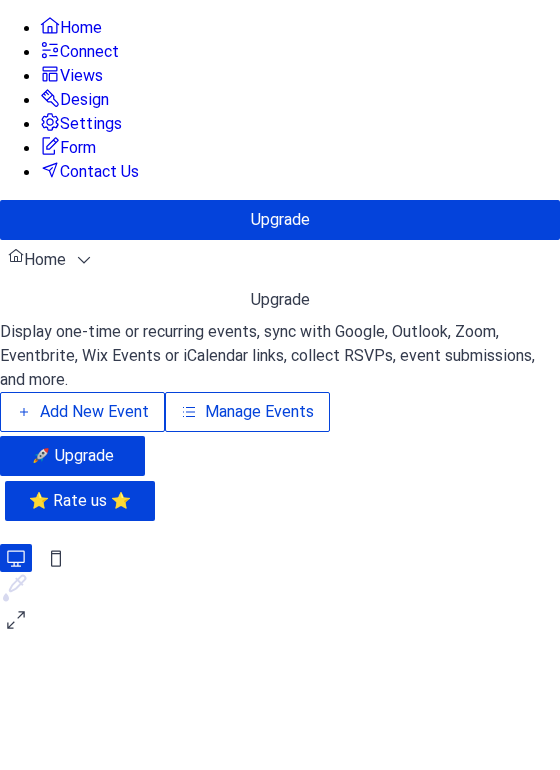 scroll, scrollTop: 0, scrollLeft: 0, axis: both 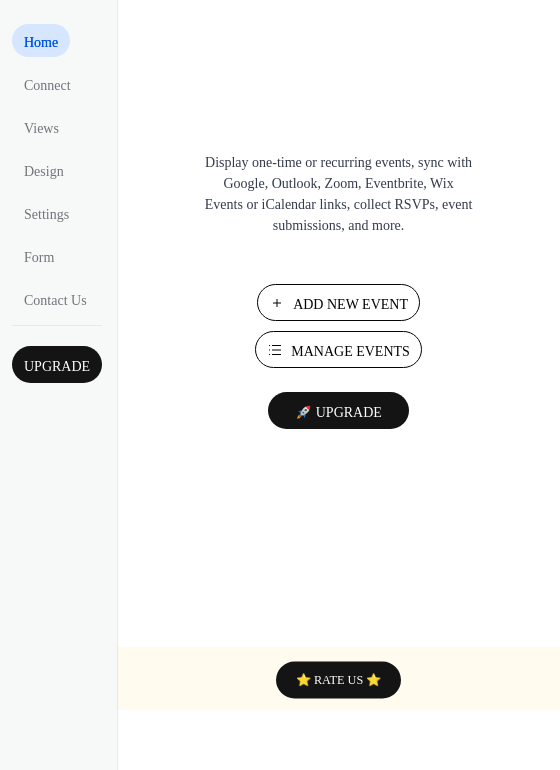 click on "Manage Events" at bounding box center [350, 351] 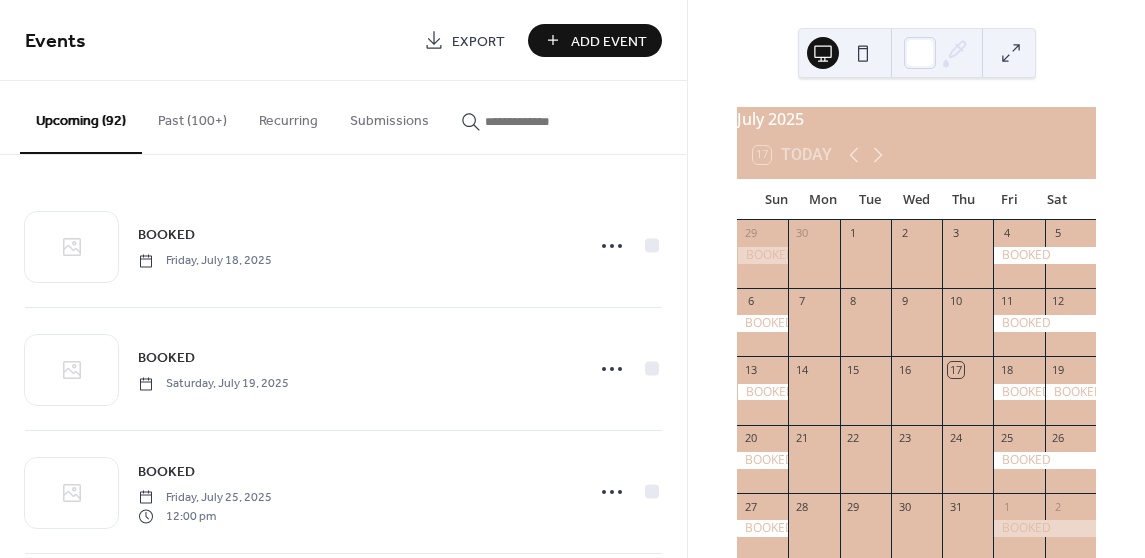 scroll, scrollTop: 0, scrollLeft: 0, axis: both 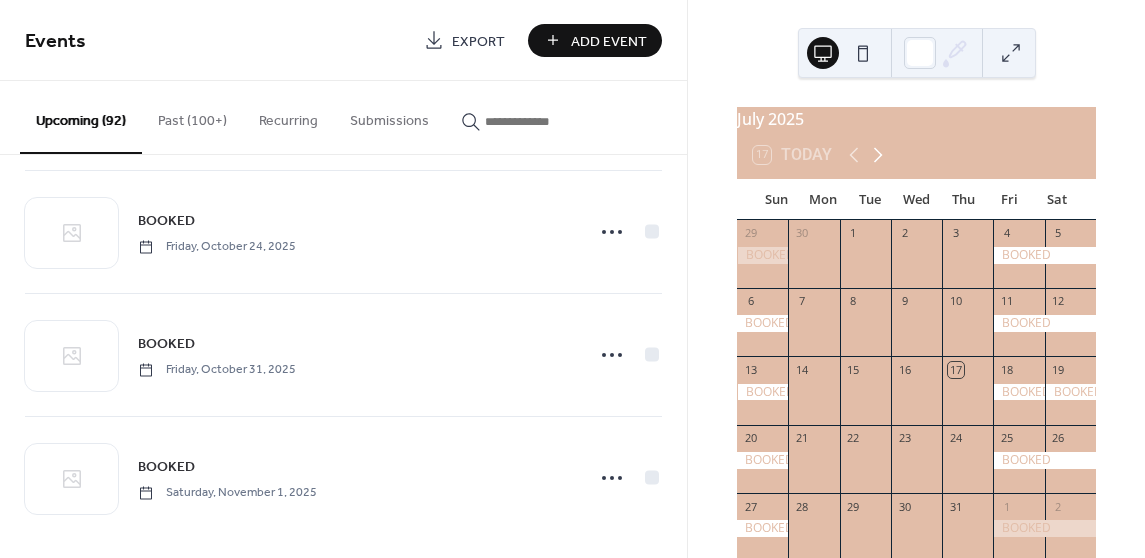 click 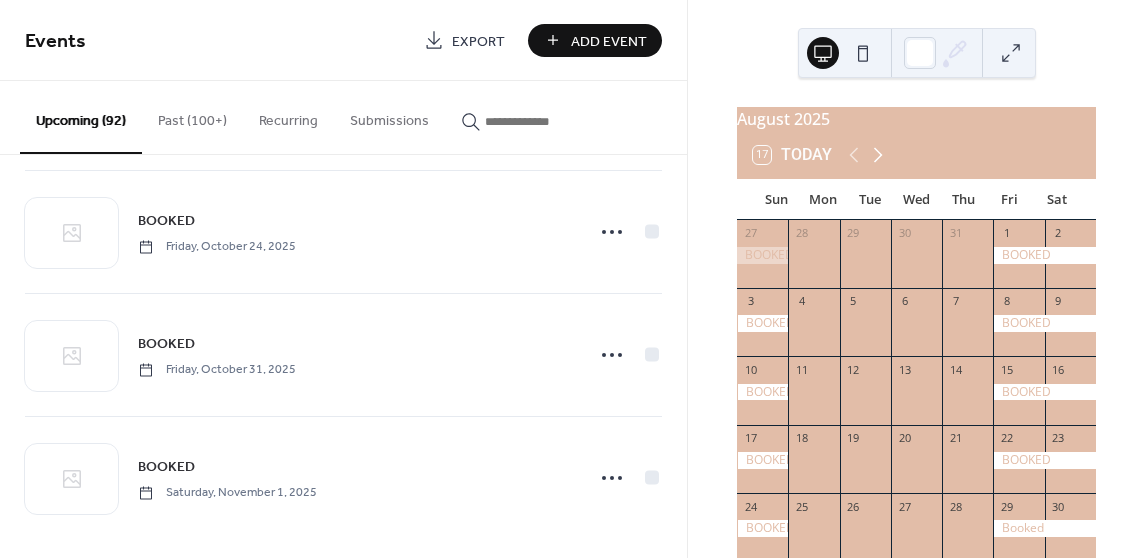 click 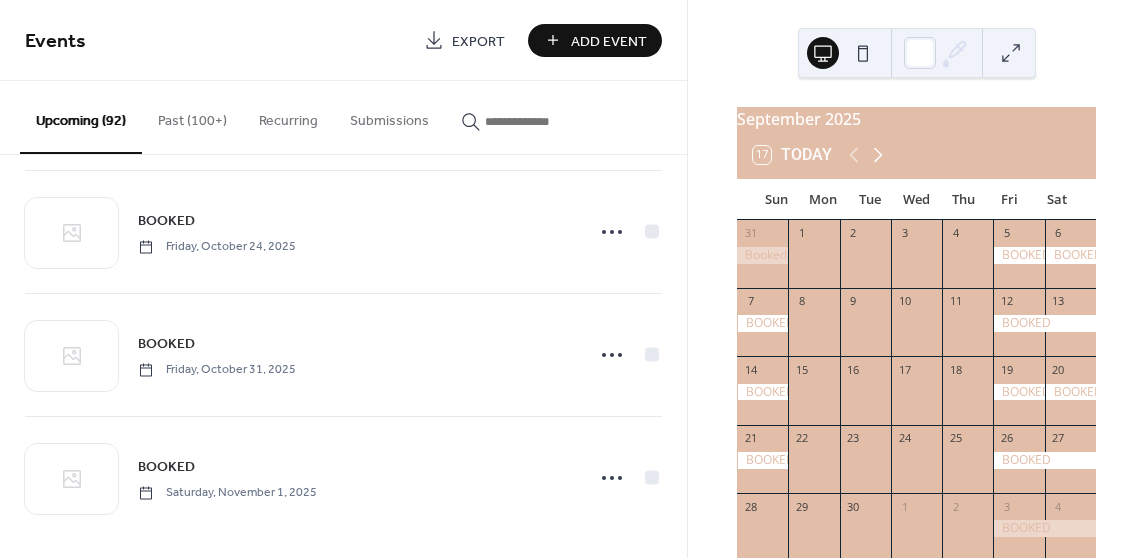 click 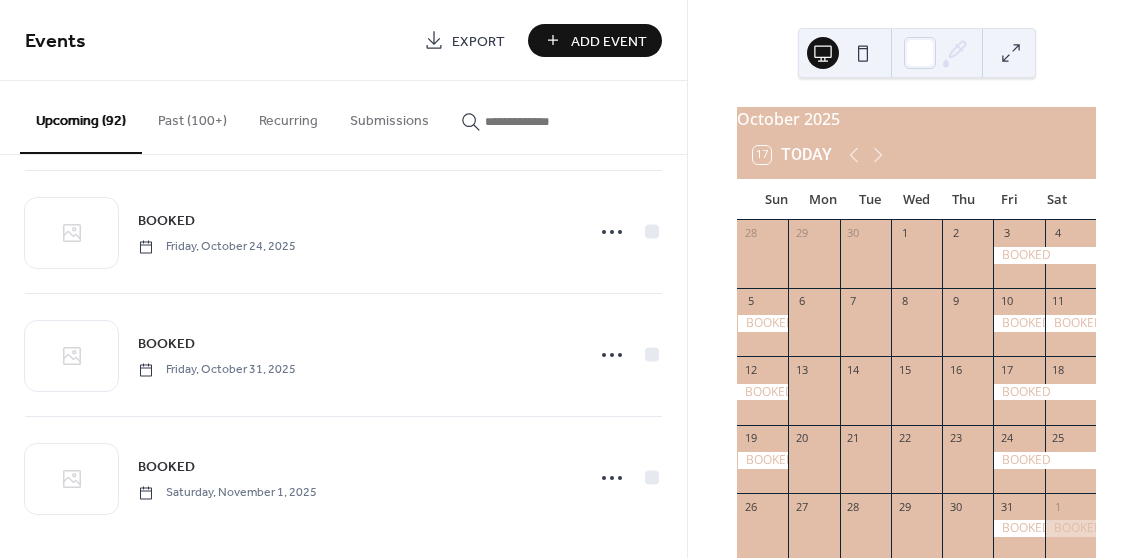 click at bounding box center [545, 121] 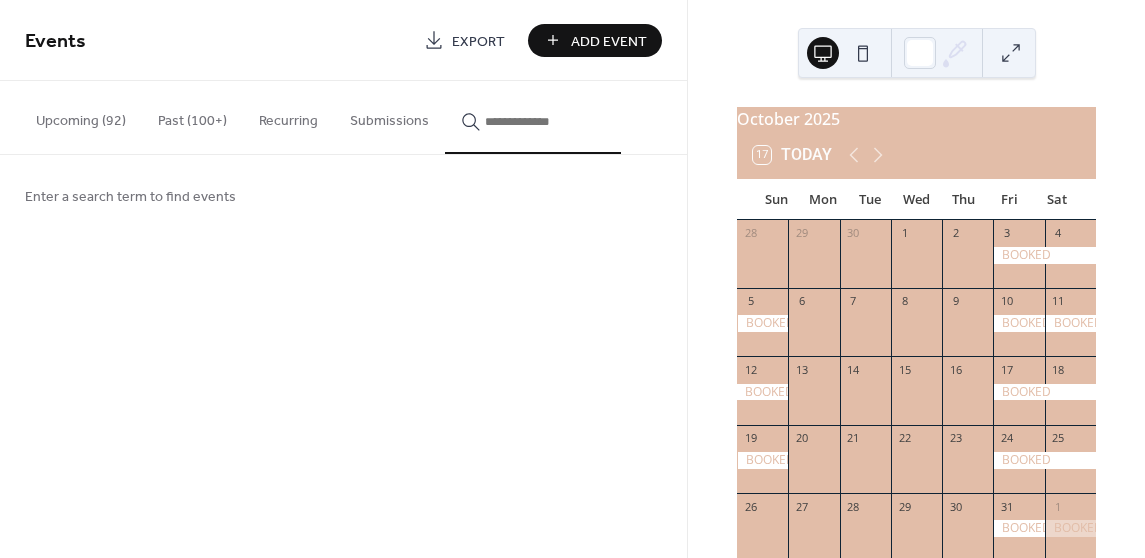 click 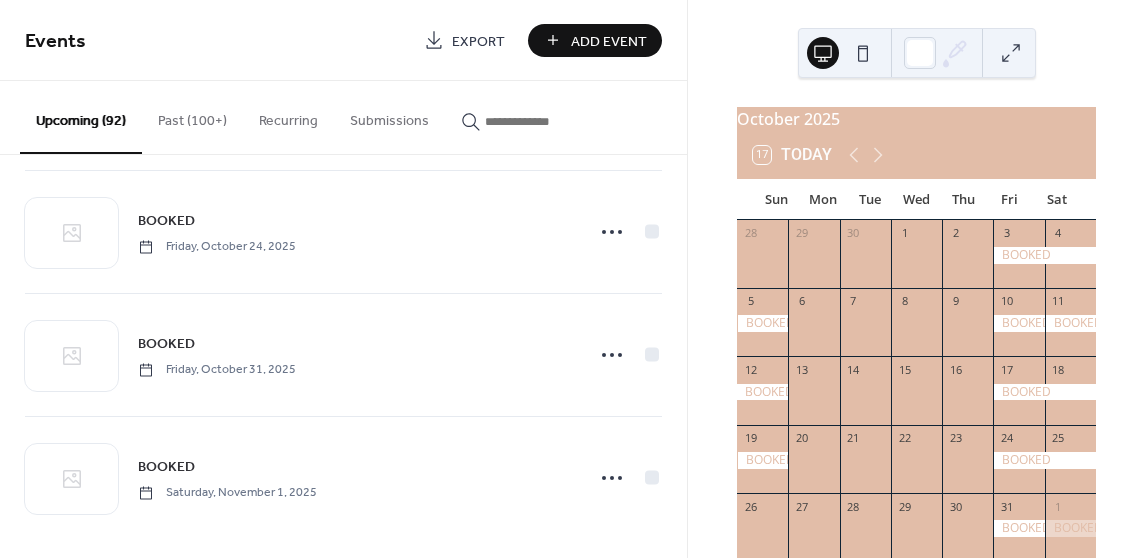click 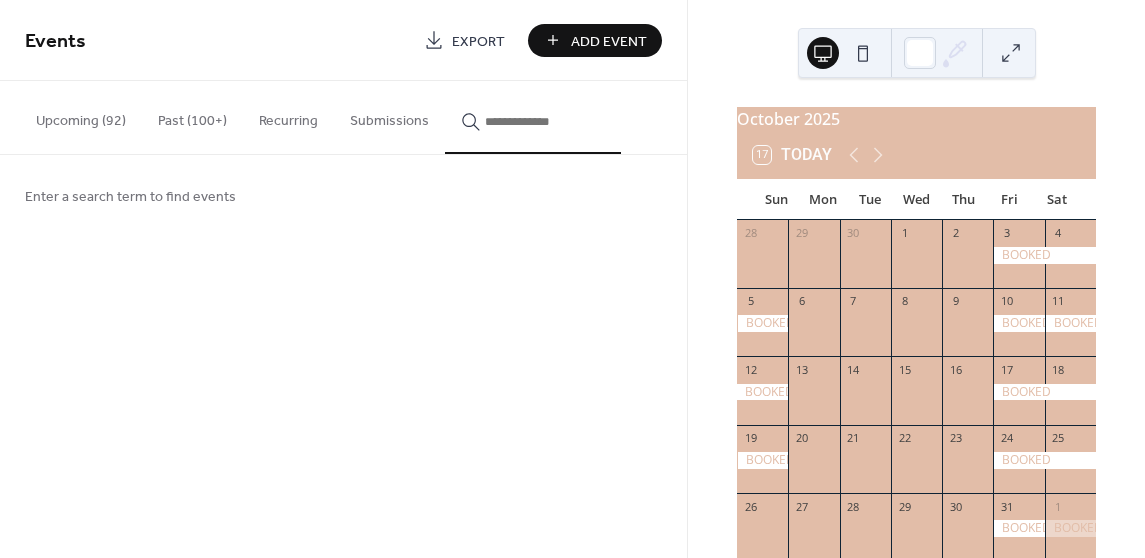 click on "Add Event" at bounding box center [609, 41] 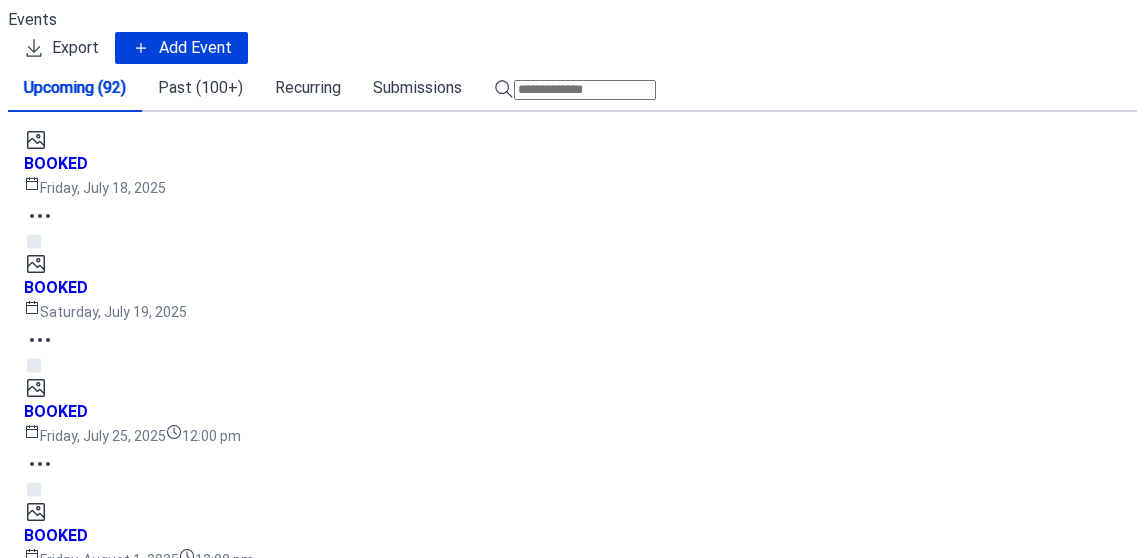 scroll, scrollTop: 0, scrollLeft: 0, axis: both 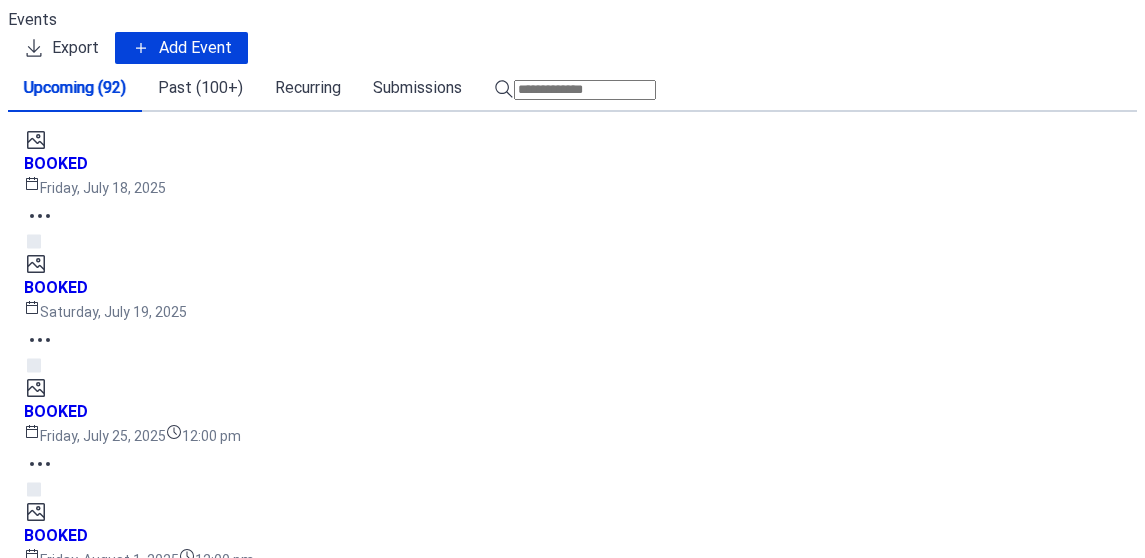 drag, startPoint x: 705, startPoint y: 112, endPoint x: 718, endPoint y: -112, distance: 224.37692 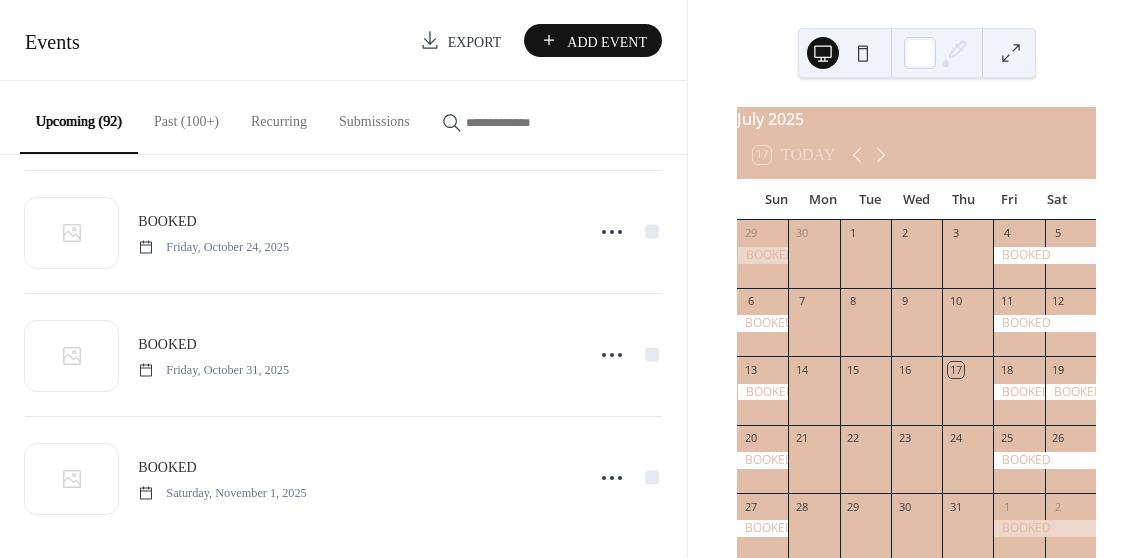 click on "Submissions" at bounding box center [374, 116] 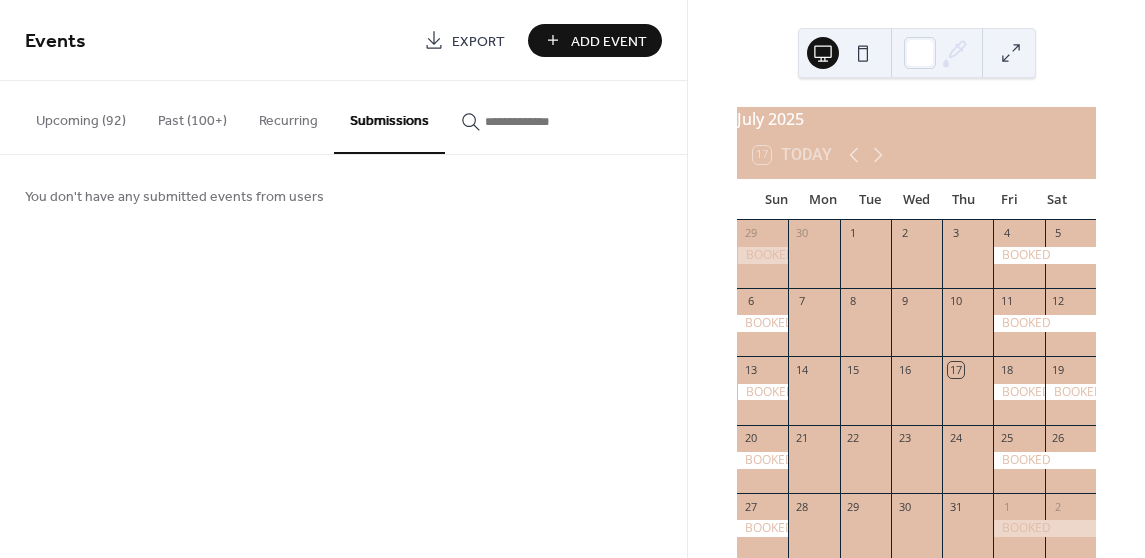 click on "Past (100+)" at bounding box center (192, 116) 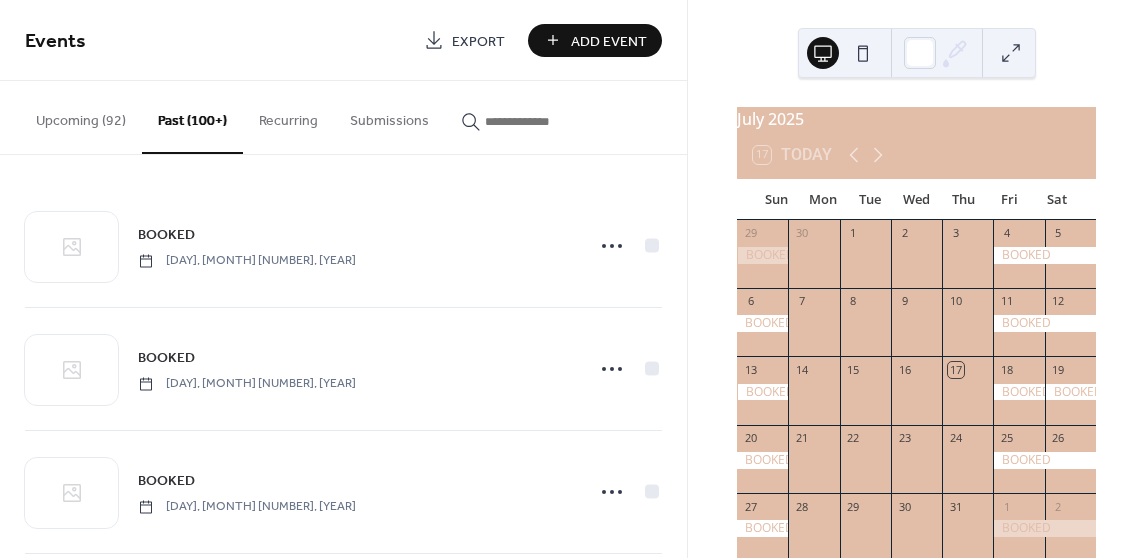 click on "Upcoming (92)" at bounding box center [81, 116] 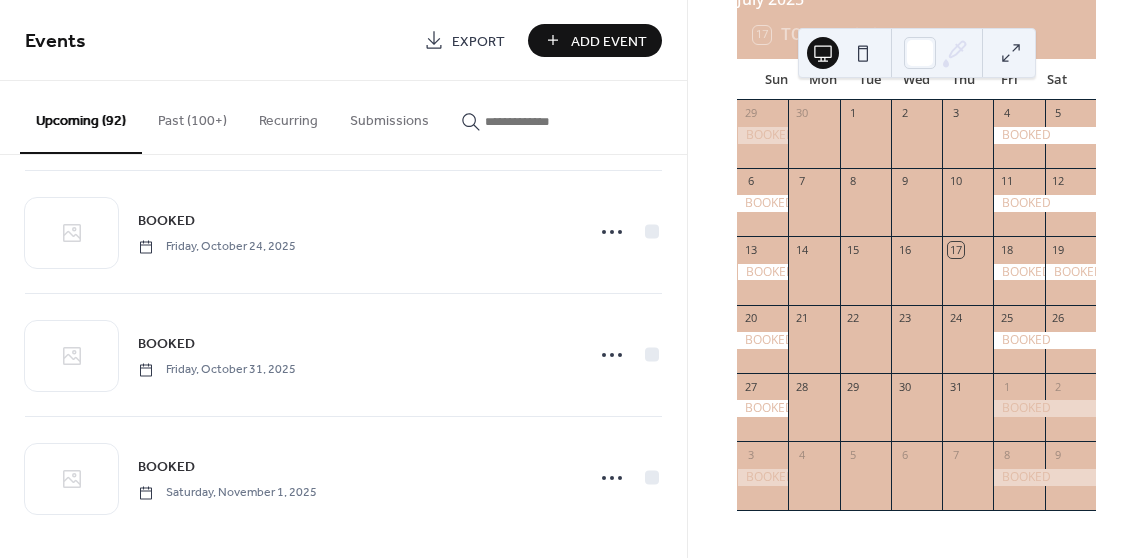 scroll, scrollTop: 130, scrollLeft: 0, axis: vertical 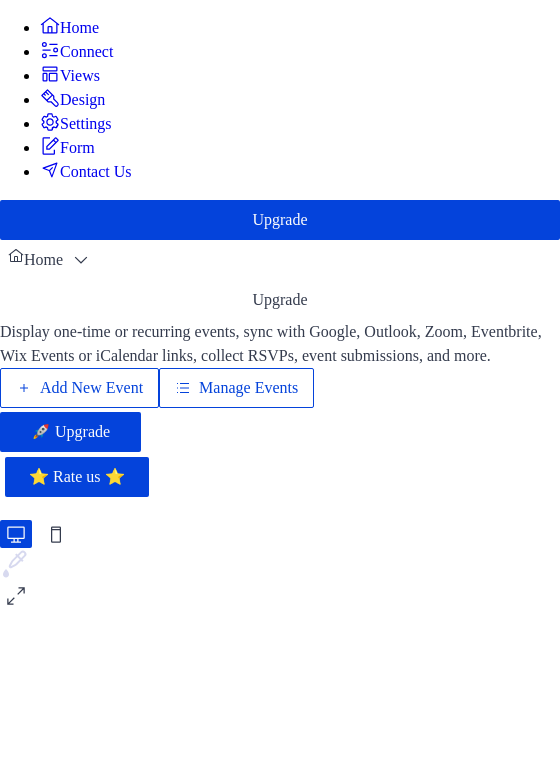 click on "Manage Events" at bounding box center [248, 388] 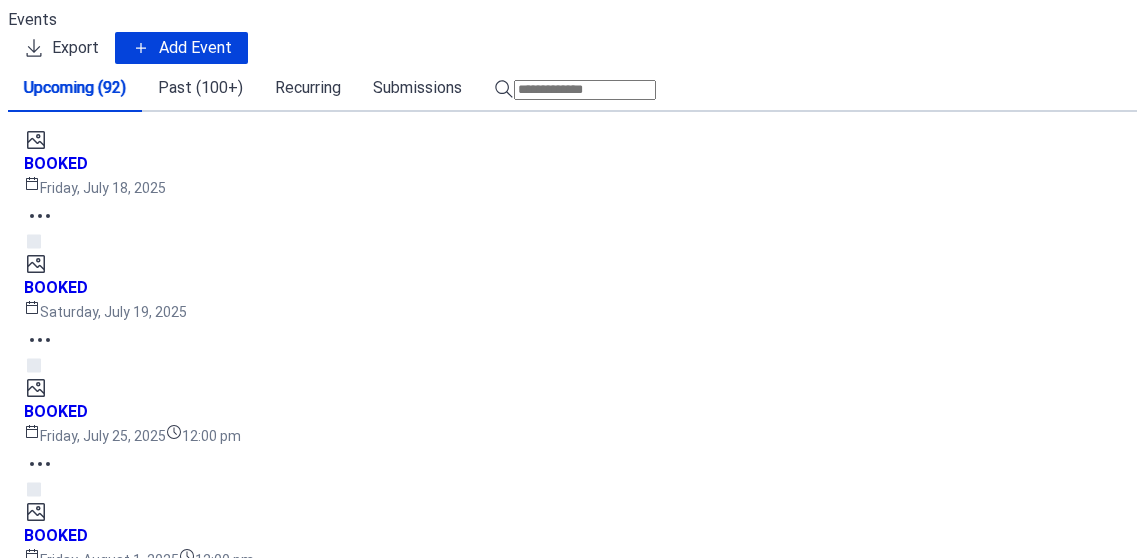 scroll, scrollTop: 0, scrollLeft: 0, axis: both 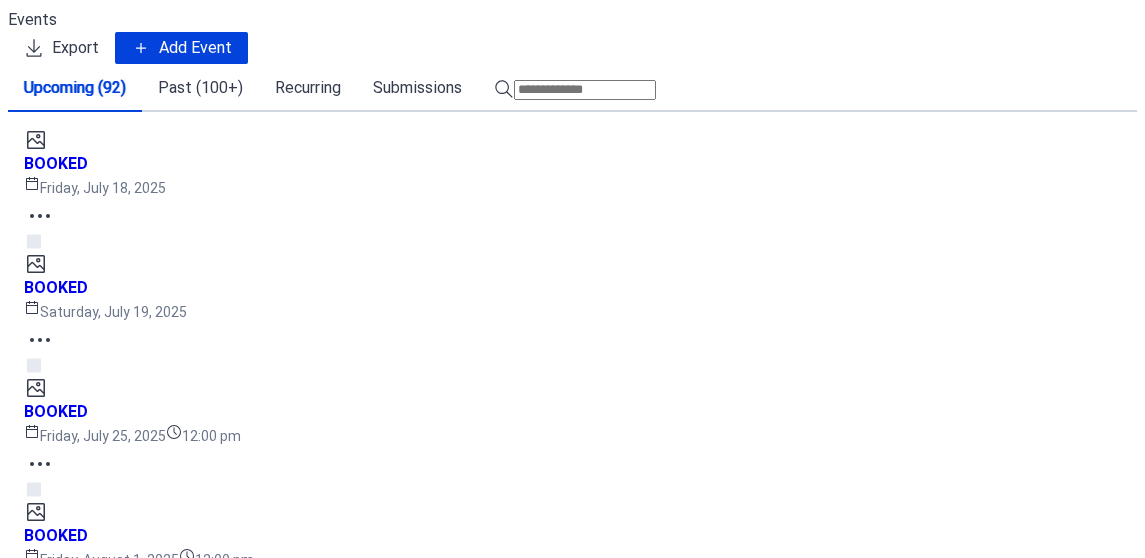click 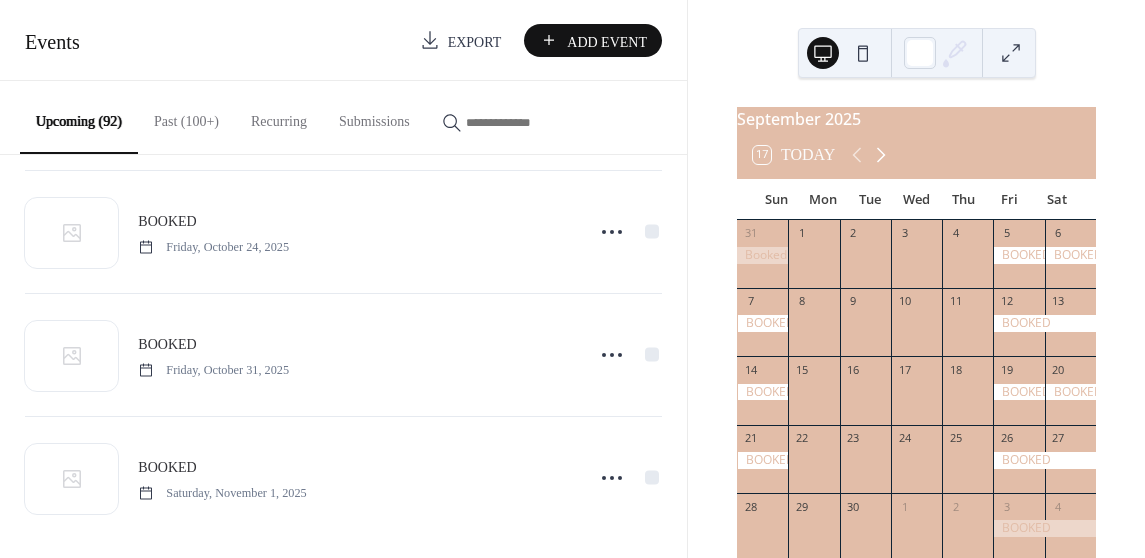 click 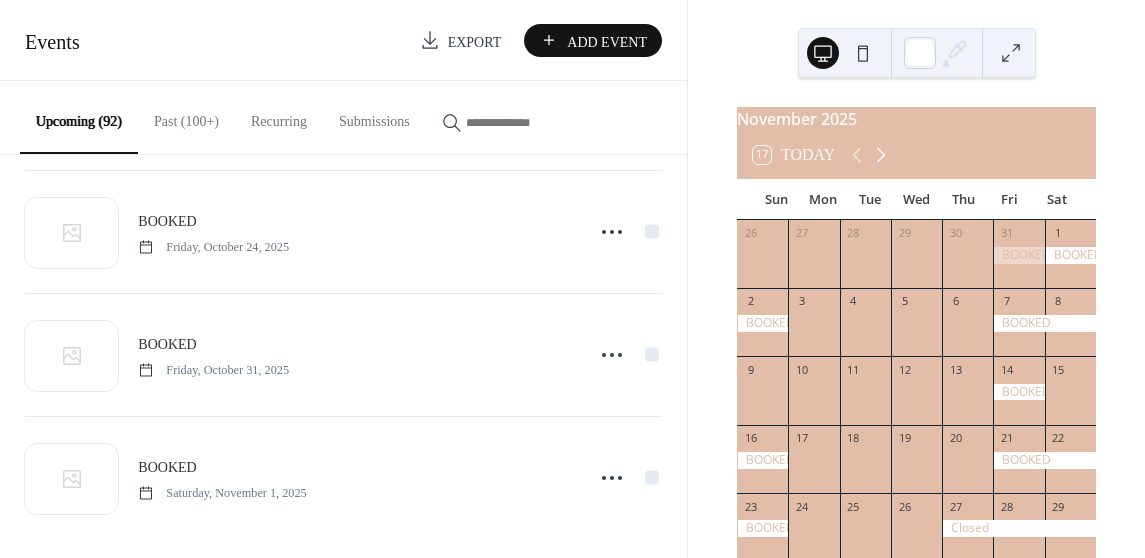 click 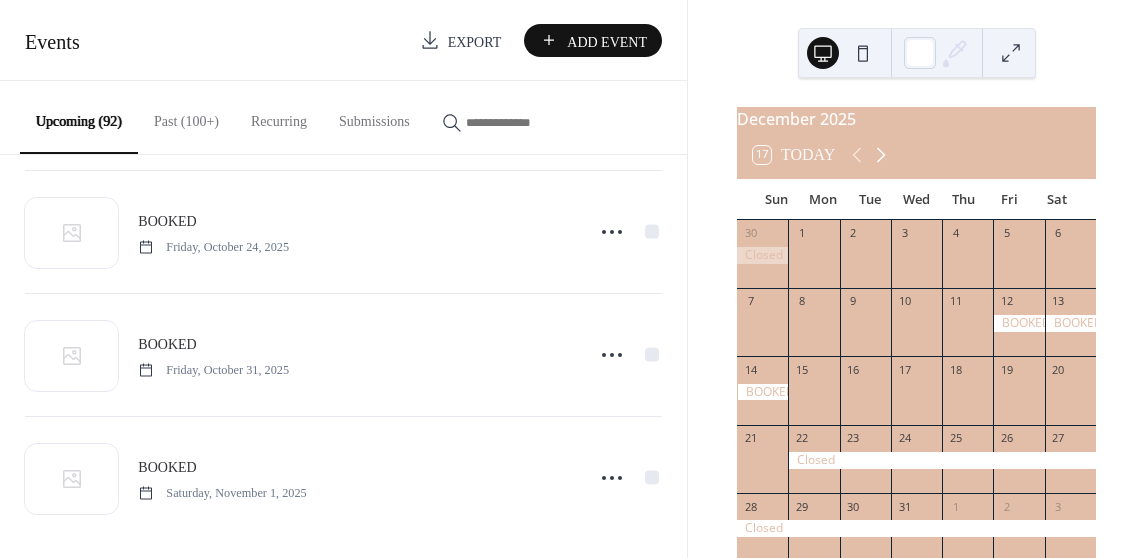 click 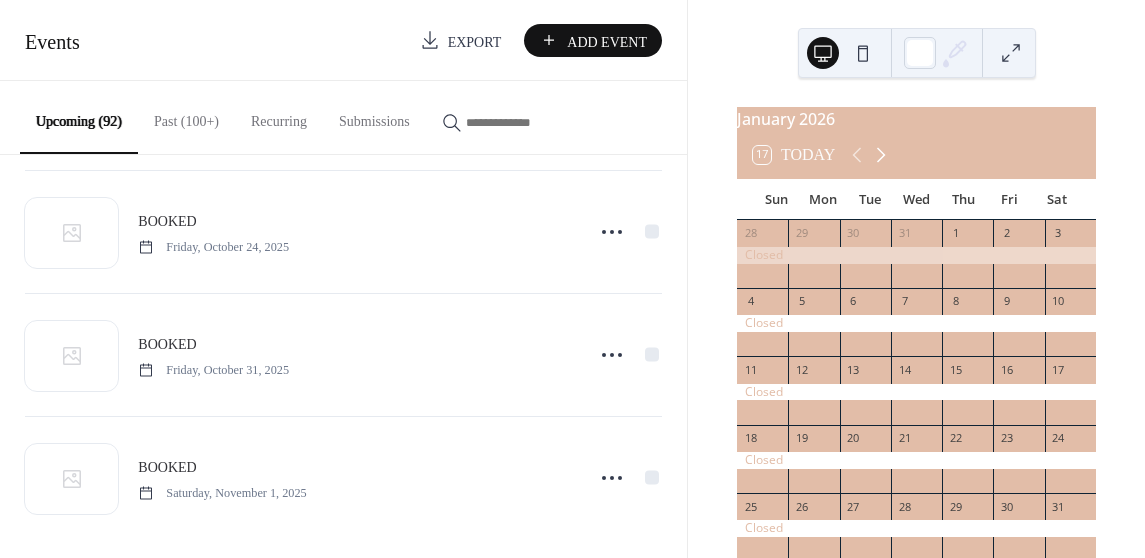 click 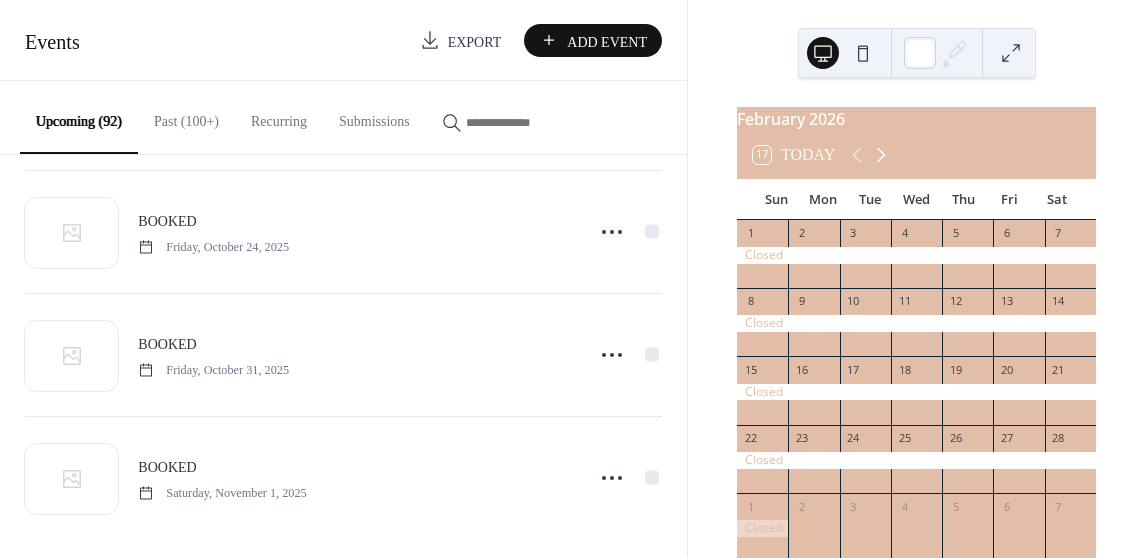 click 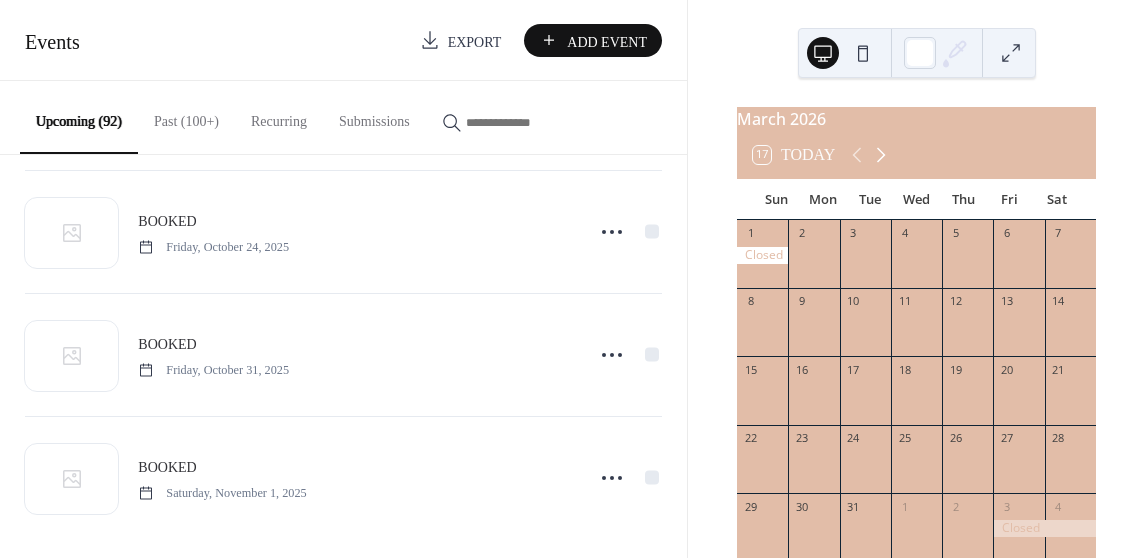 click 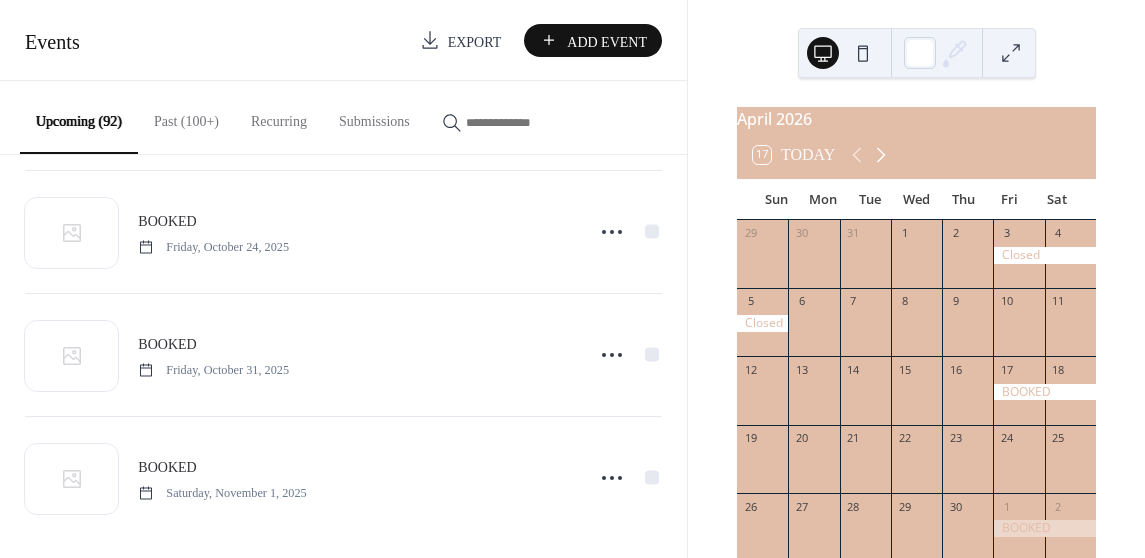 click 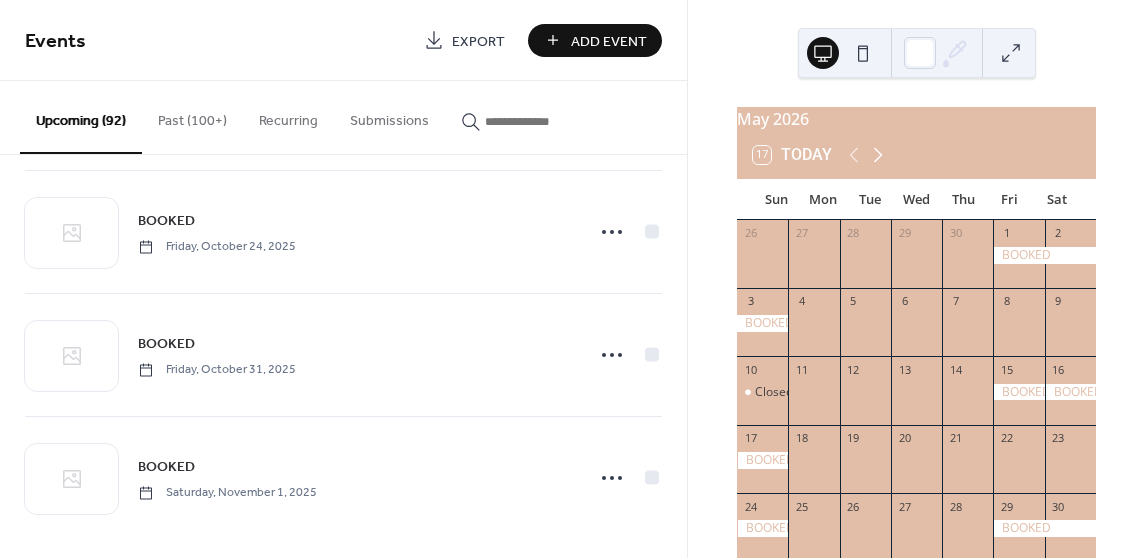 click 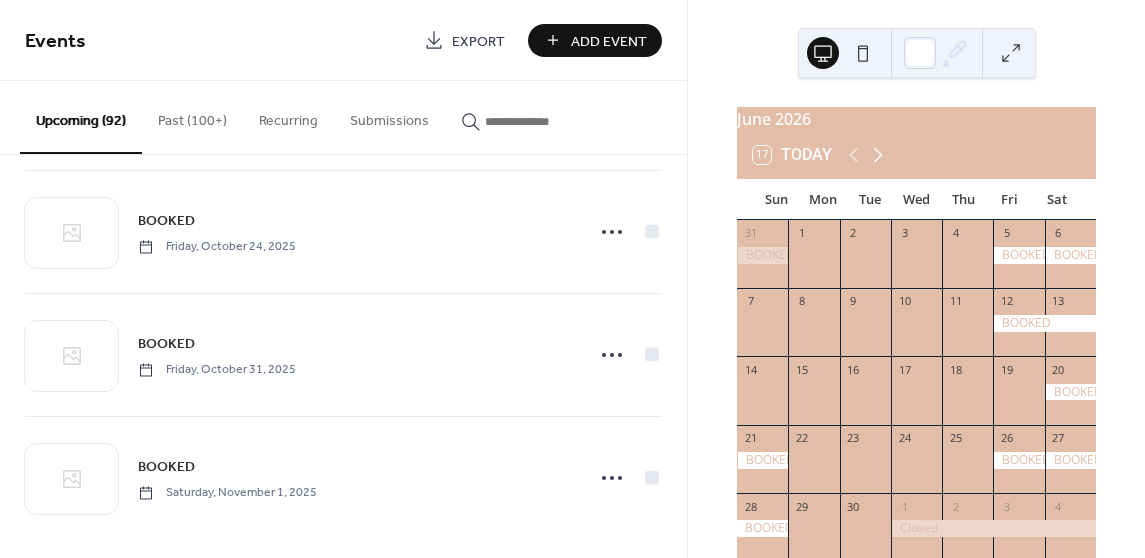 click 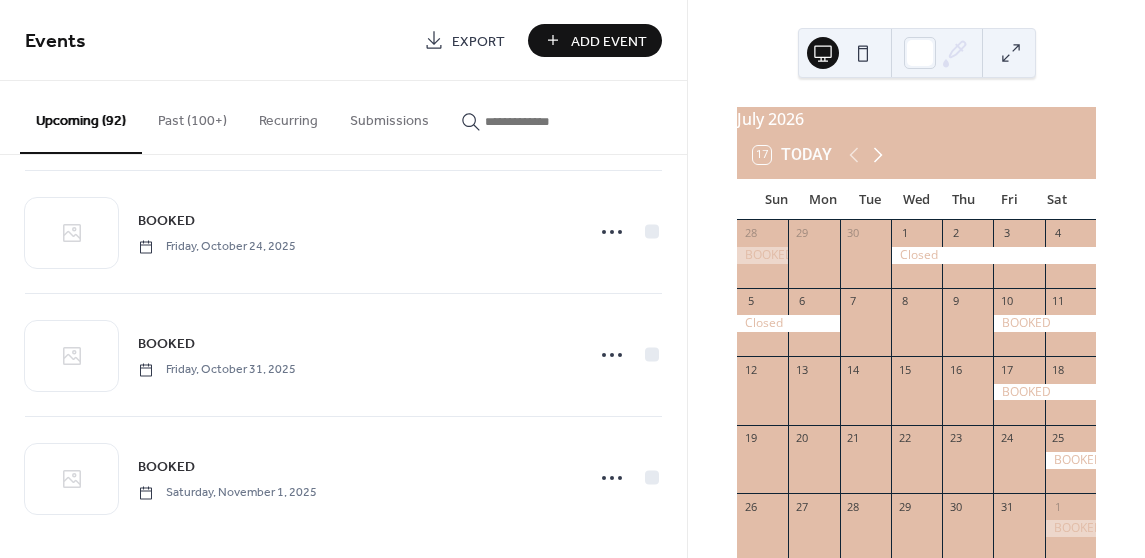 click 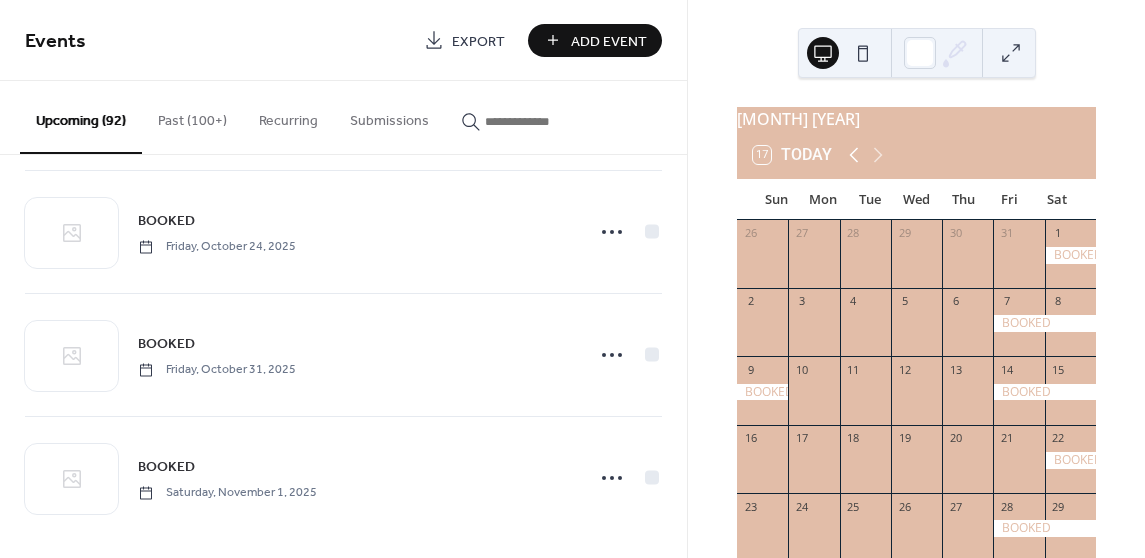 click 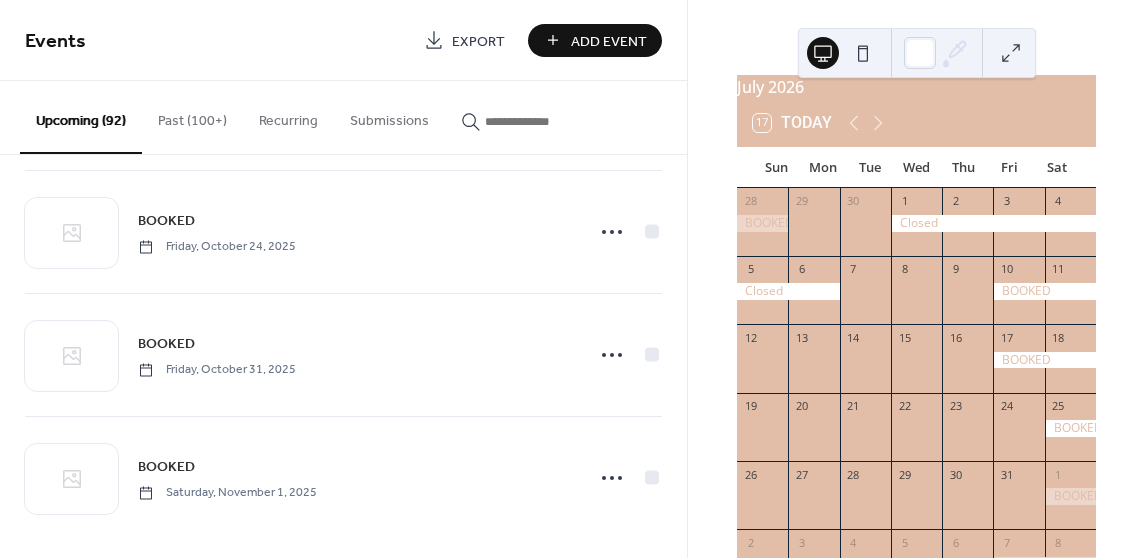scroll, scrollTop: 30, scrollLeft: 0, axis: vertical 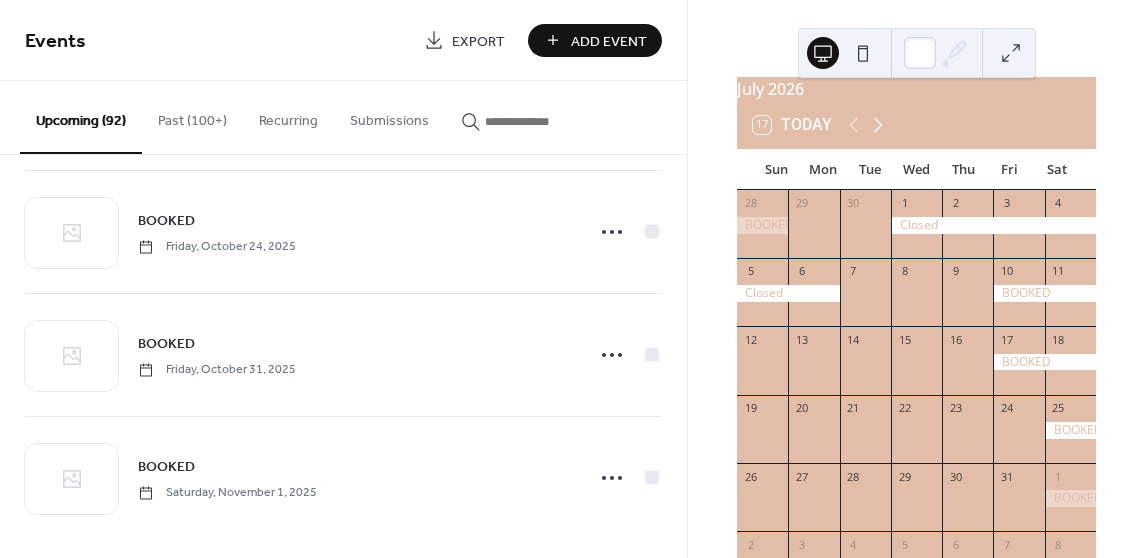 click 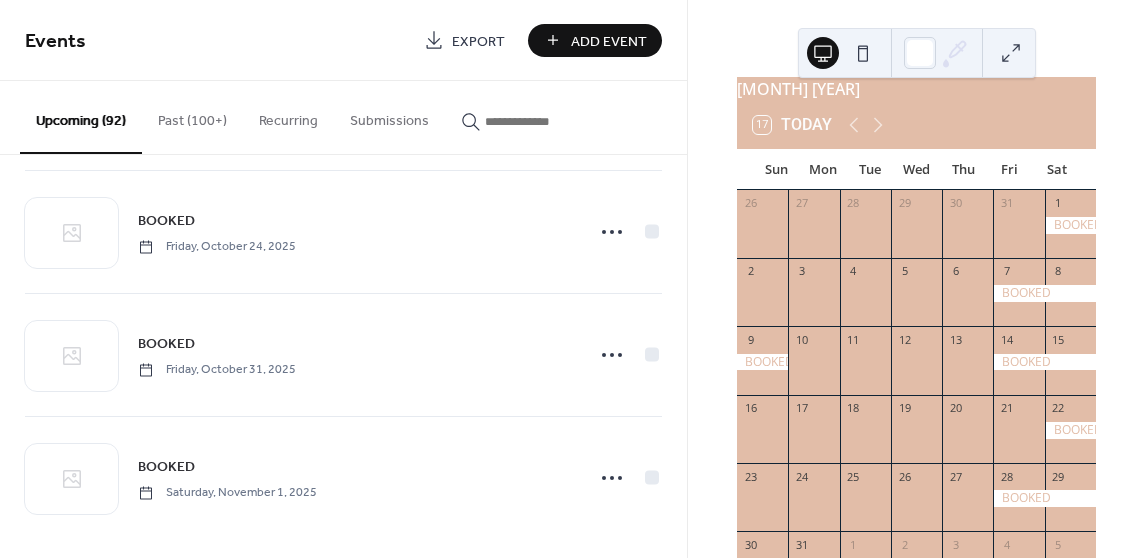 click at bounding box center (1018, 234) 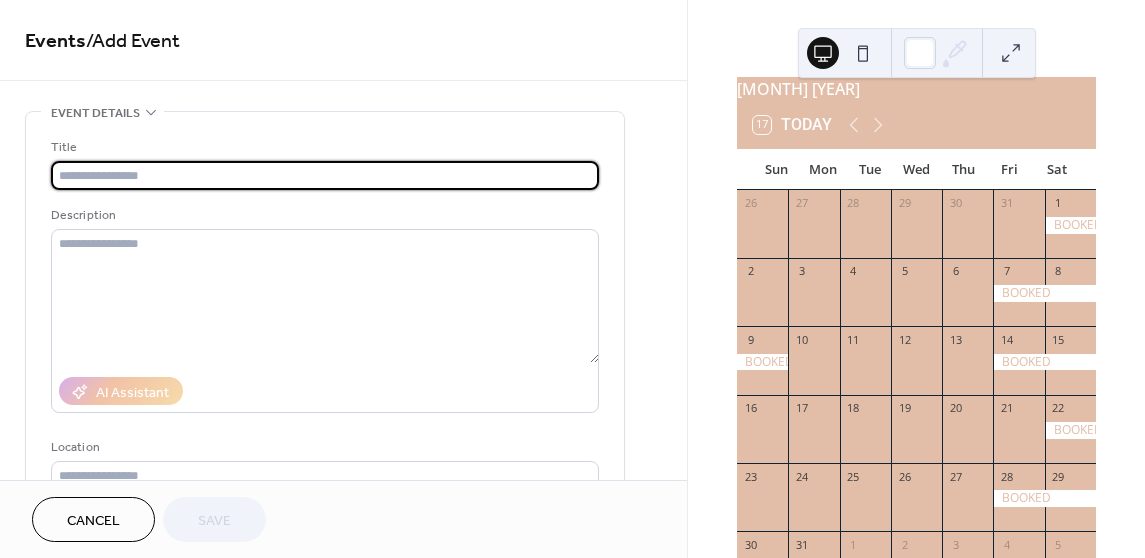 click at bounding box center [325, 175] 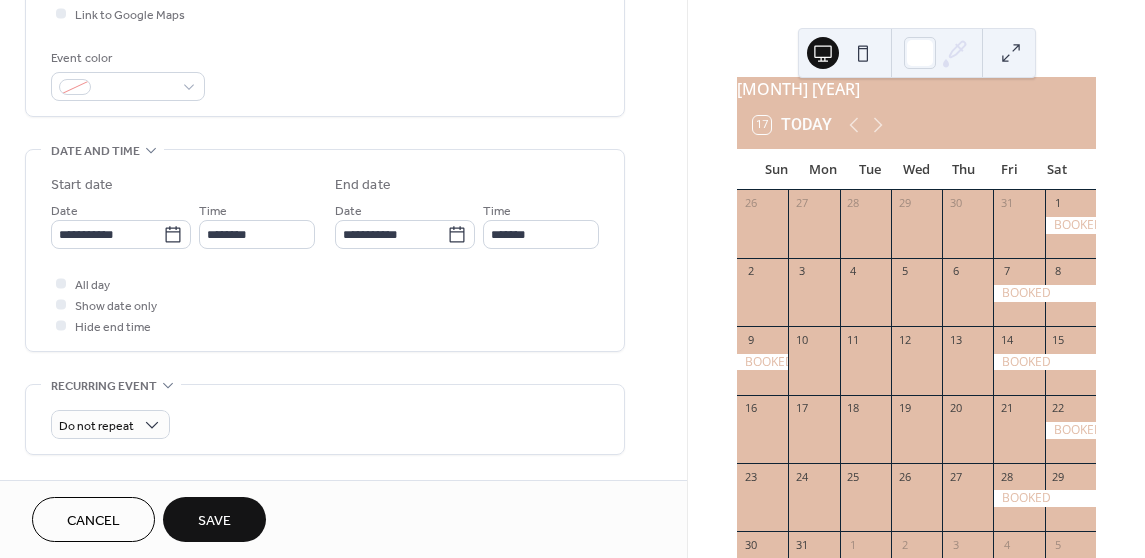 scroll, scrollTop: 500, scrollLeft: 0, axis: vertical 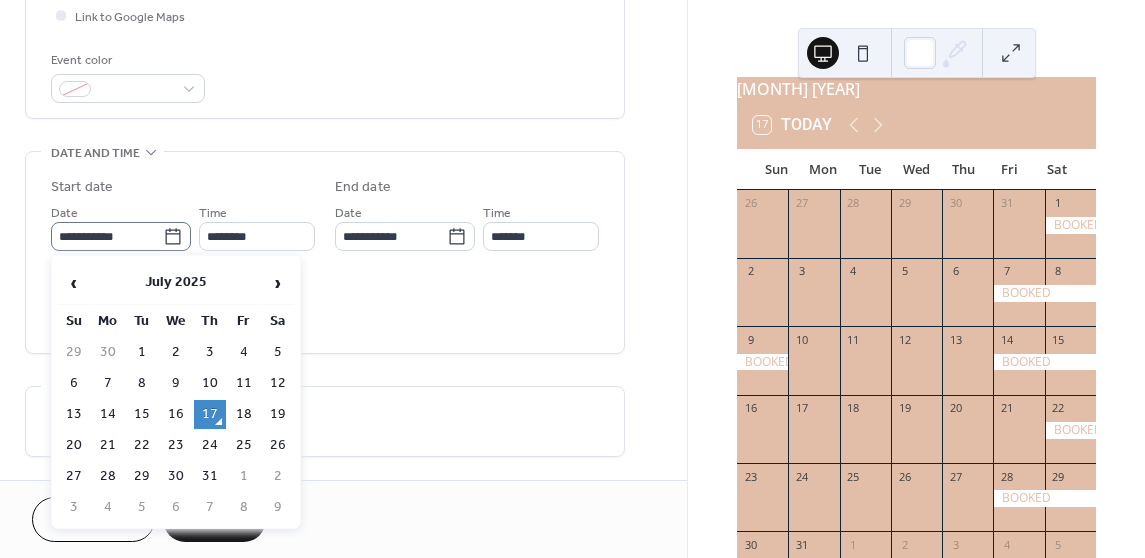 click 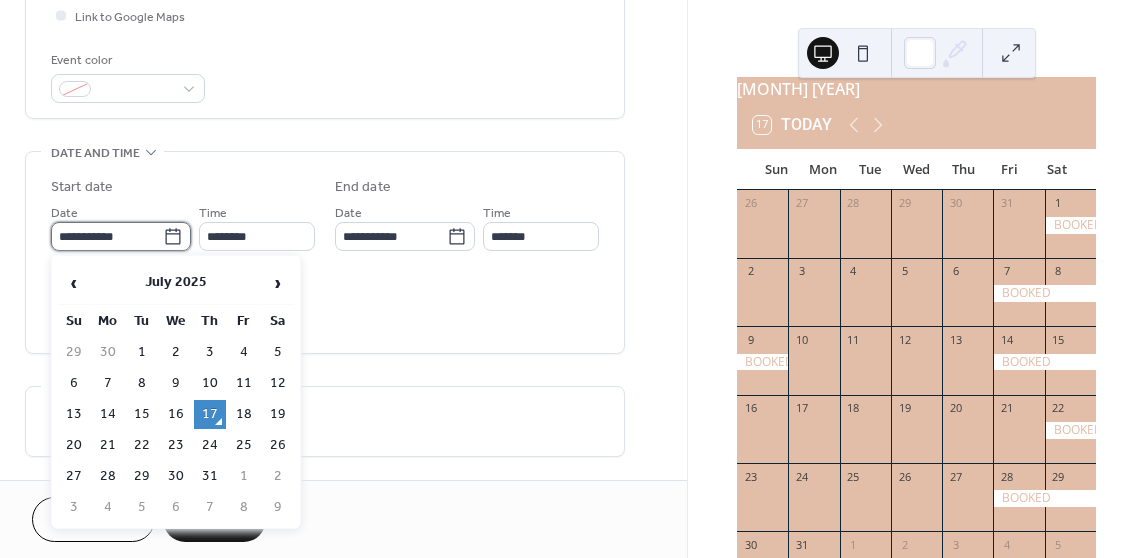click on "**********" at bounding box center (107, 236) 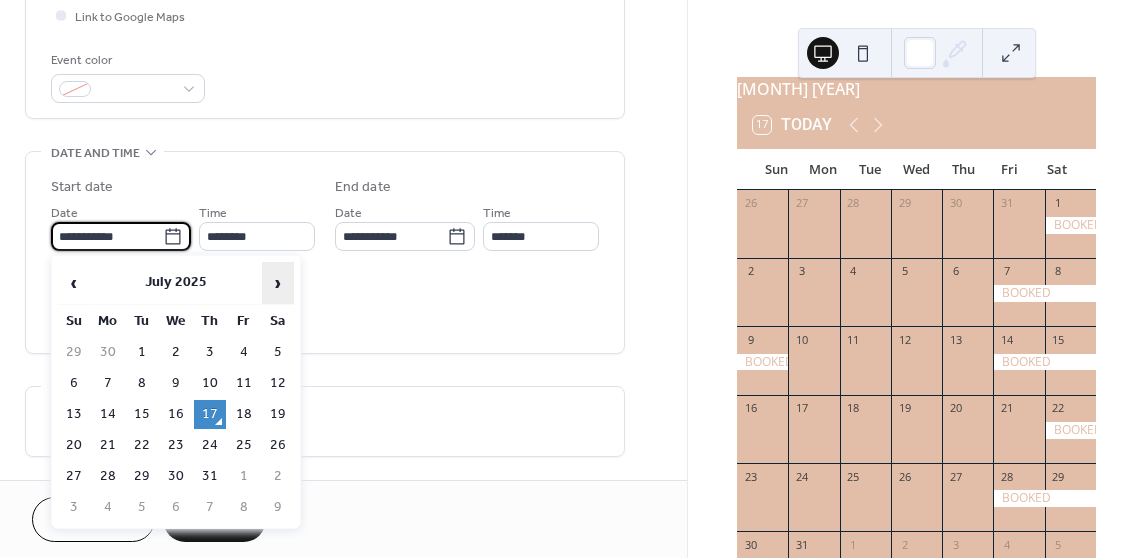 click on "›" at bounding box center [278, 283] 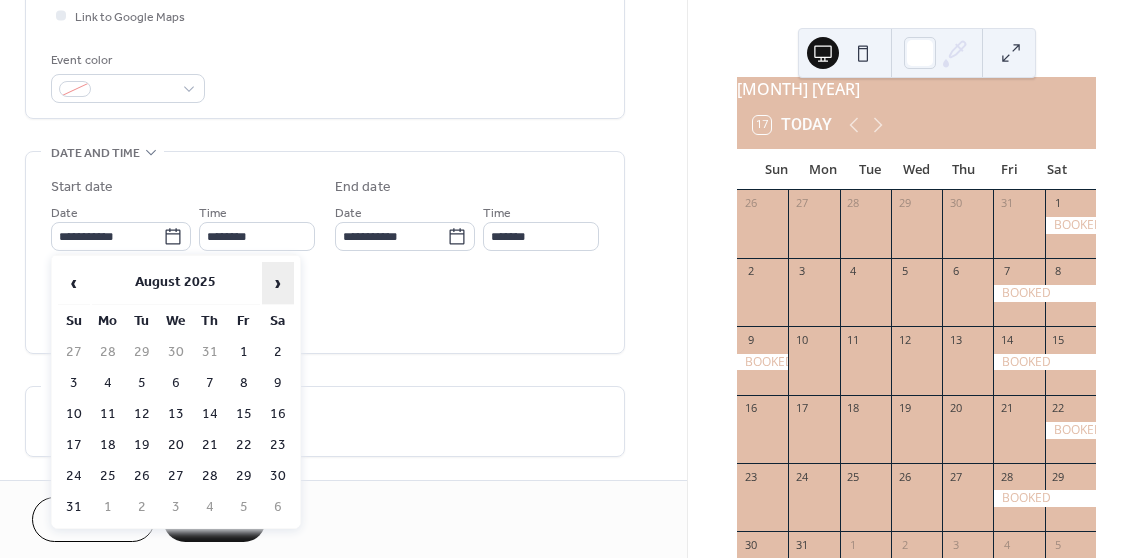 click on "›" at bounding box center [278, 283] 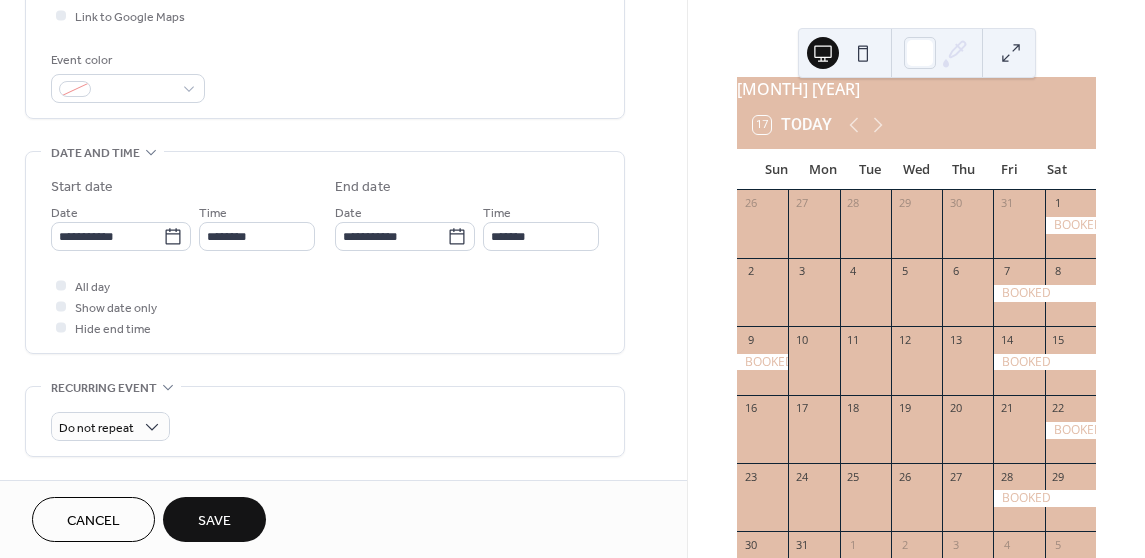 click on "All day Show date only Hide end time" at bounding box center (325, 306) 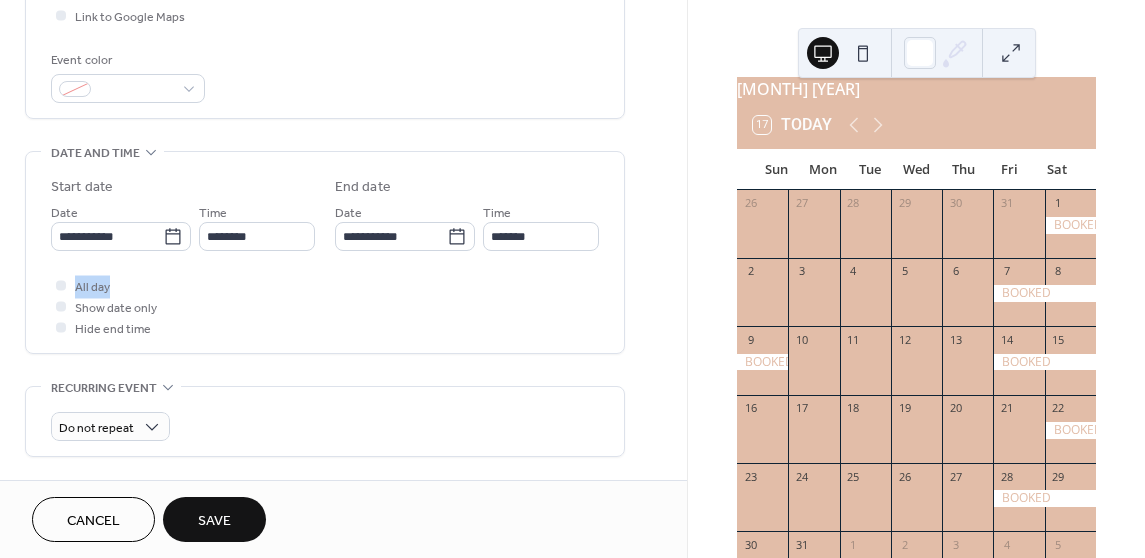 click on "All day Show date only Hide end time" at bounding box center [325, 306] 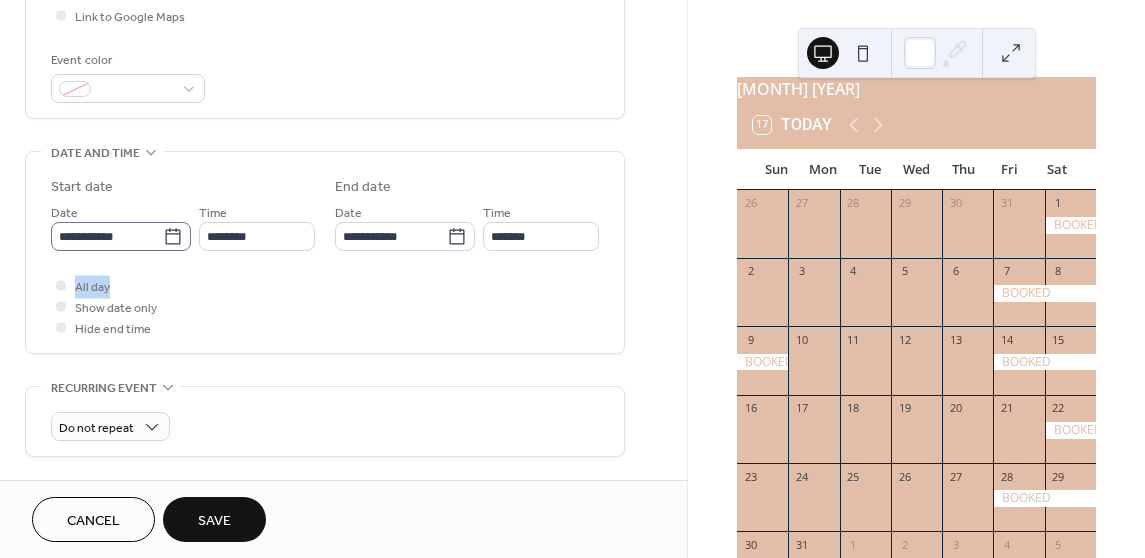 click 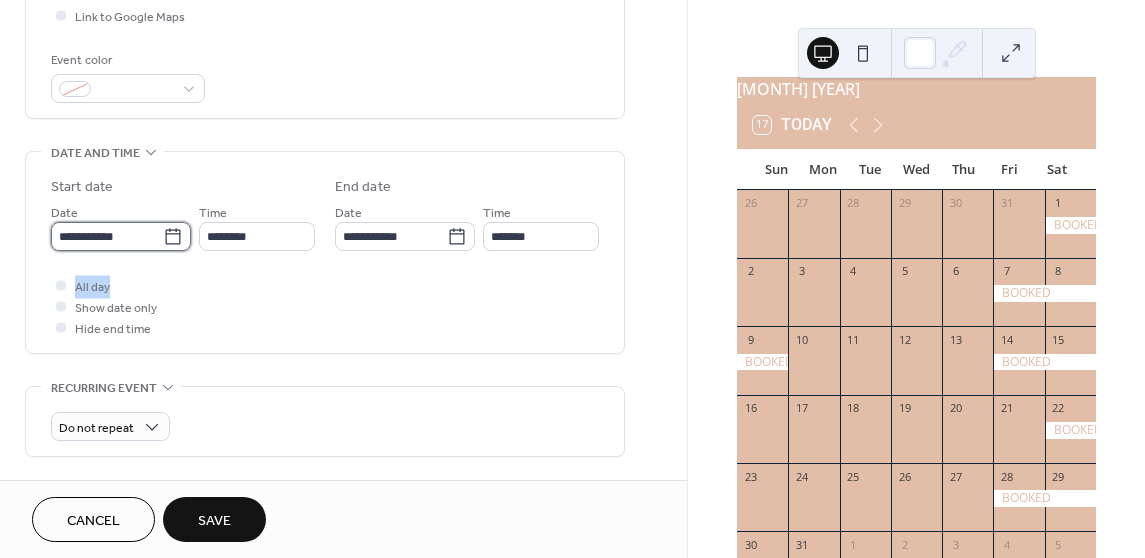 click on "**********" at bounding box center (107, 236) 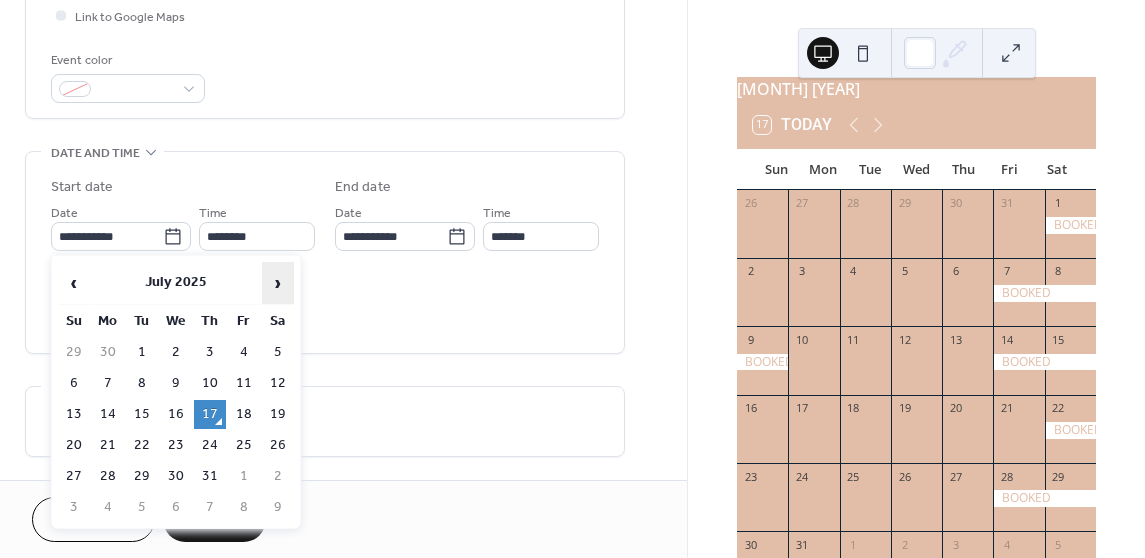 click on "›" at bounding box center (278, 283) 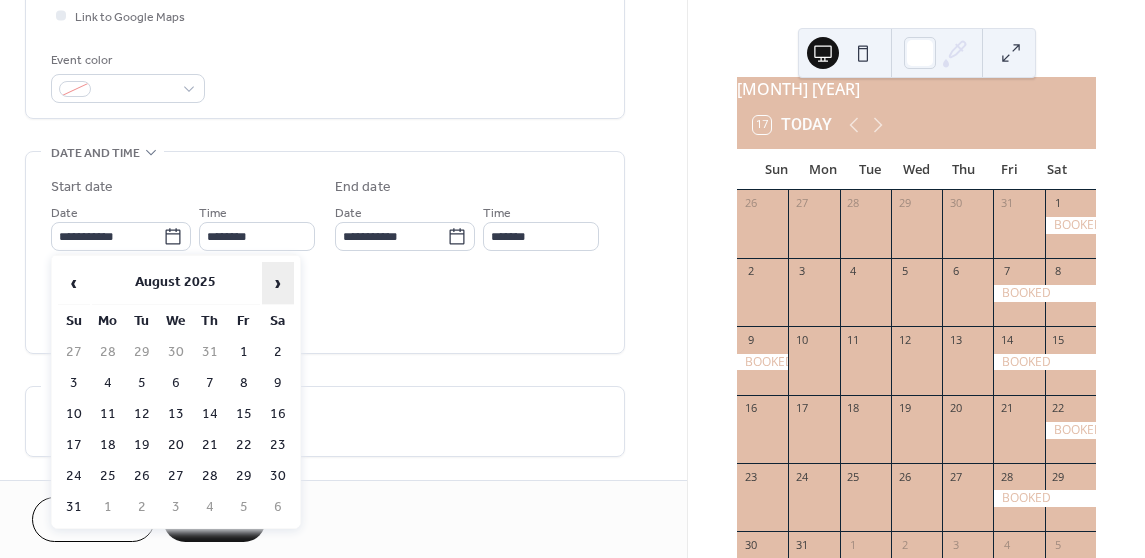 click on "›" at bounding box center [278, 283] 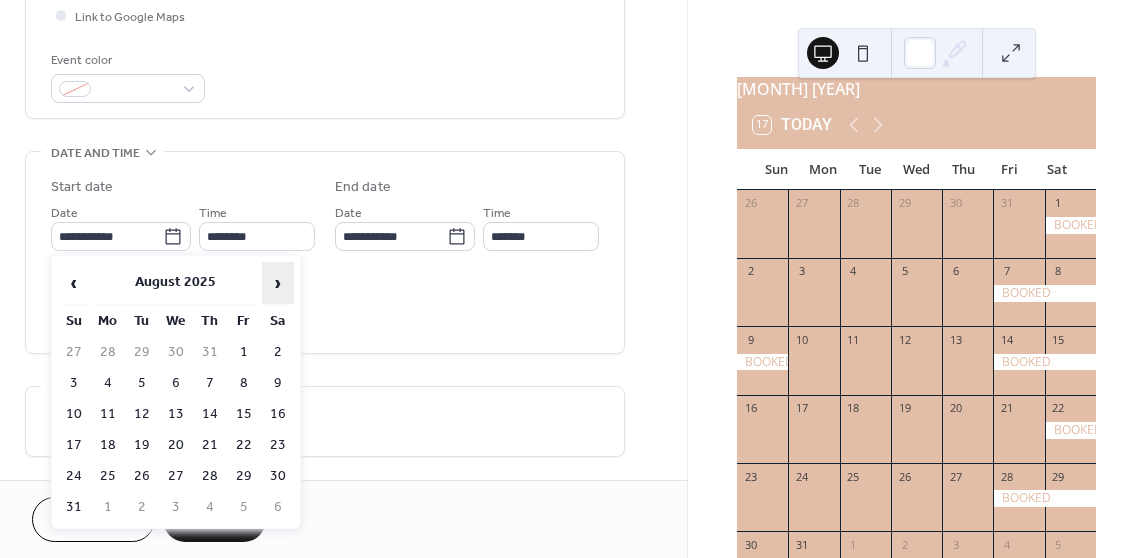 click on "›" at bounding box center [278, 283] 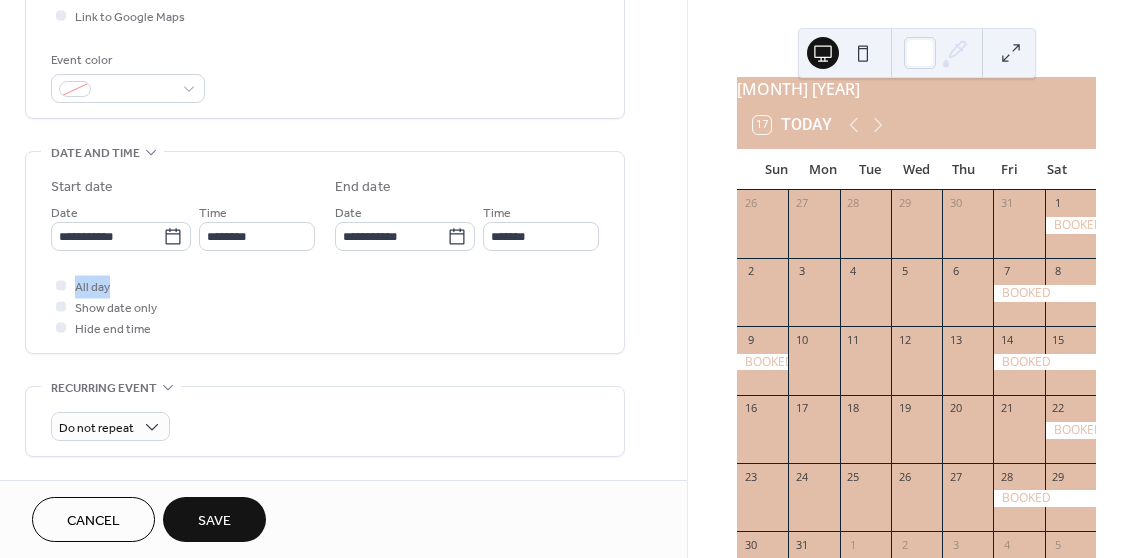 click on "All day Show date only Hide end time" at bounding box center (325, 306) 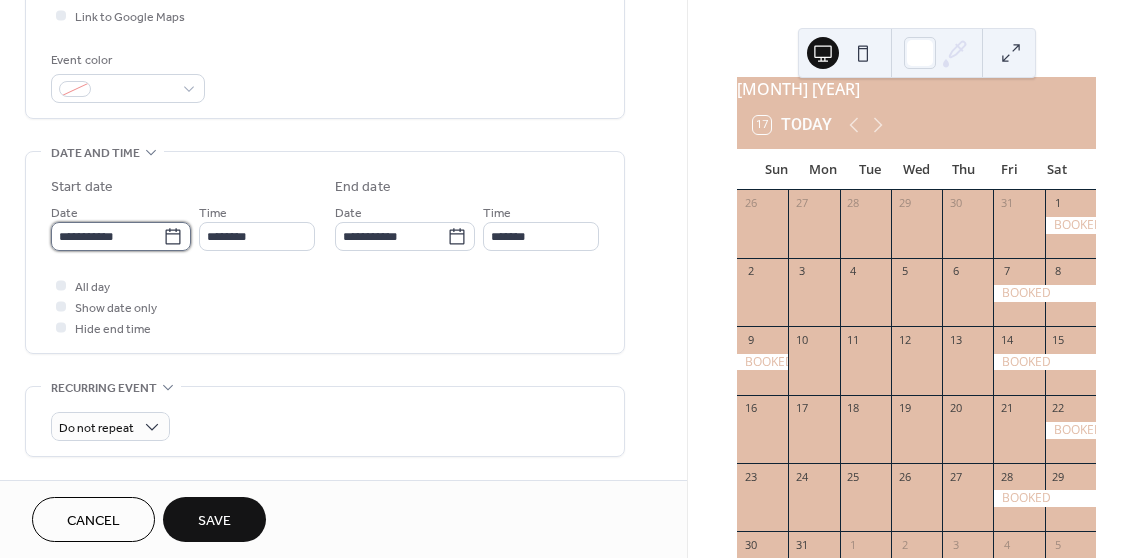 click on "**********" at bounding box center (121, 236) 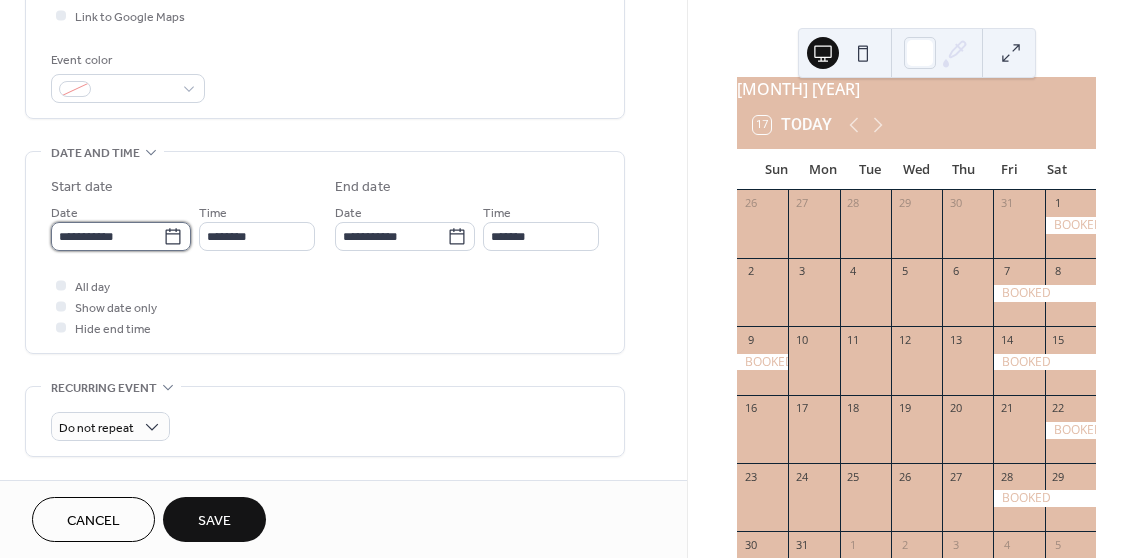 click on "**********" at bounding box center [107, 236] 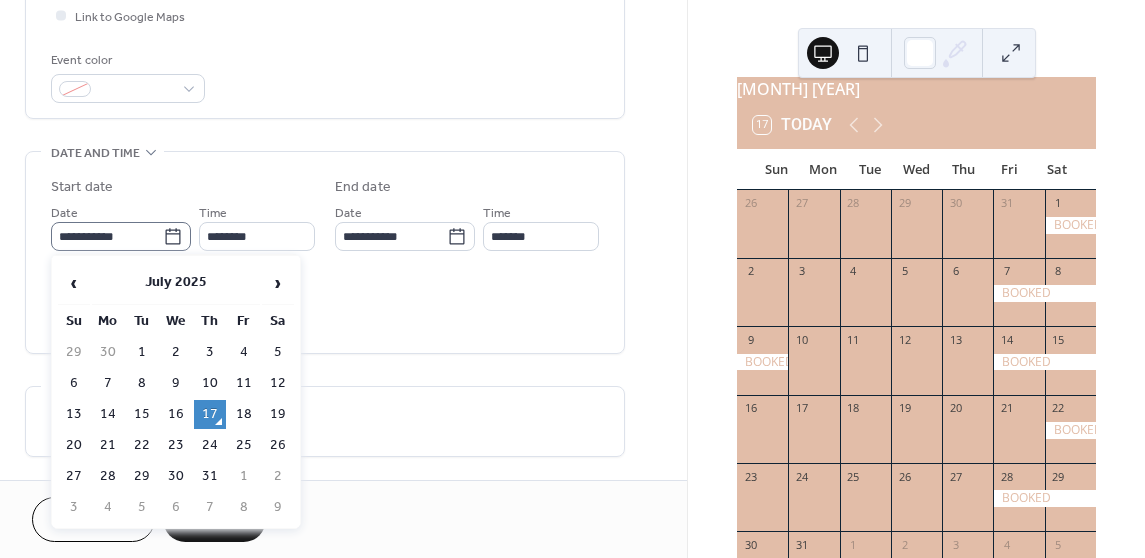 click 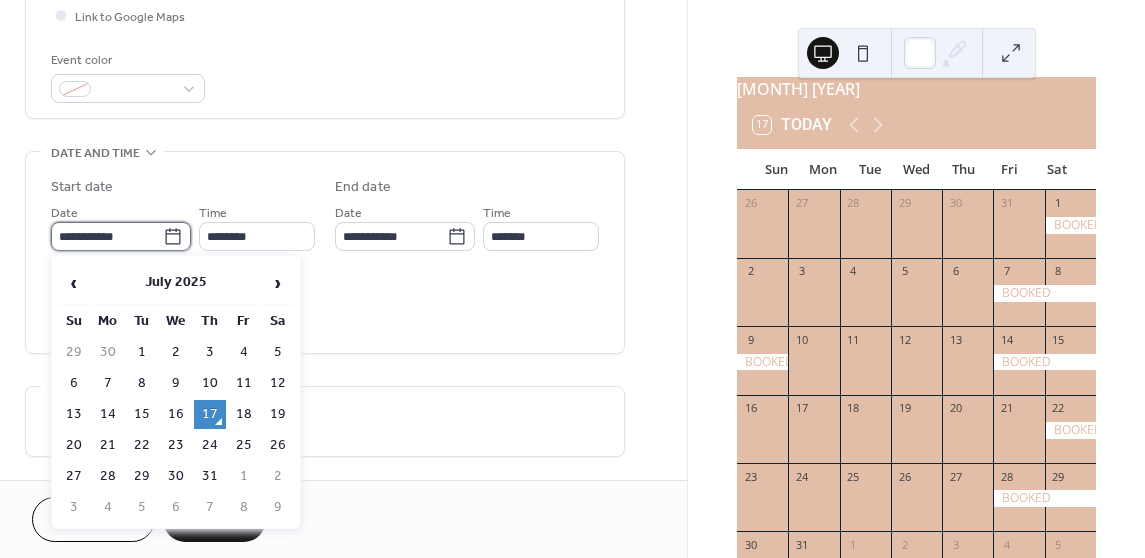 click on "**********" at bounding box center (107, 236) 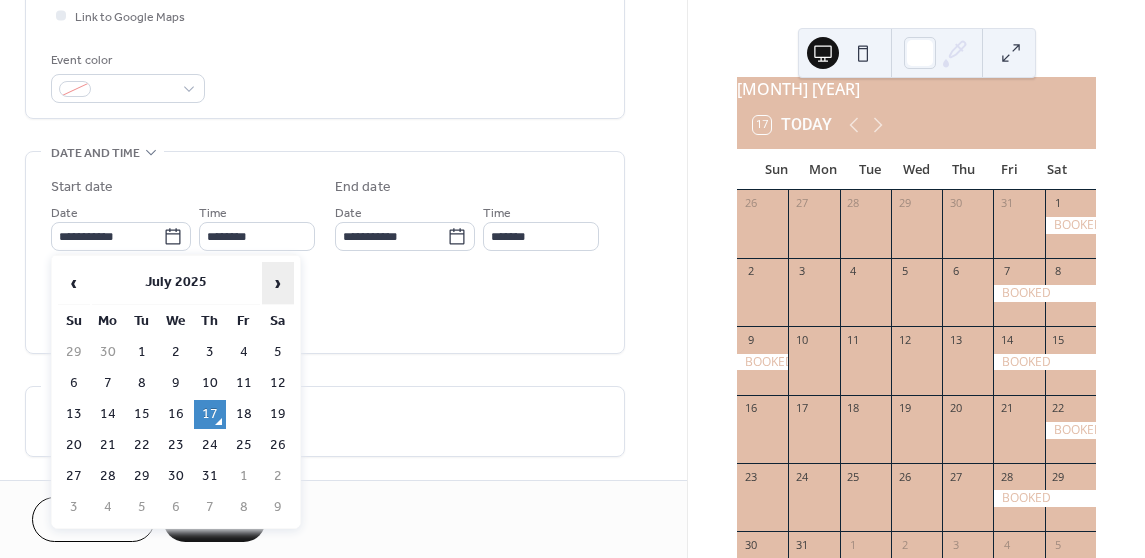 click on "›" at bounding box center (278, 283) 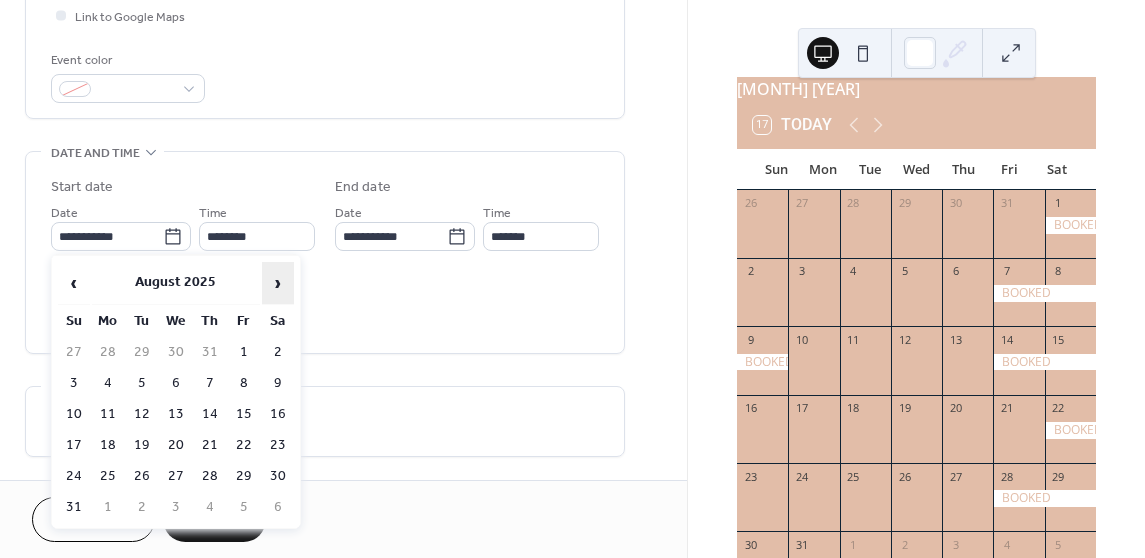 click on "›" at bounding box center (278, 283) 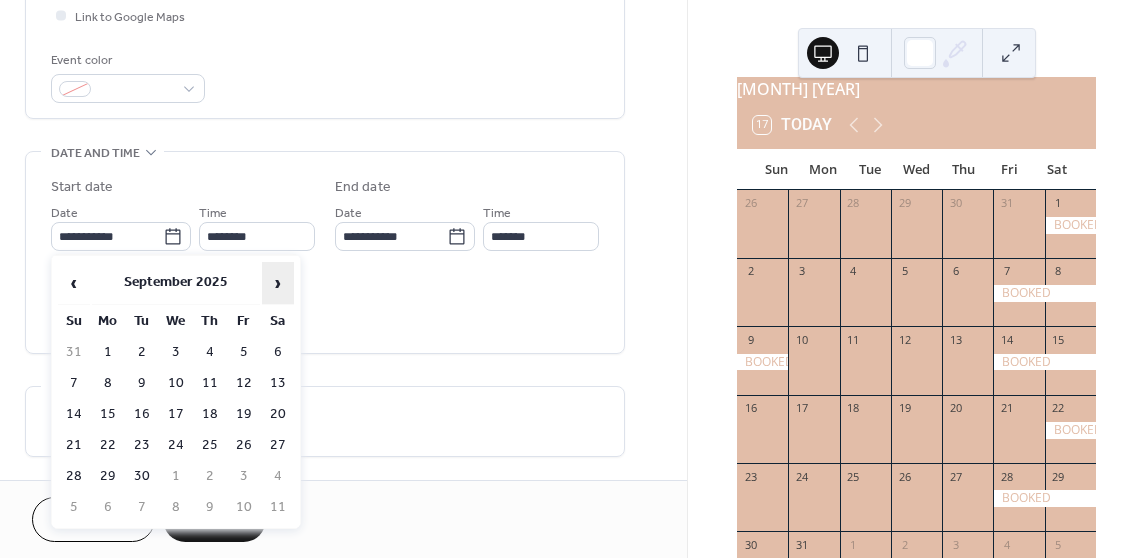 click on "›" at bounding box center [278, 283] 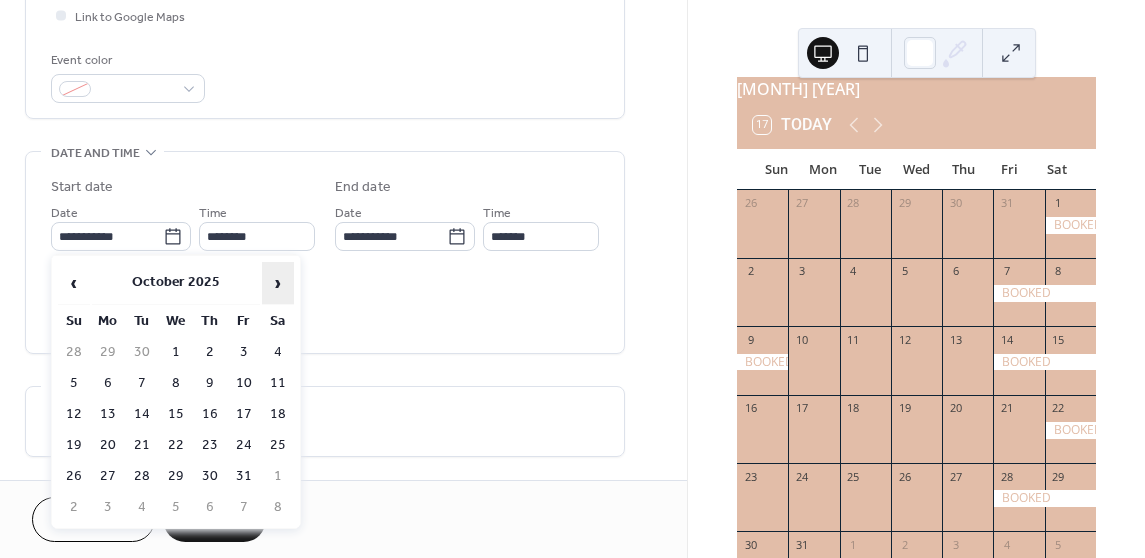 click on "›" at bounding box center [278, 283] 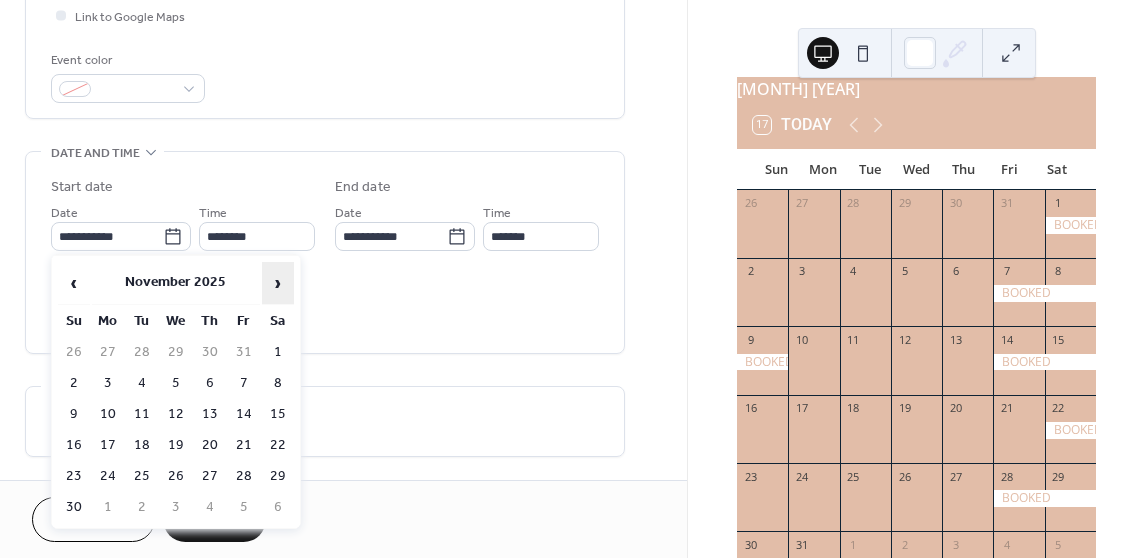 click on "›" at bounding box center [278, 283] 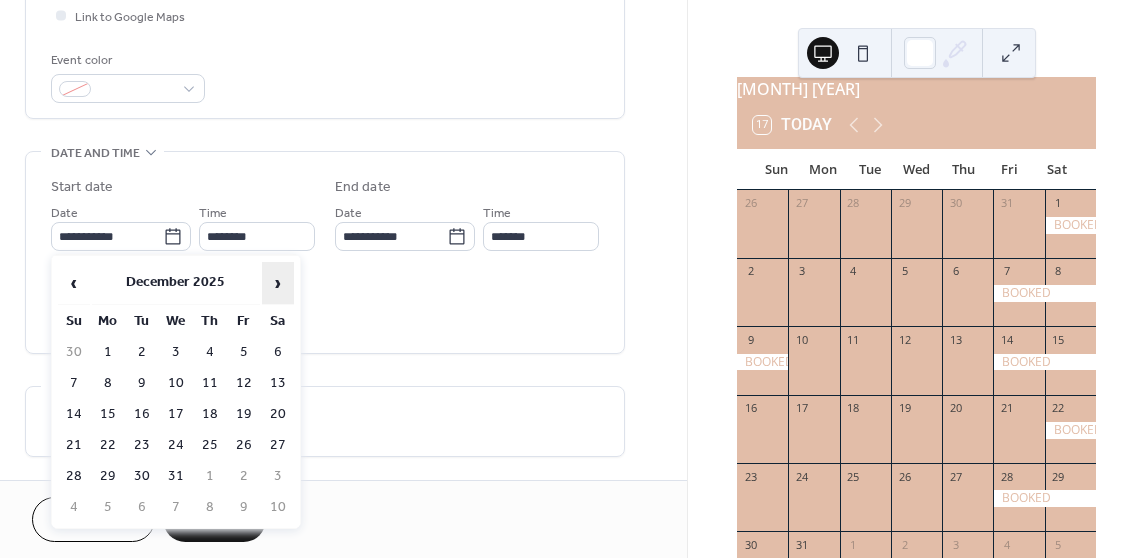 click on "›" at bounding box center [278, 283] 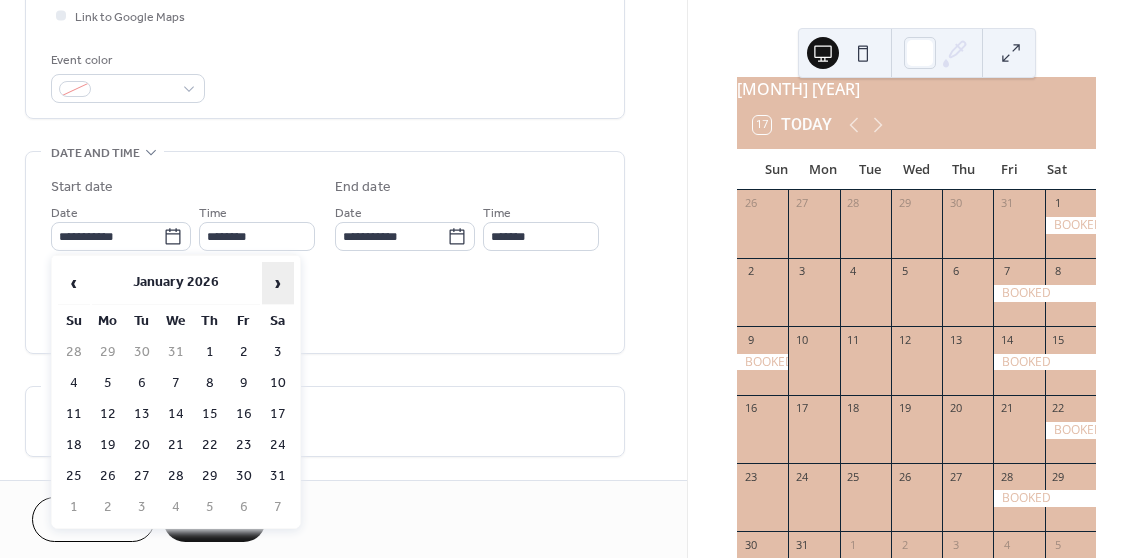 click on "›" at bounding box center [278, 283] 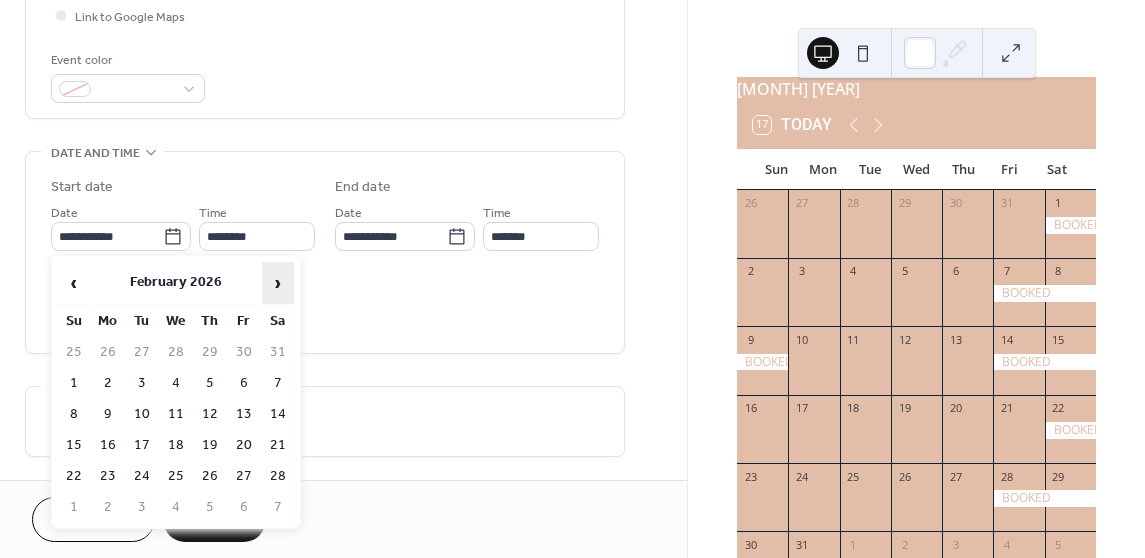click on "›" at bounding box center (278, 283) 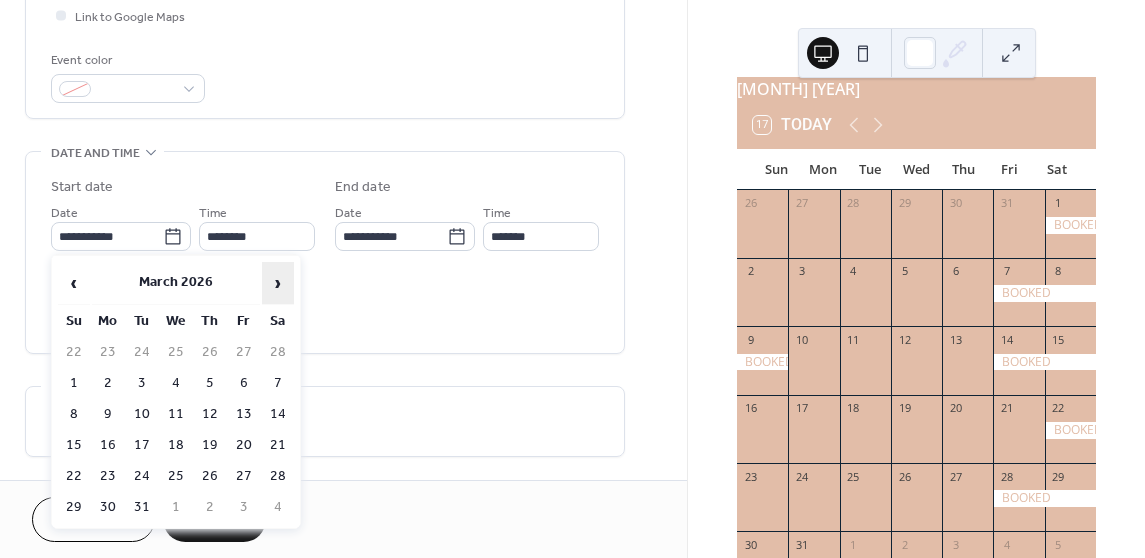 click on "›" at bounding box center (278, 283) 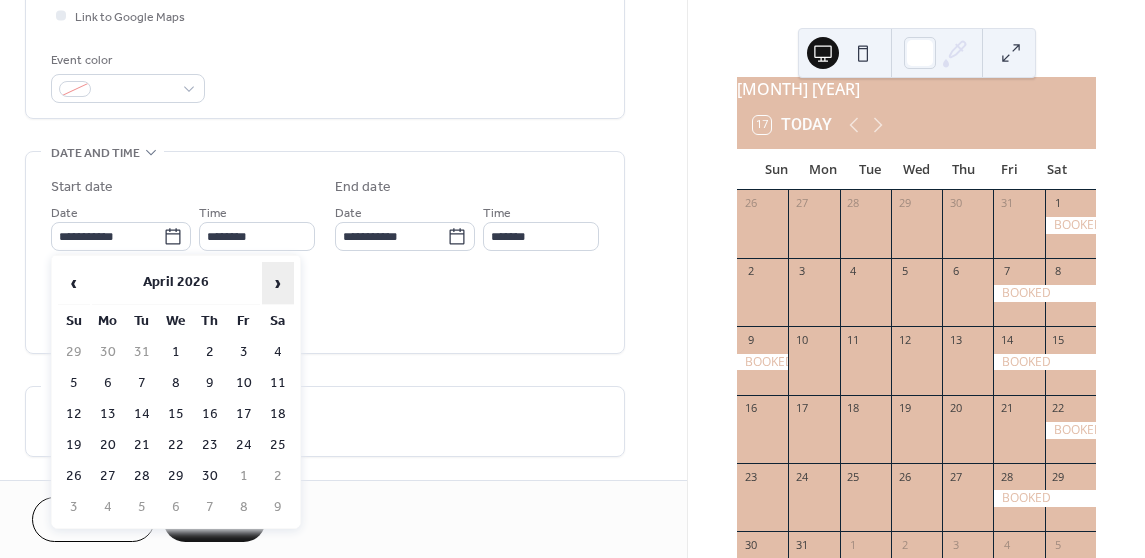 click on "›" at bounding box center (278, 283) 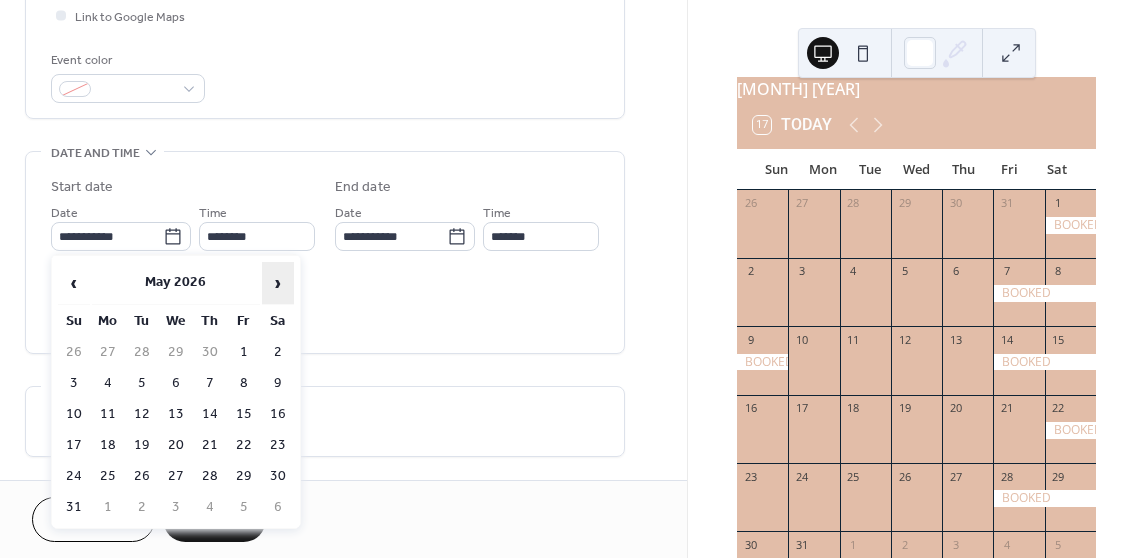 click on "›" at bounding box center (278, 283) 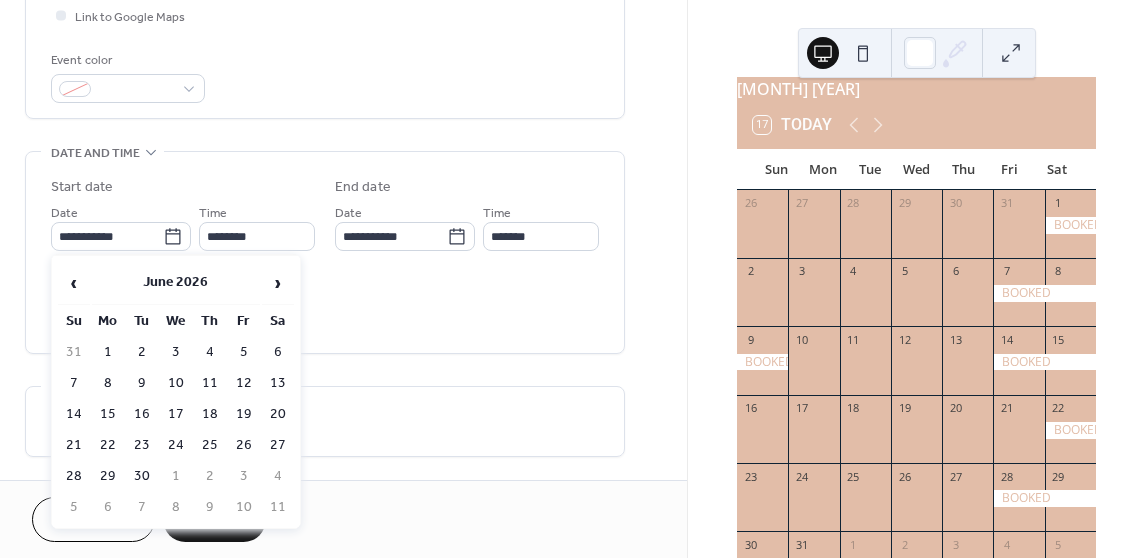 click on "All day Show date only Hide end time" at bounding box center [325, 306] 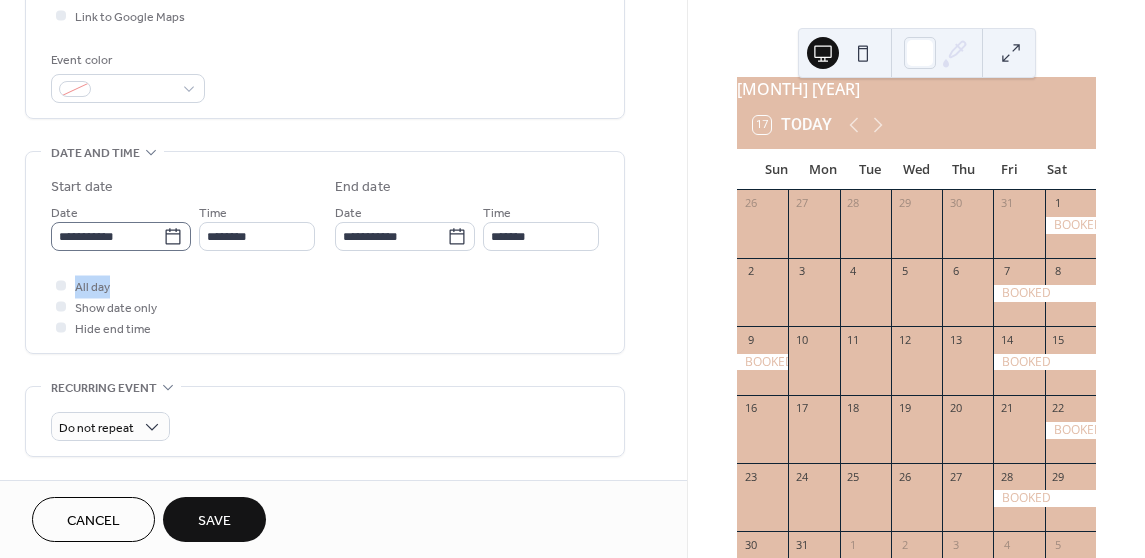 click 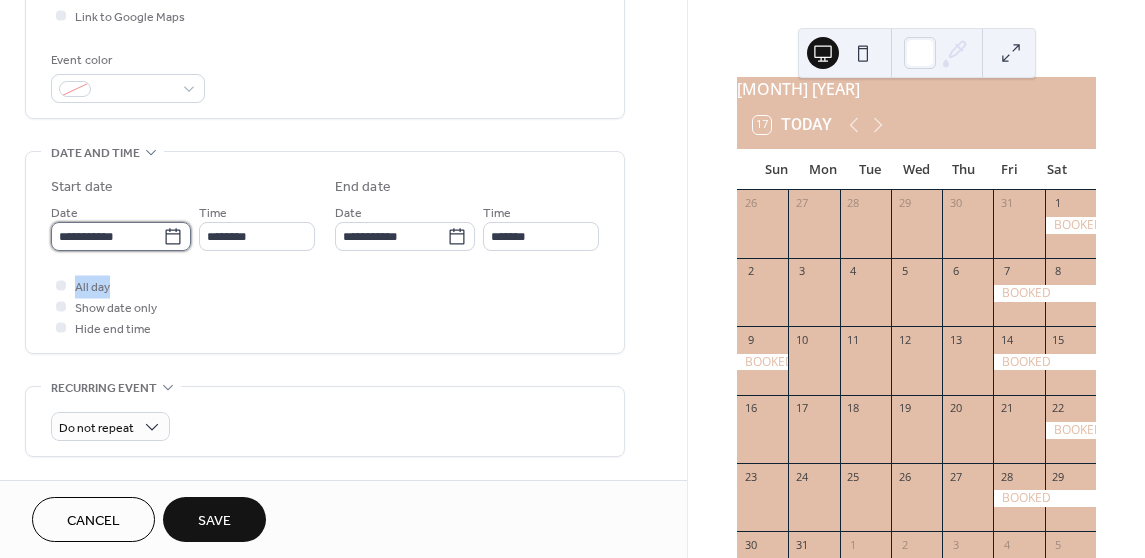 click on "**********" at bounding box center (107, 236) 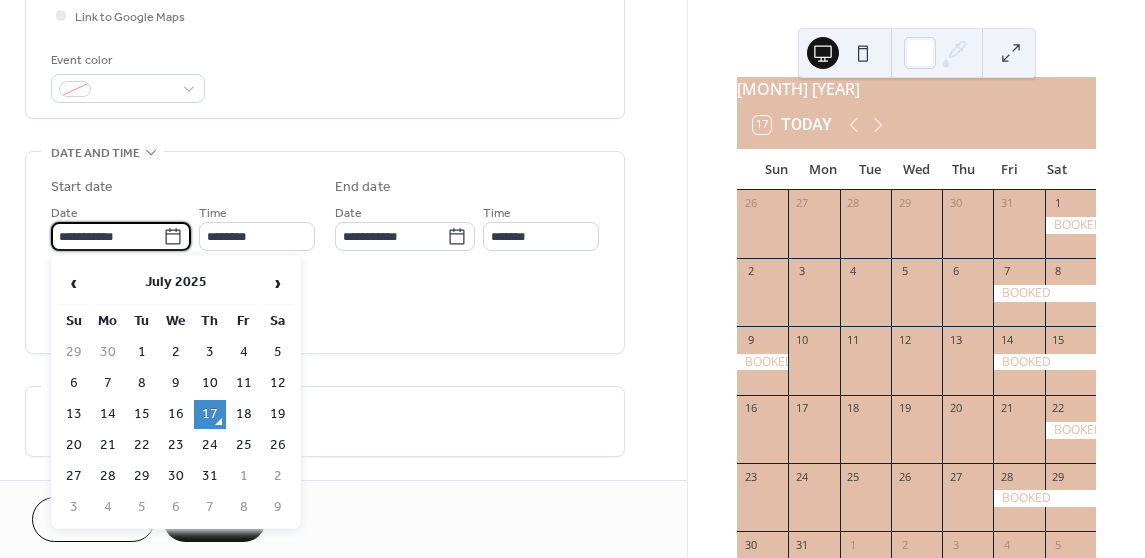 click on "**********" at bounding box center [183, 226] 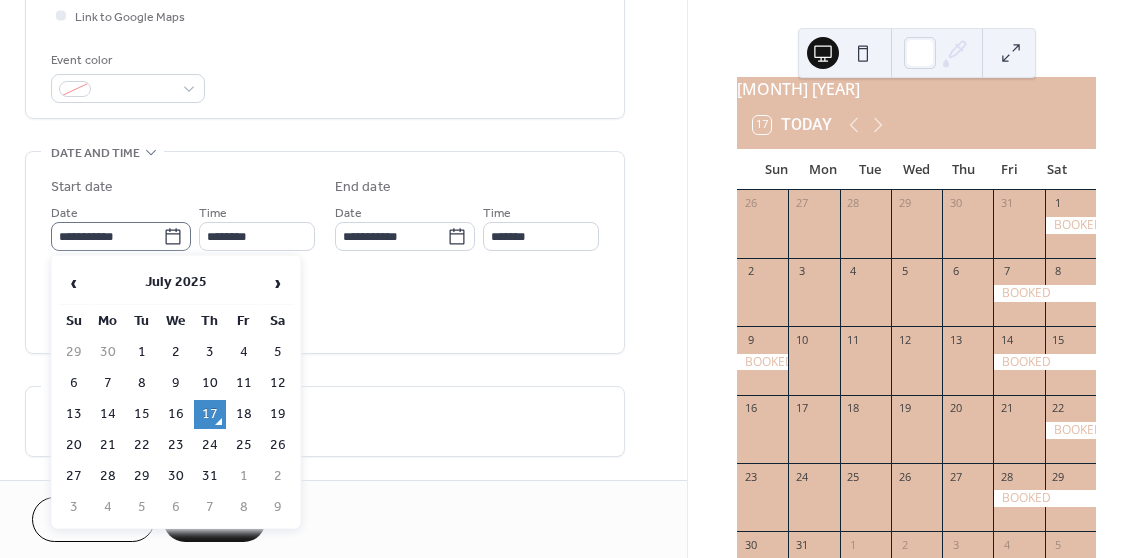 click 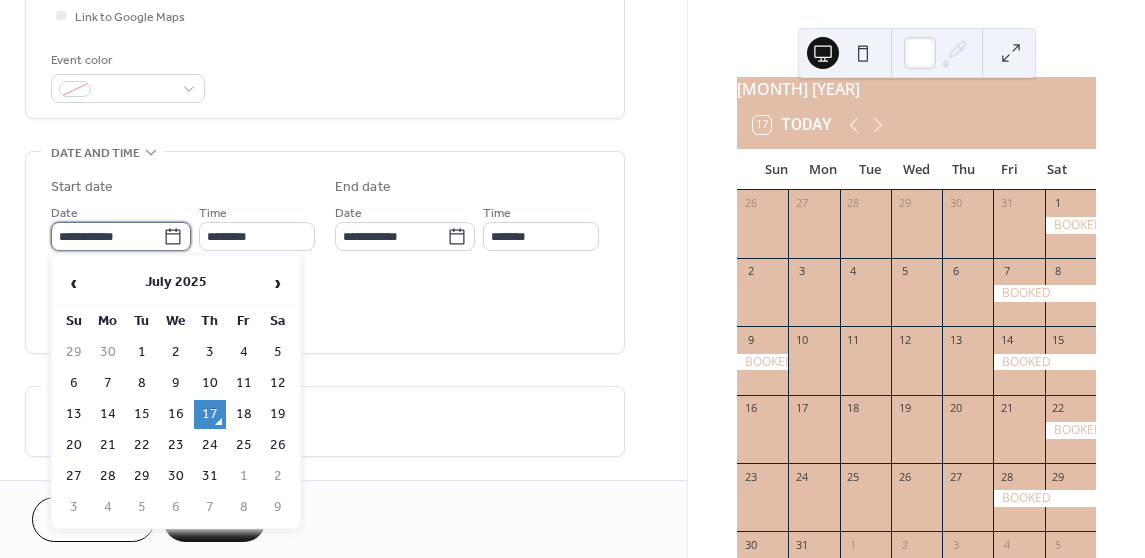 click on "**********" at bounding box center [107, 236] 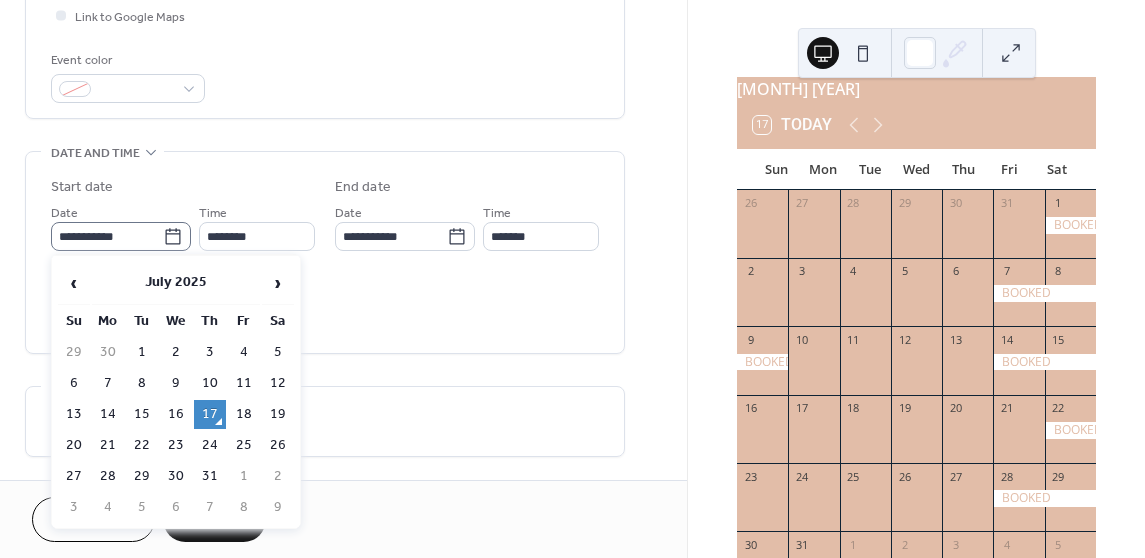 click 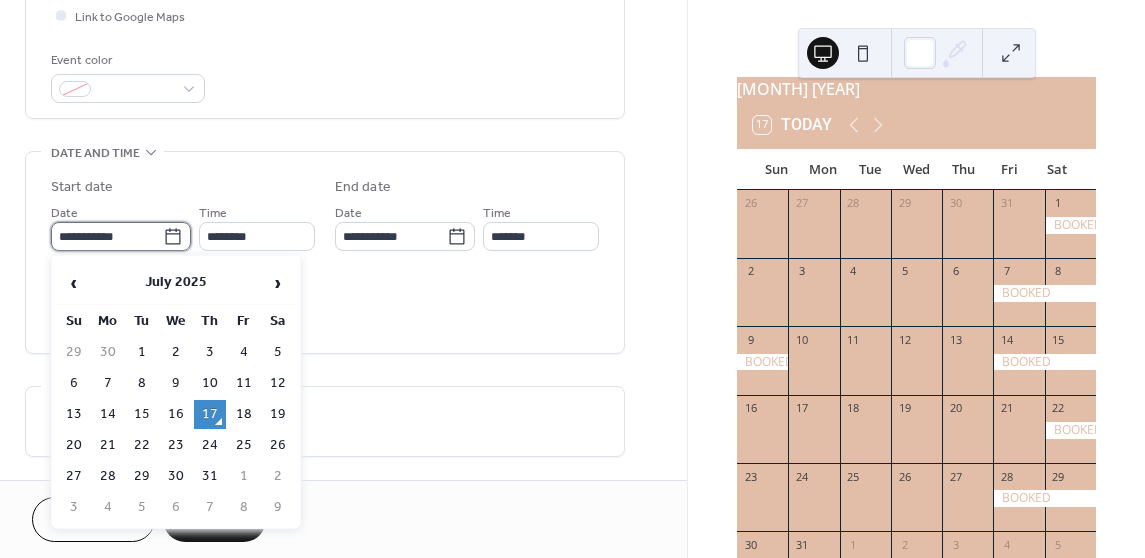 click on "**********" at bounding box center (107, 236) 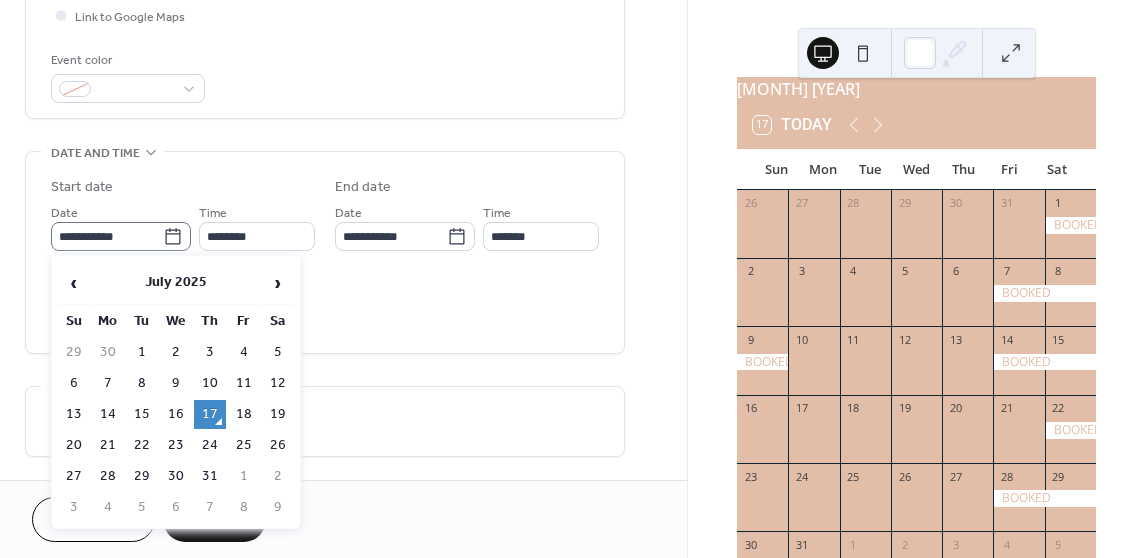 click 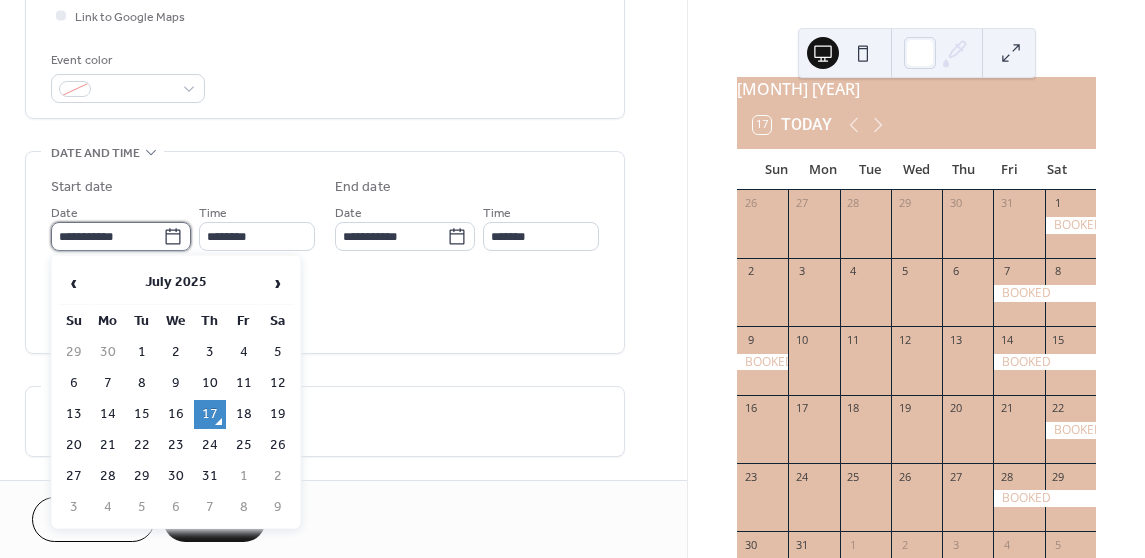 click on "**********" at bounding box center (107, 236) 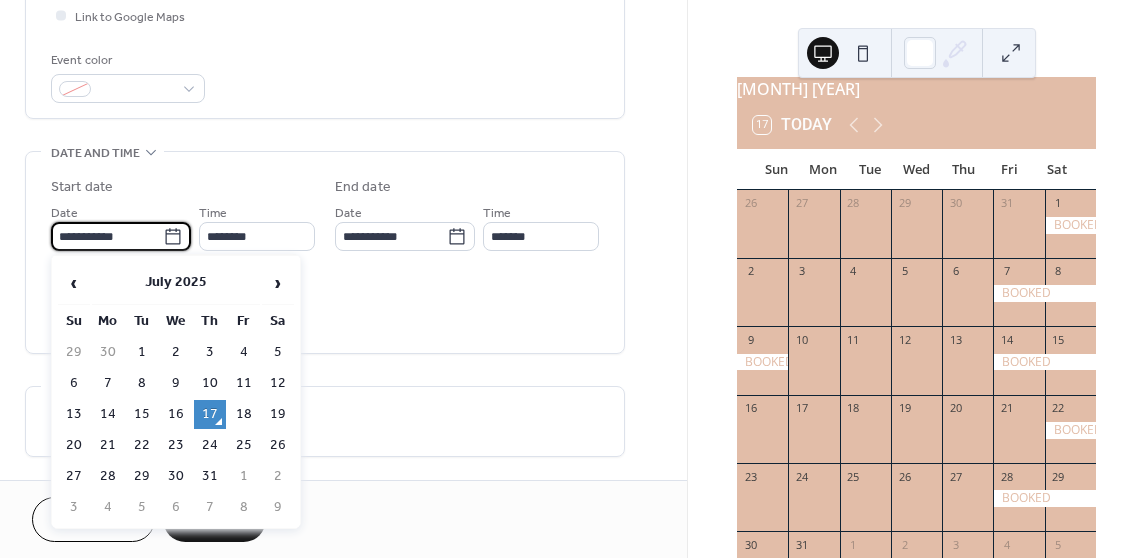 click 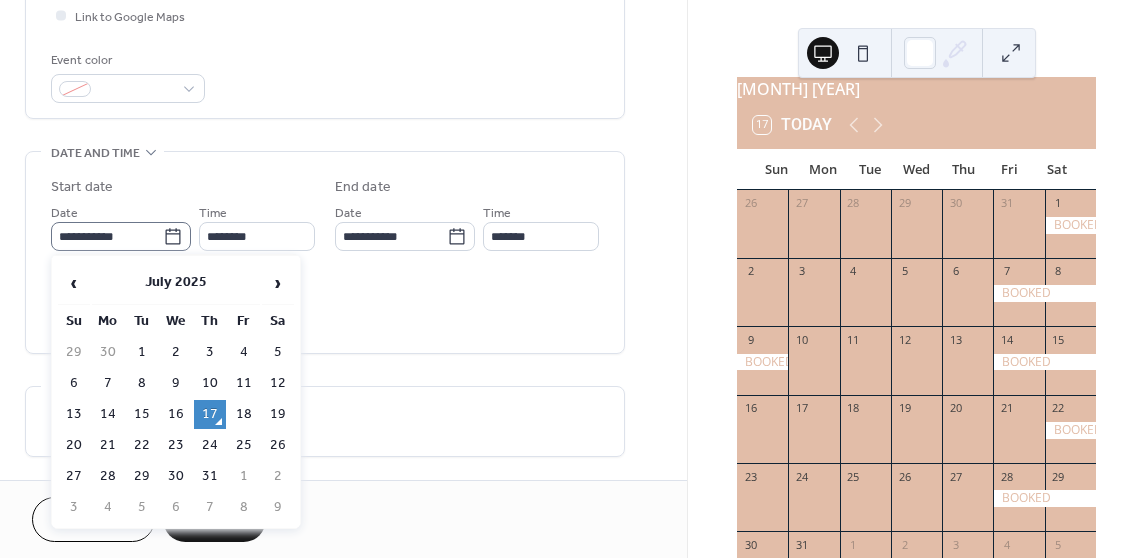 click 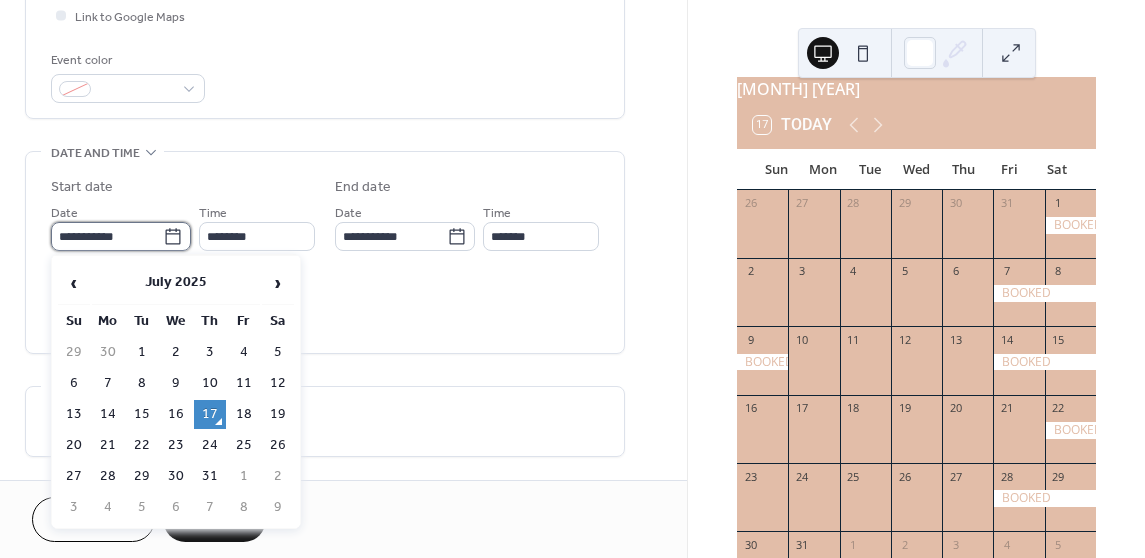 click on "**********" at bounding box center [107, 236] 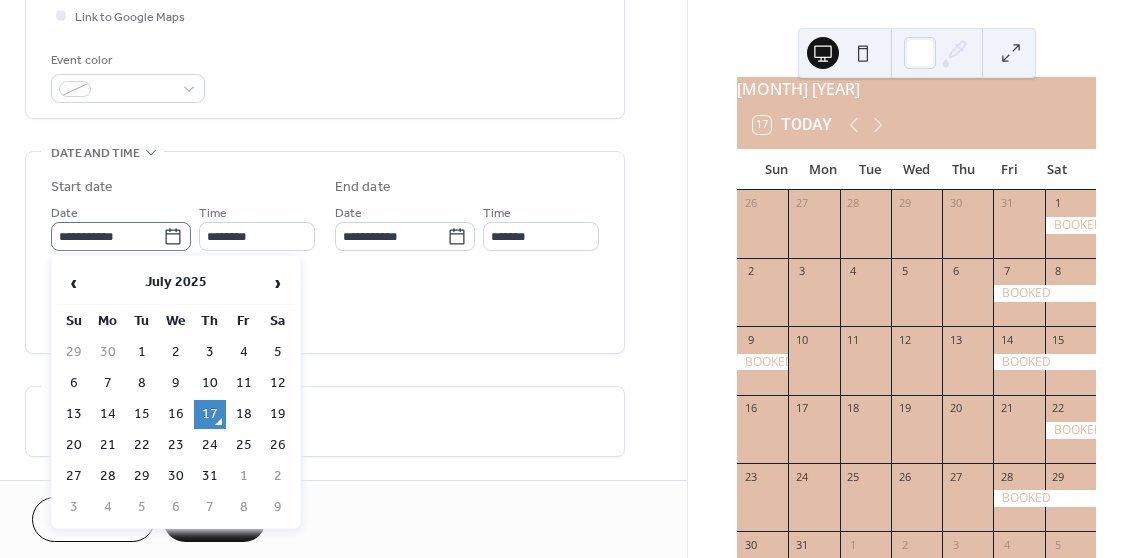 click 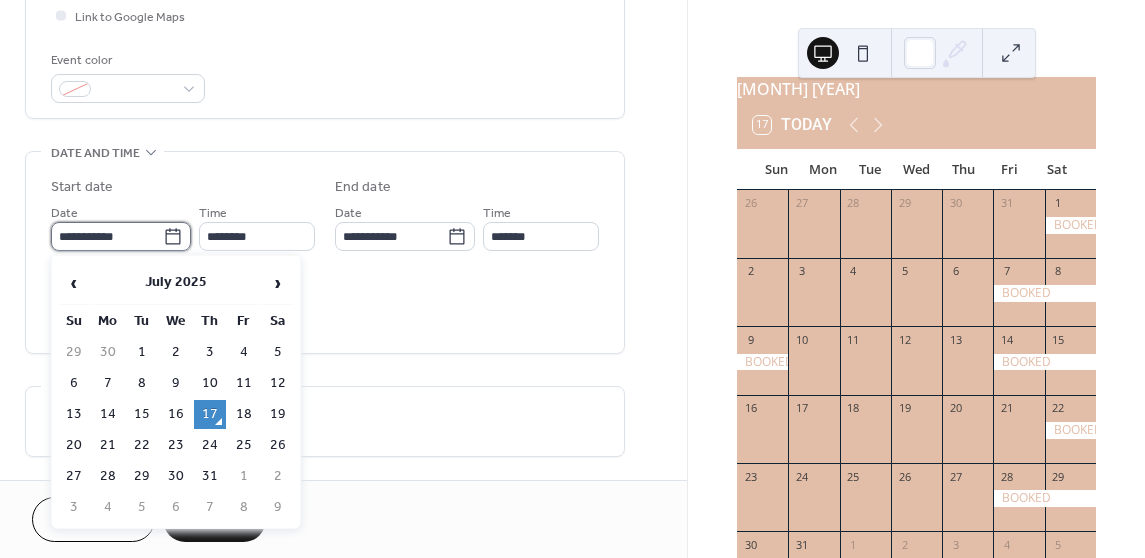 click on "**********" at bounding box center [107, 236] 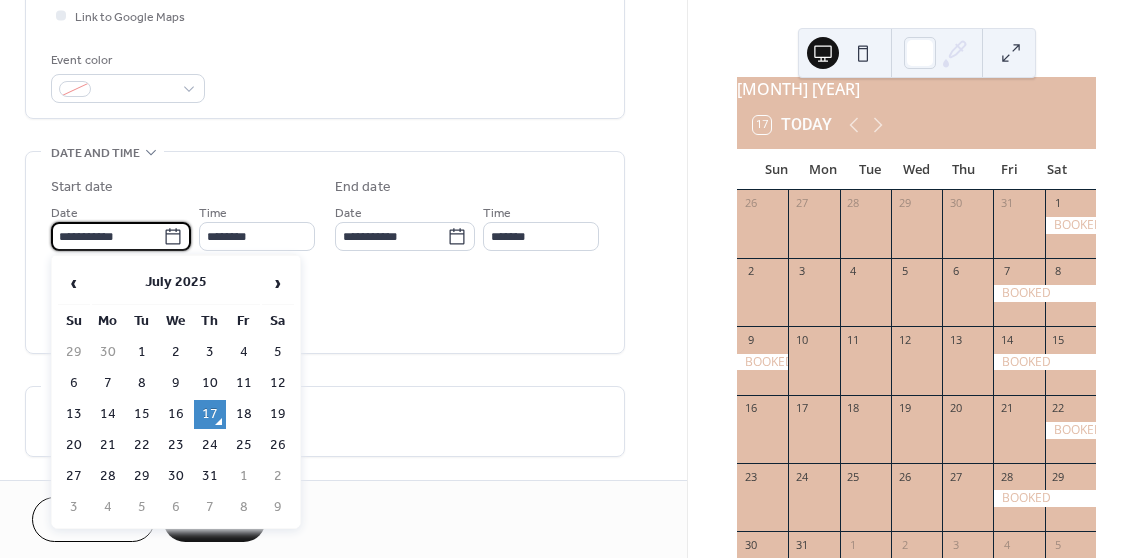 click 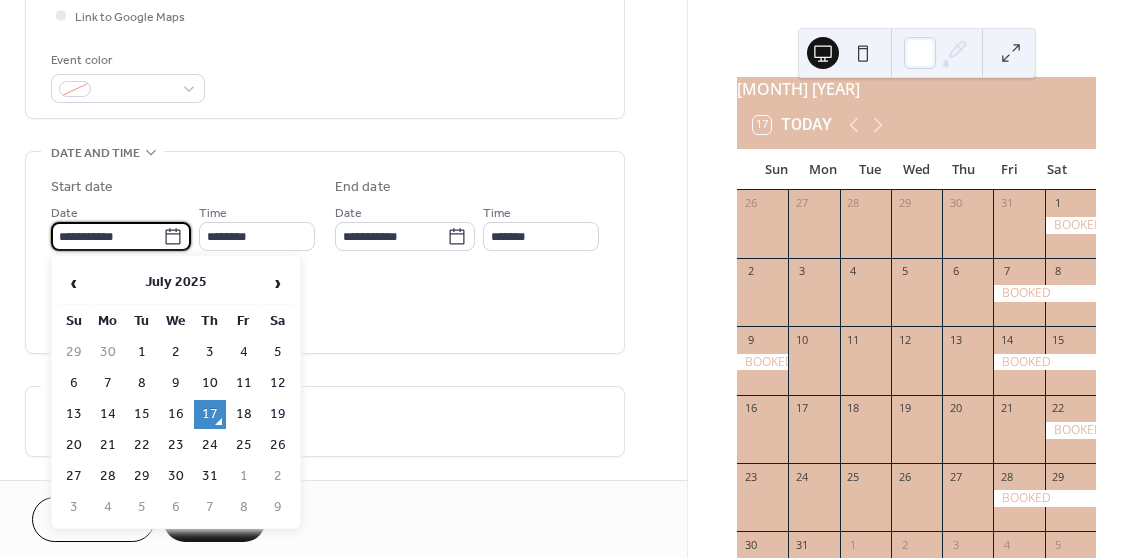 click on "**********" at bounding box center (107, 236) 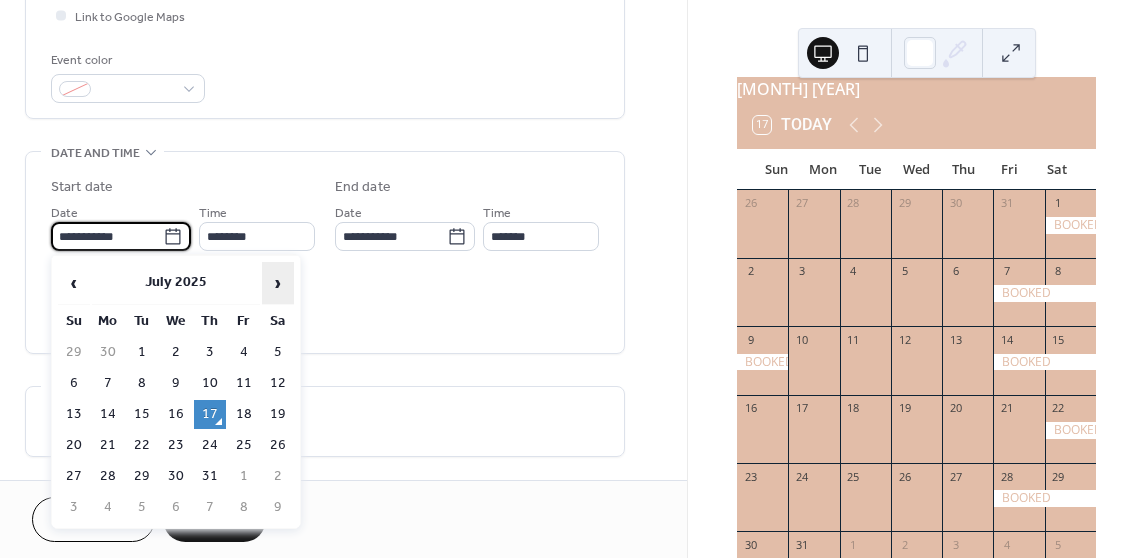 click on "›" at bounding box center [278, 283] 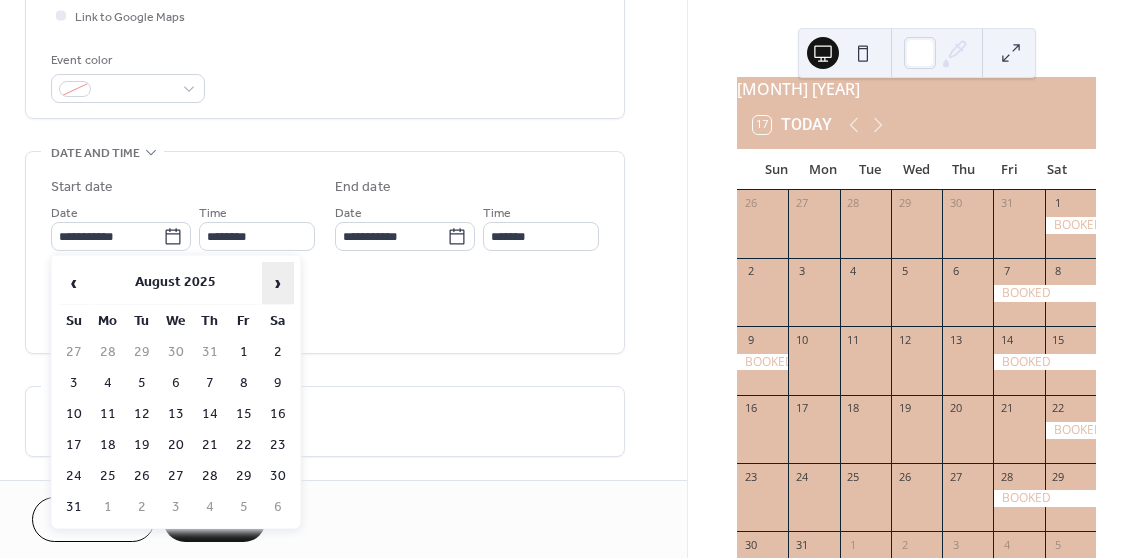 click on "›" at bounding box center [278, 283] 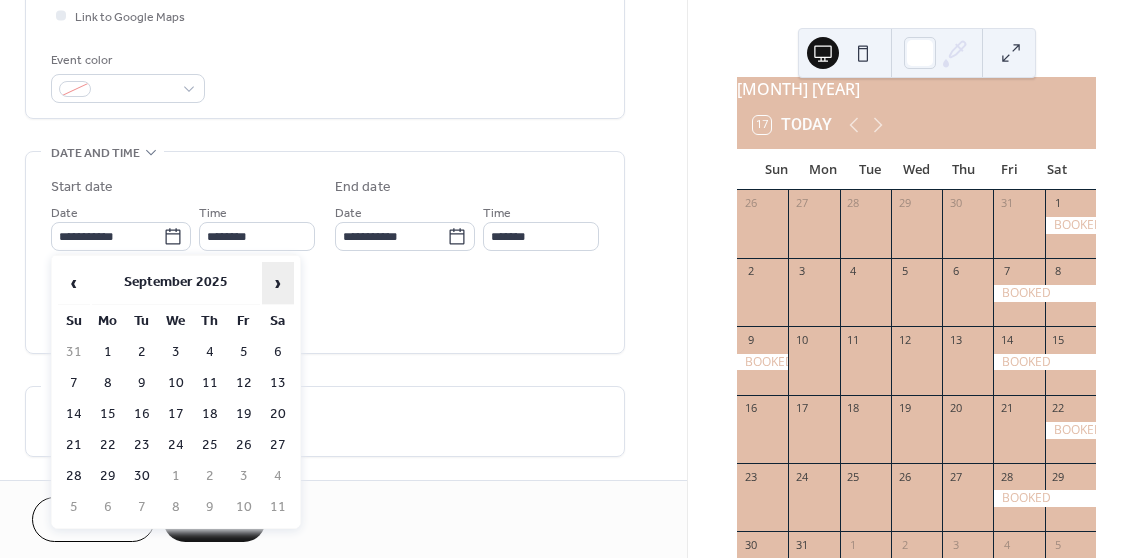 click on "›" at bounding box center [278, 283] 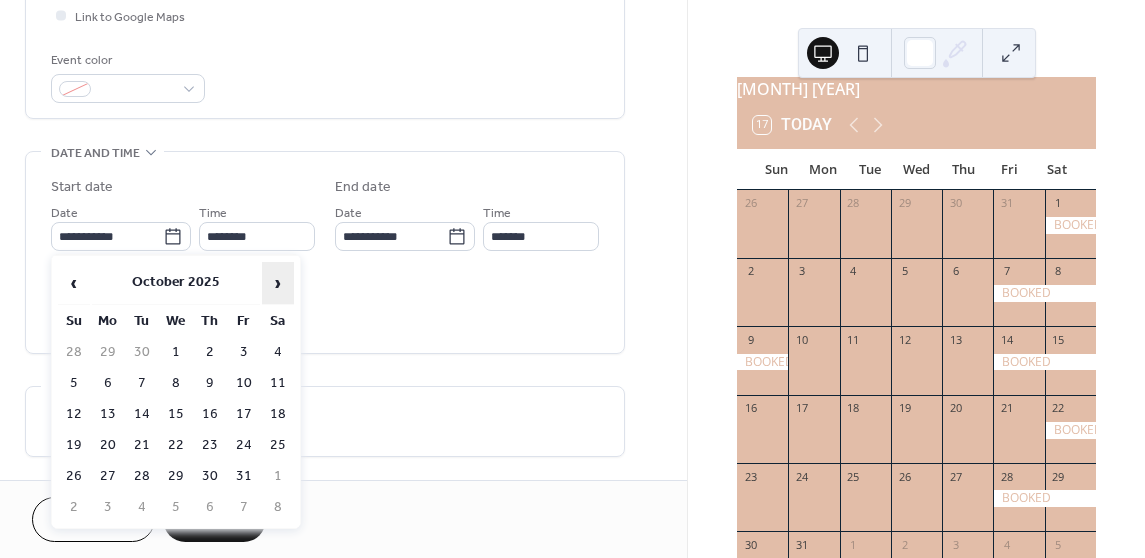 click on "›" at bounding box center [278, 283] 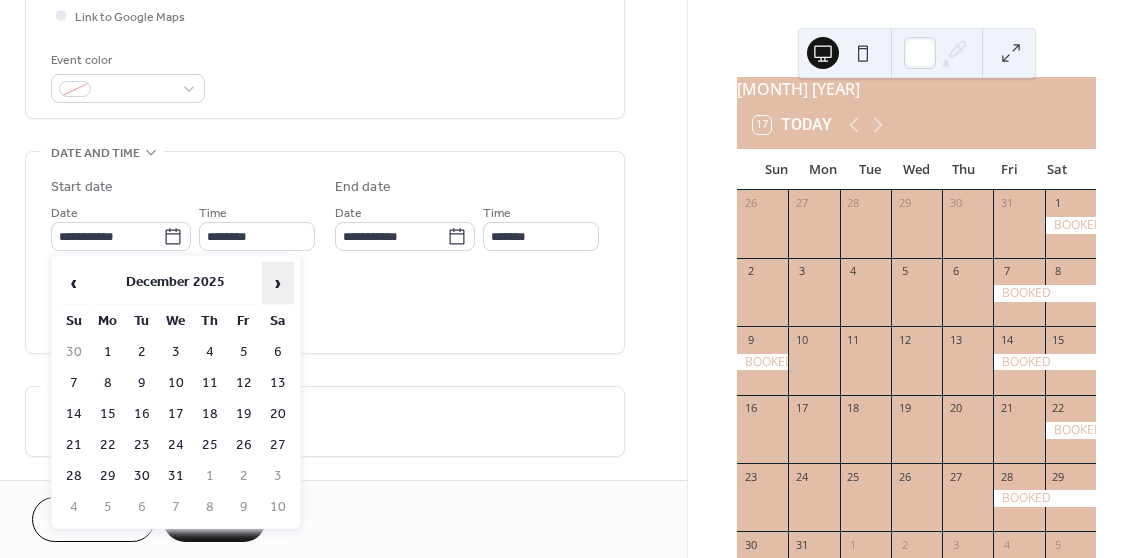 click on "›" at bounding box center [278, 283] 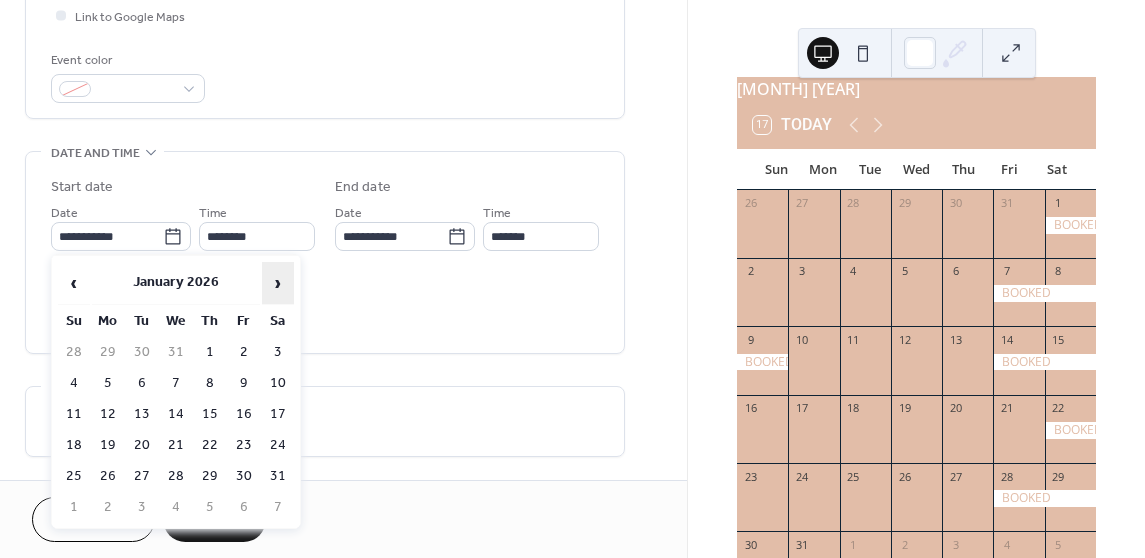 click on "›" at bounding box center [278, 283] 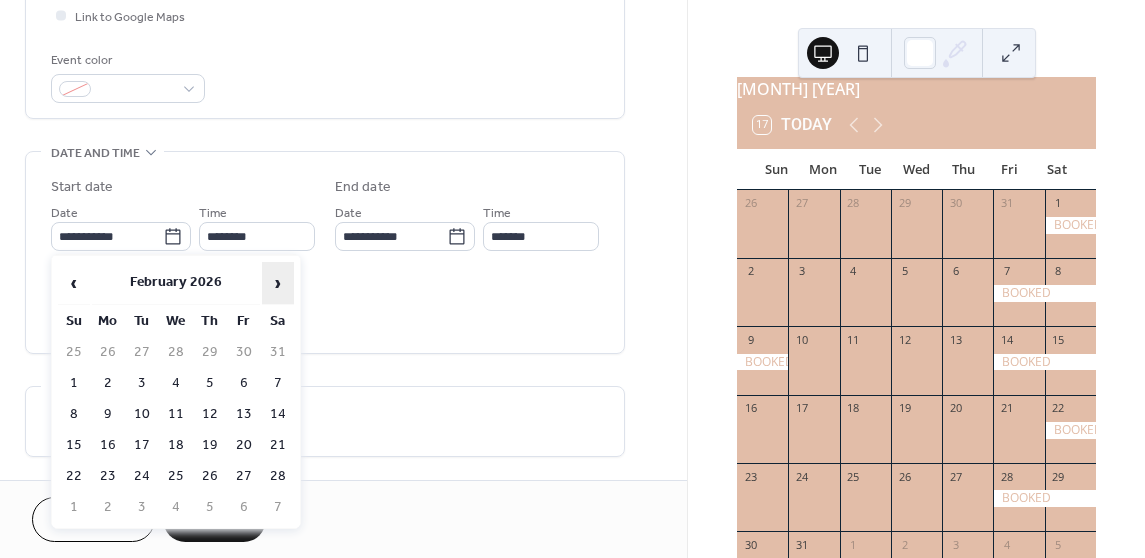 click on "›" at bounding box center (278, 283) 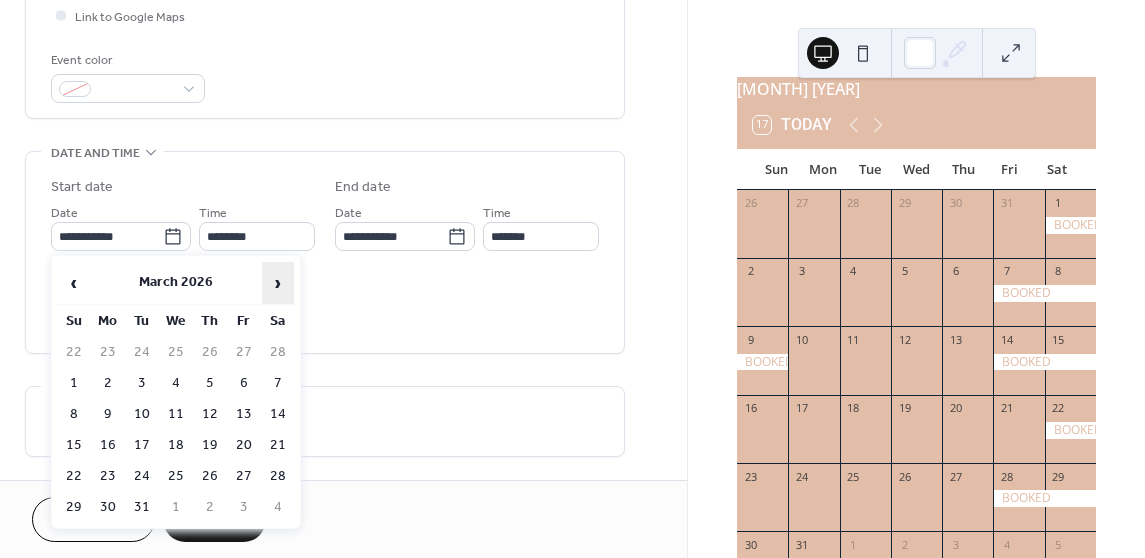 click on "›" at bounding box center (278, 283) 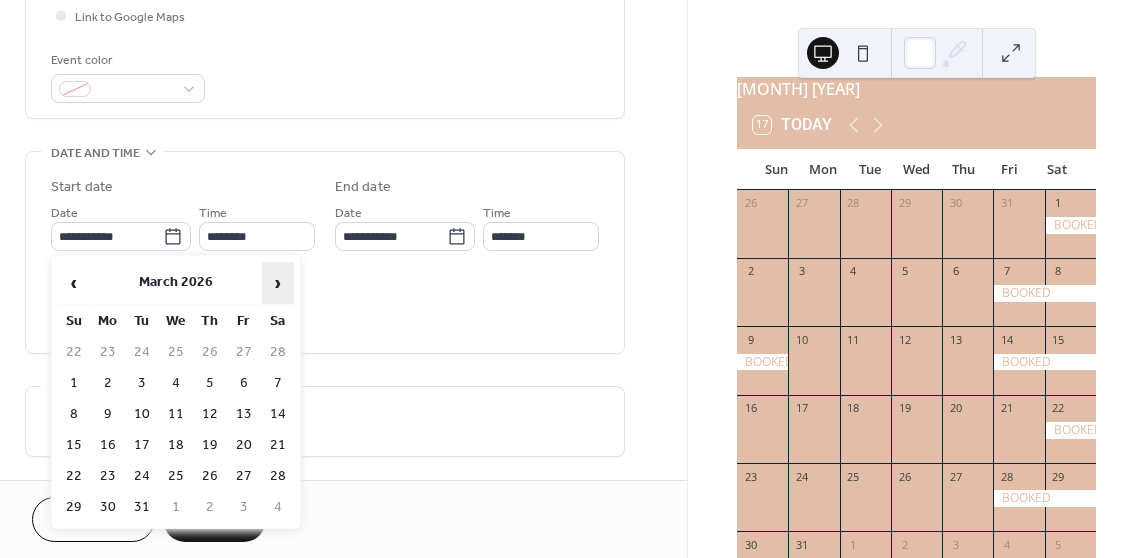 click on "›" at bounding box center [278, 283] 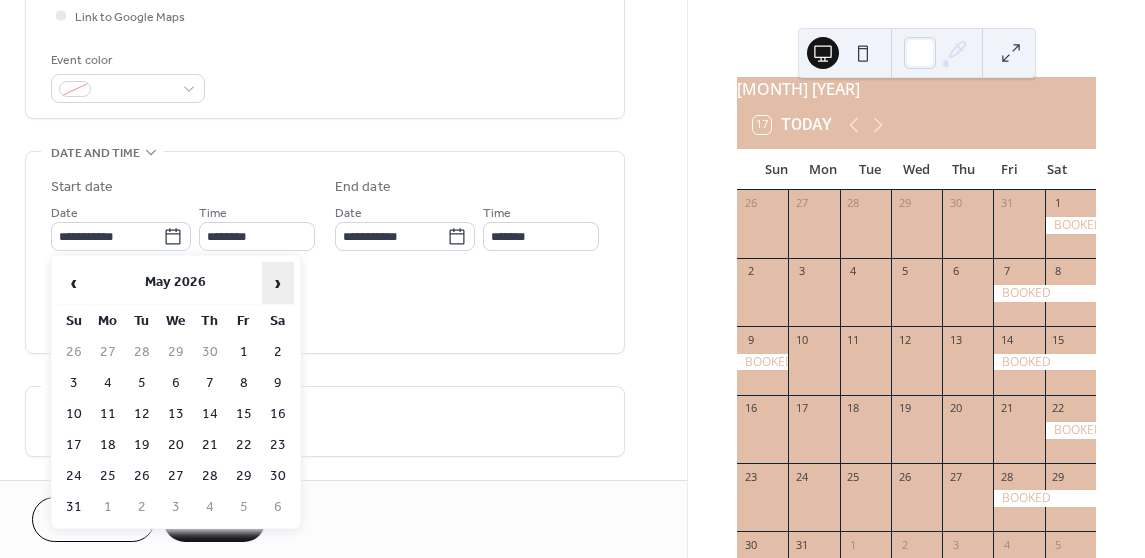 click on "›" at bounding box center (278, 283) 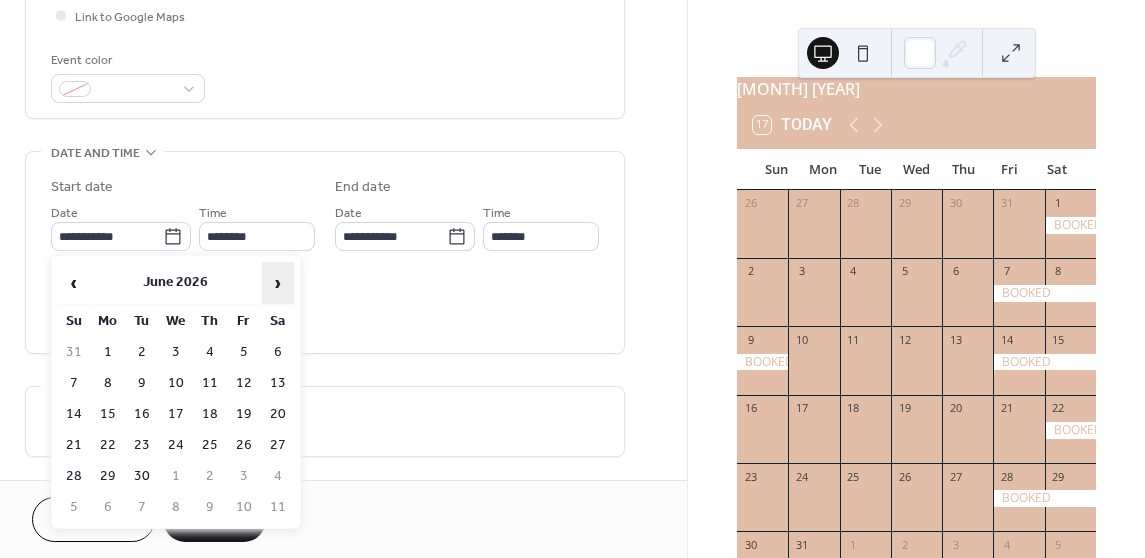 click on "›" at bounding box center [278, 283] 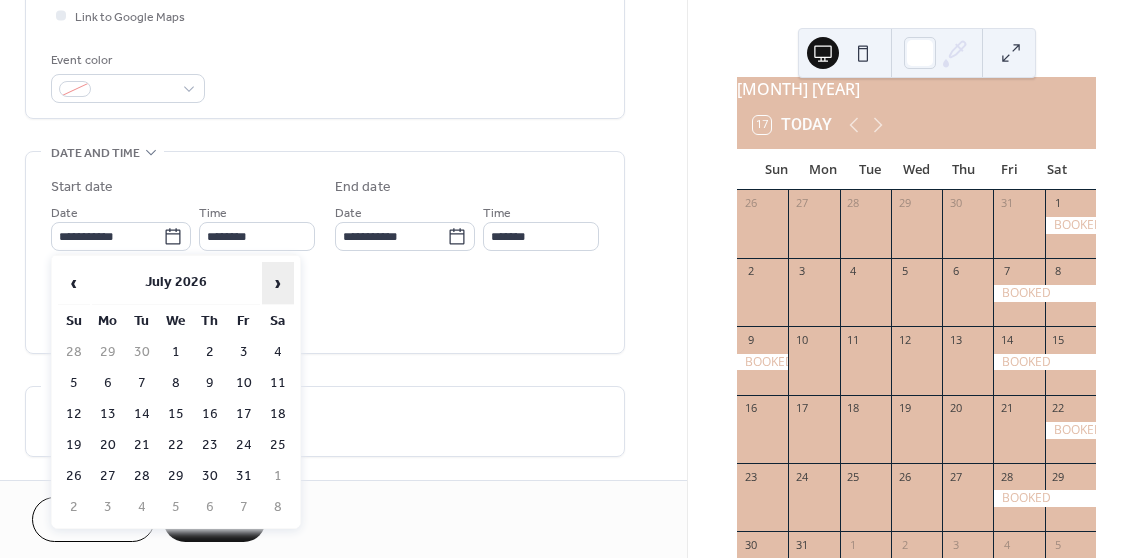click on "›" at bounding box center (278, 283) 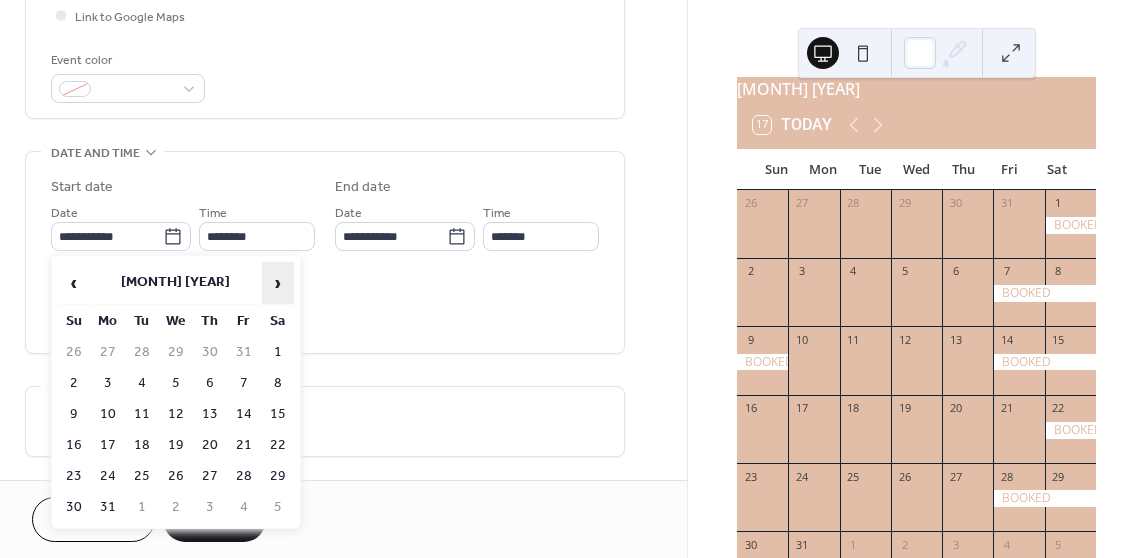 click on "›" at bounding box center [278, 283] 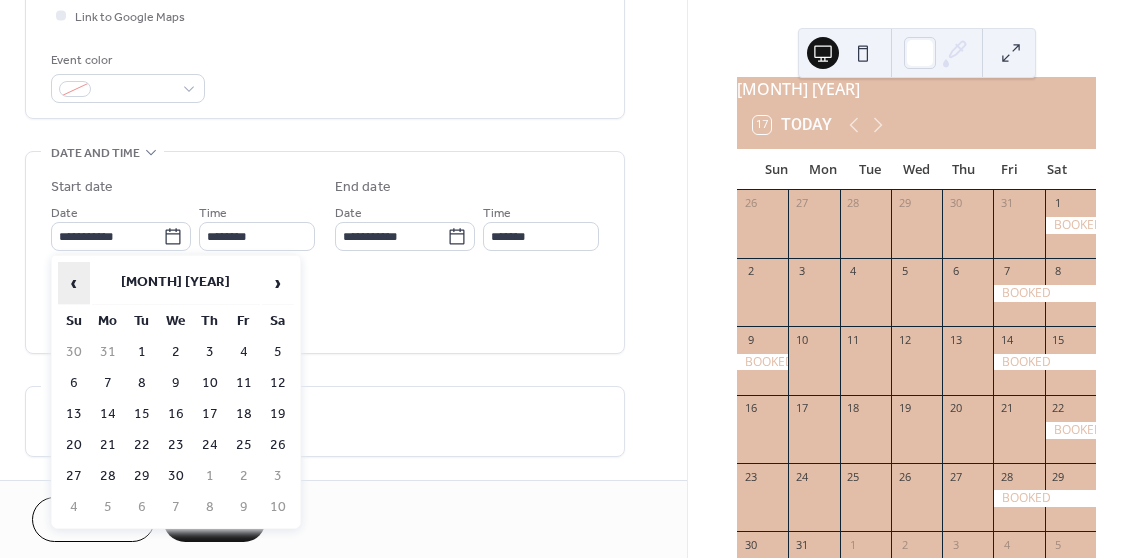 click on "‹" at bounding box center [74, 283] 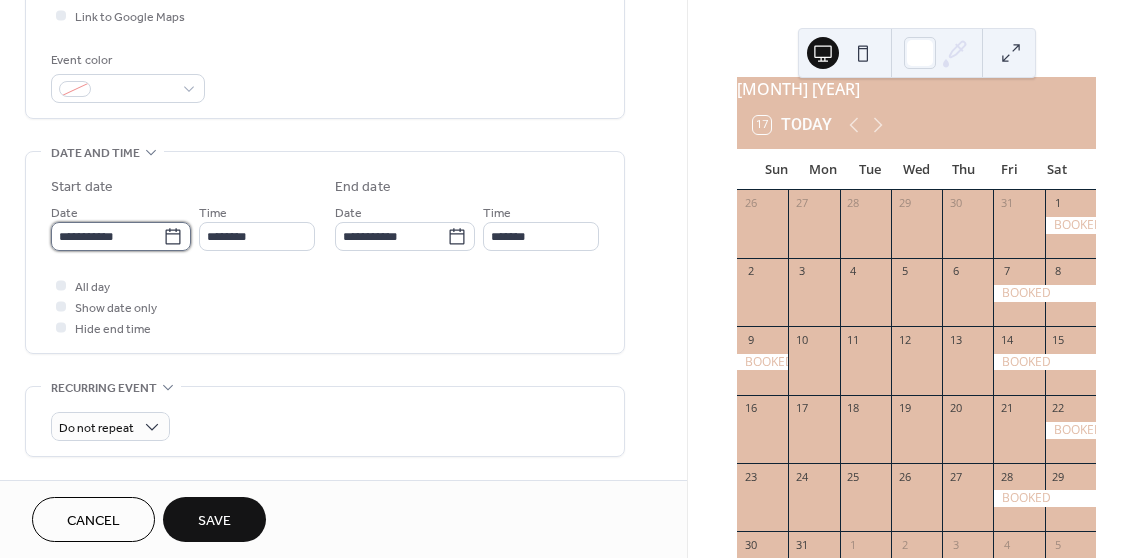 click on "**********" at bounding box center [107, 236] 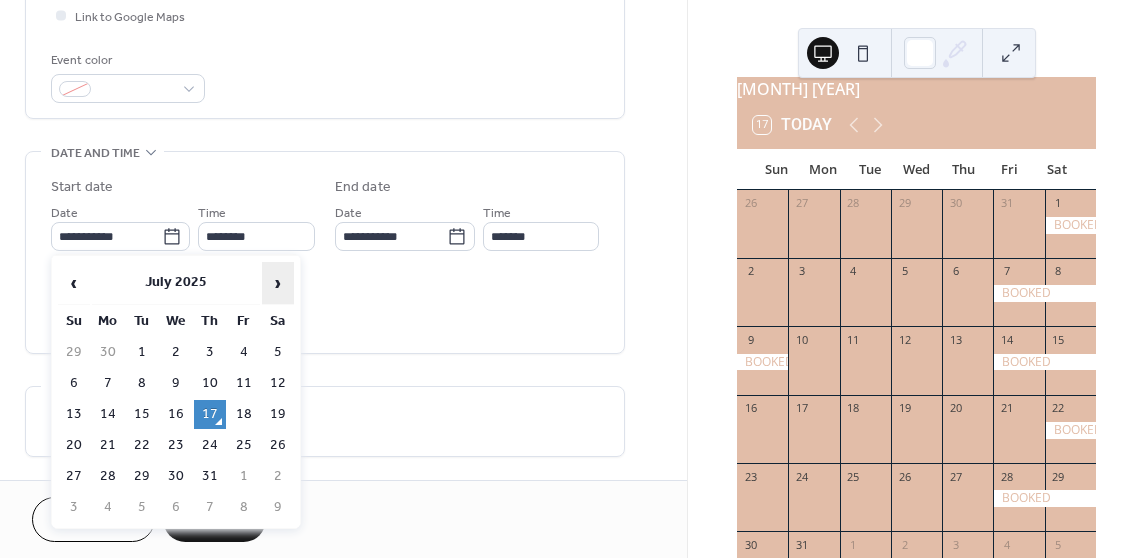 scroll, scrollTop: 0, scrollLeft: 0, axis: both 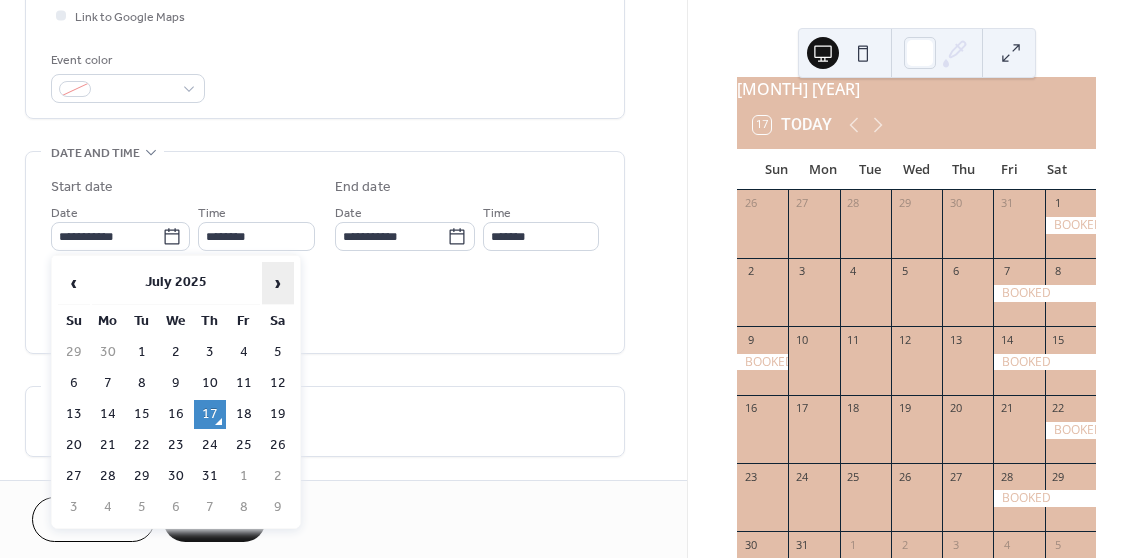 click on "›" at bounding box center [278, 283] 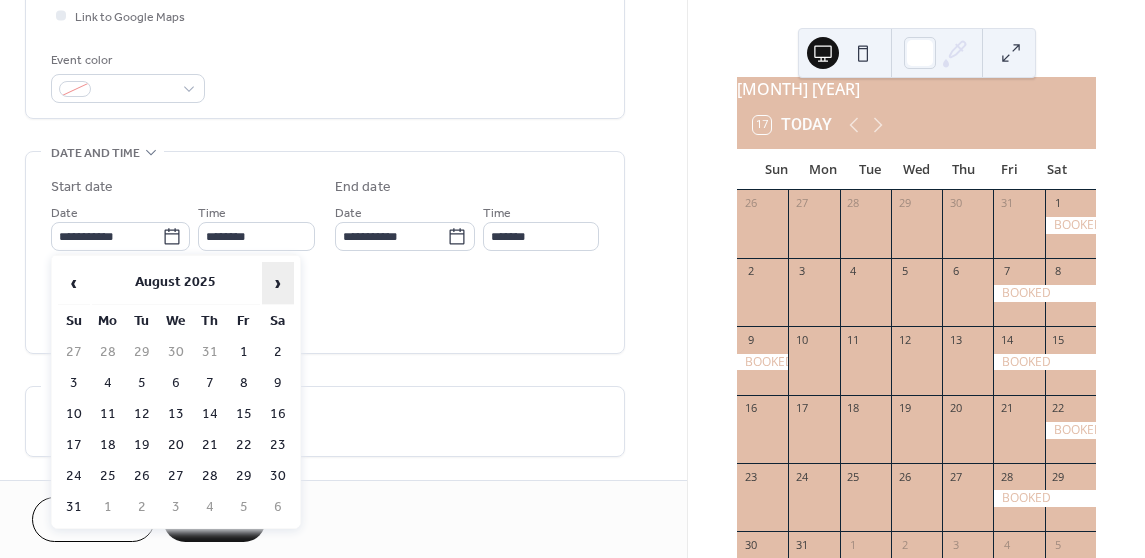click on "›" at bounding box center [278, 283] 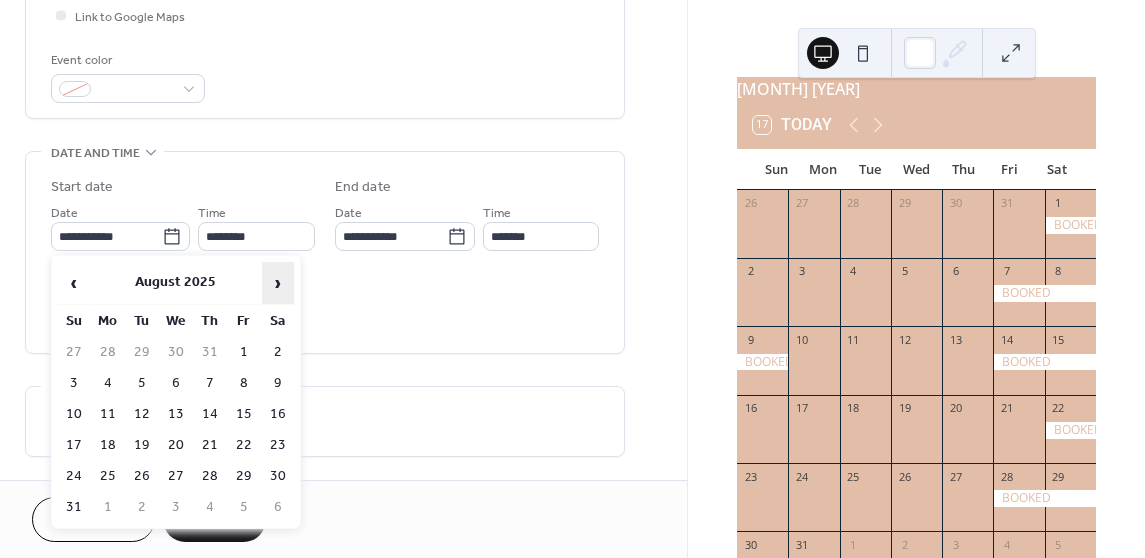 click on "›" at bounding box center (278, 283) 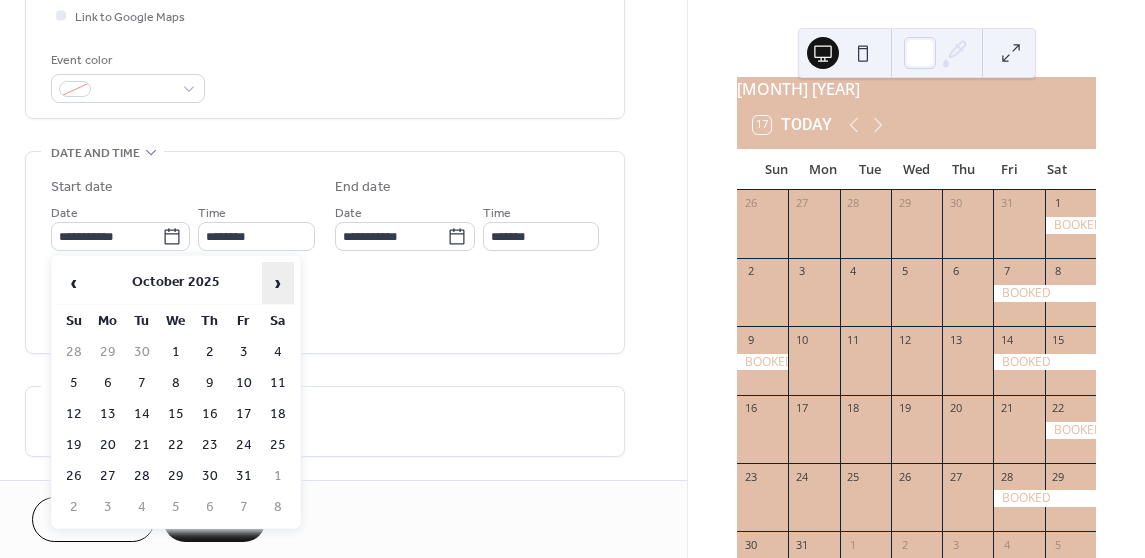 click on "›" at bounding box center [278, 283] 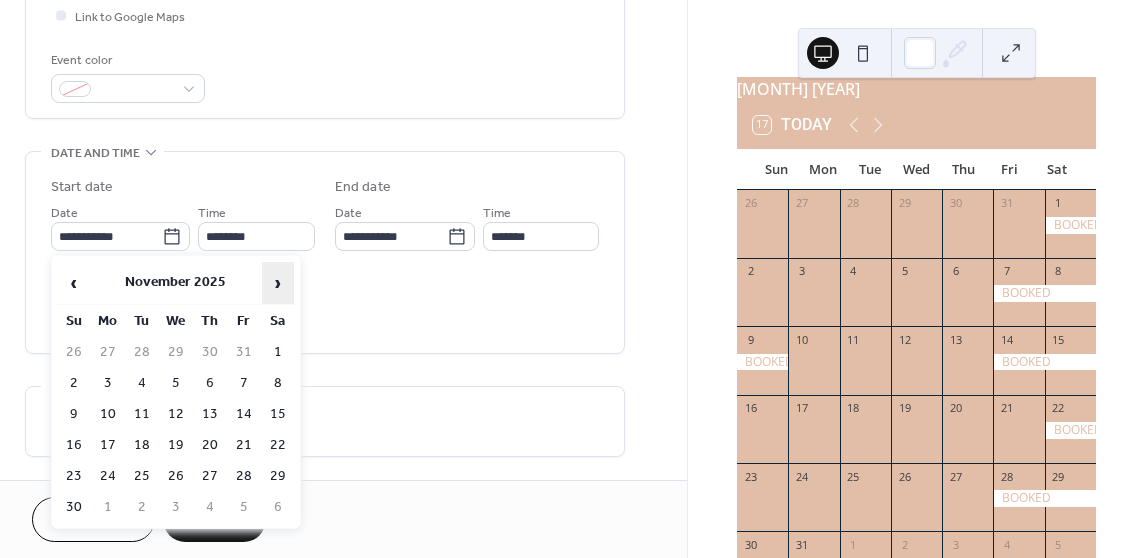 click on "›" at bounding box center (278, 283) 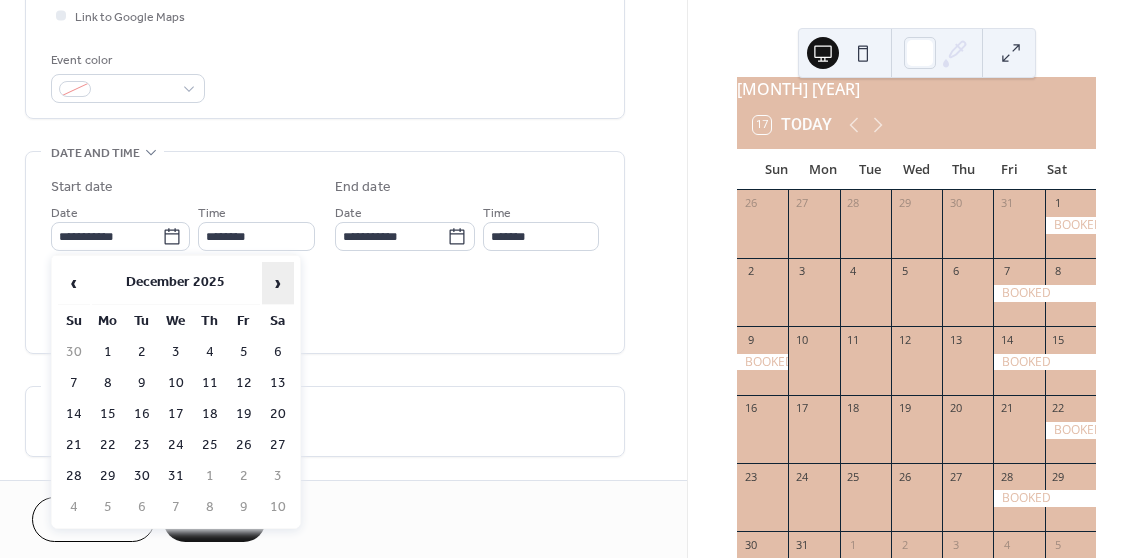 click on "›" at bounding box center (278, 283) 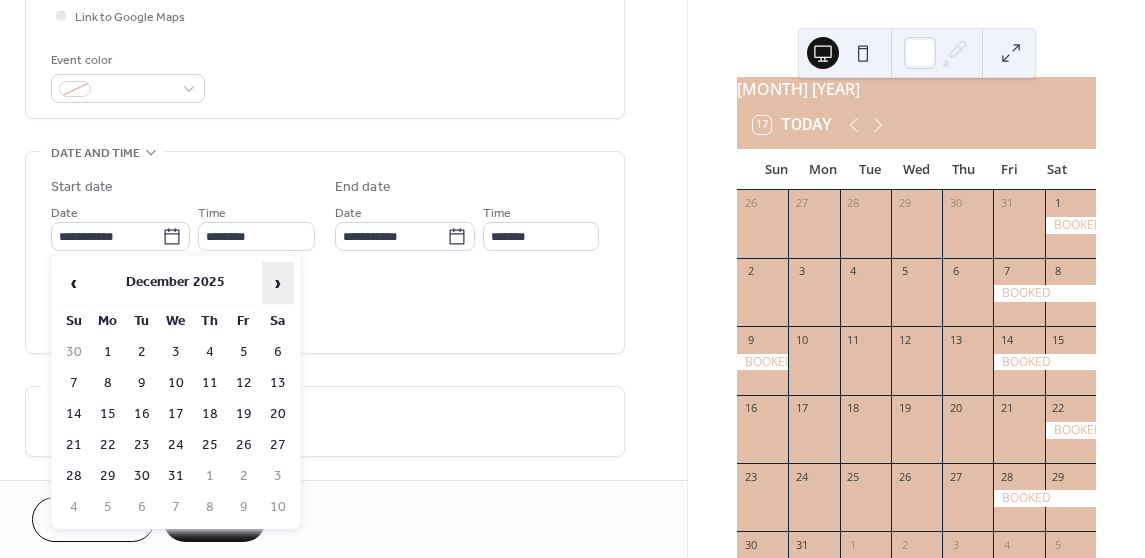 click on "›" at bounding box center [278, 283] 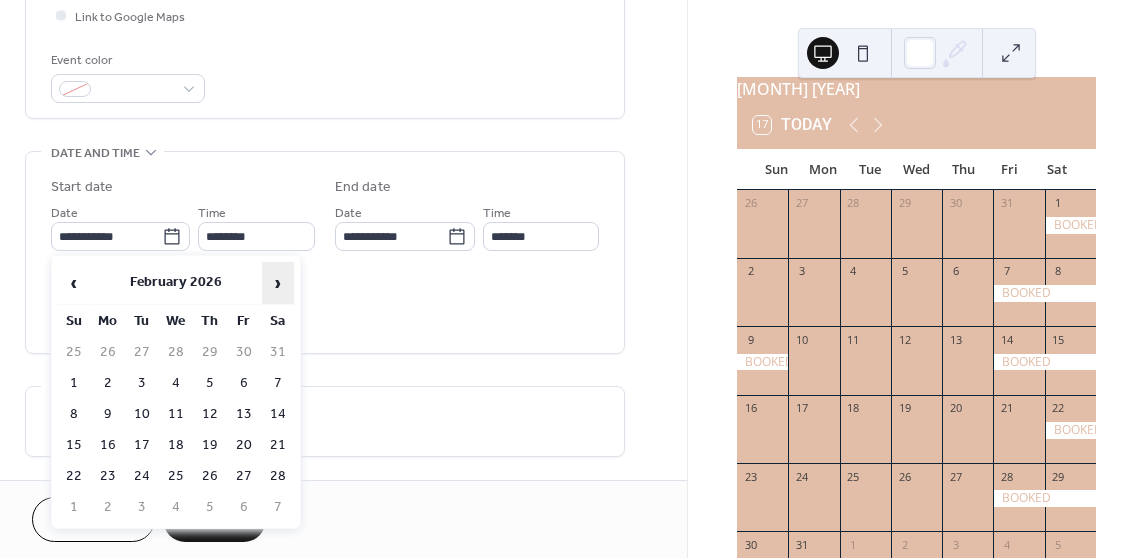 click on "›" at bounding box center [278, 283] 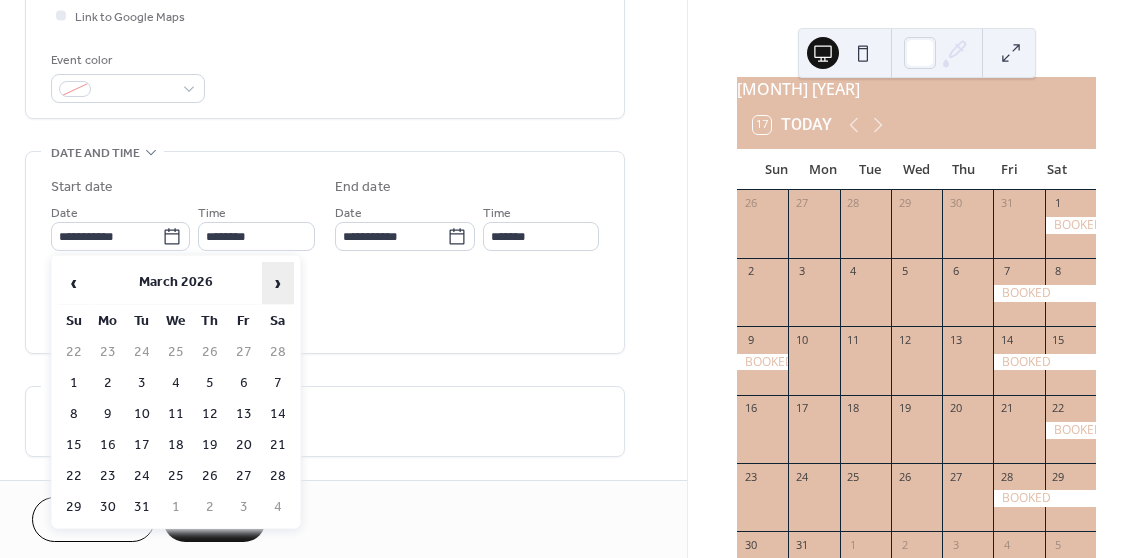 click on "›" at bounding box center (278, 283) 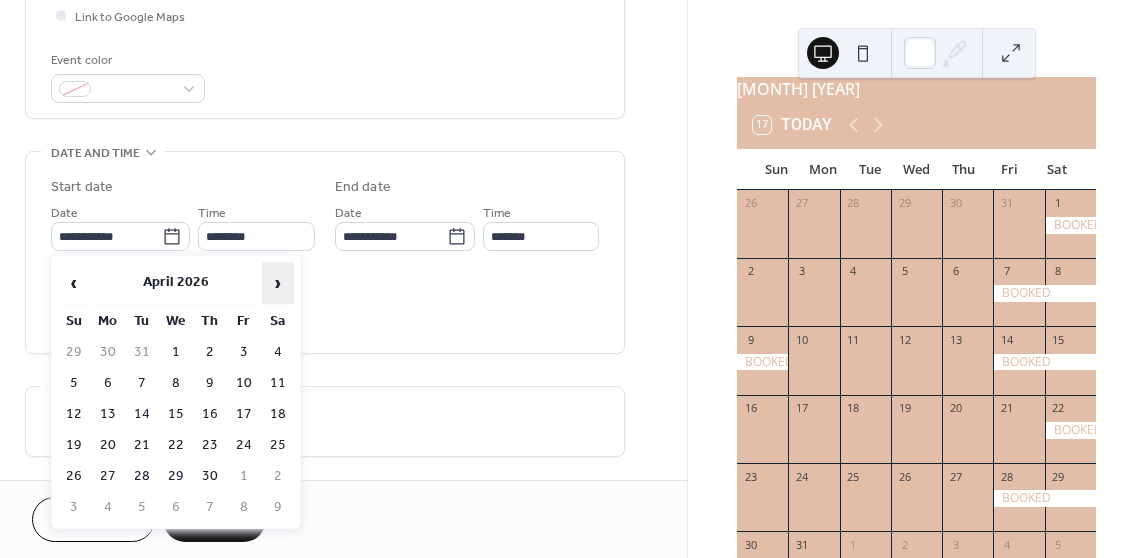 click on "›" at bounding box center (278, 283) 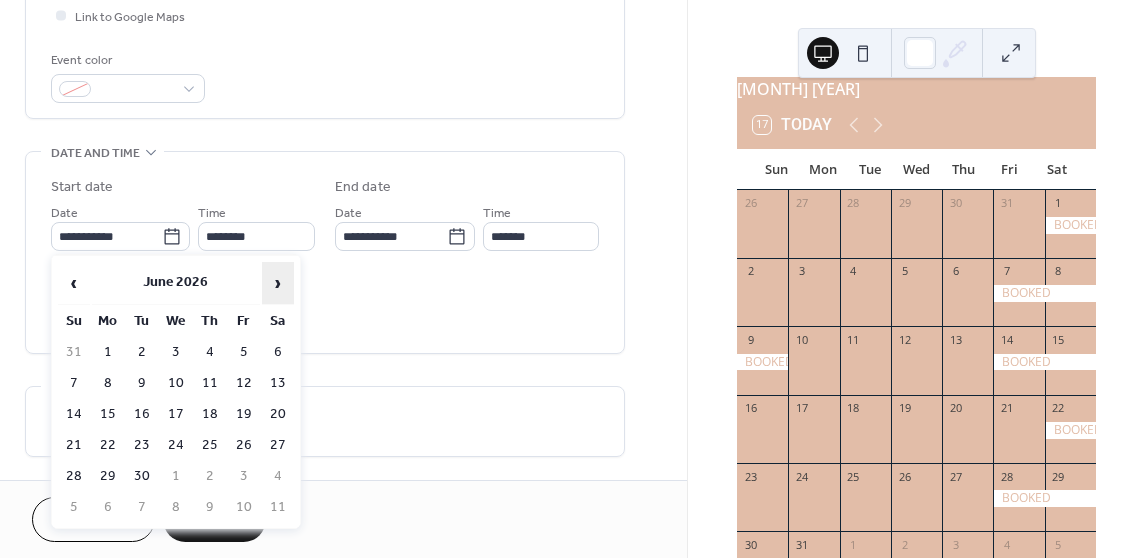 click on "›" at bounding box center (278, 283) 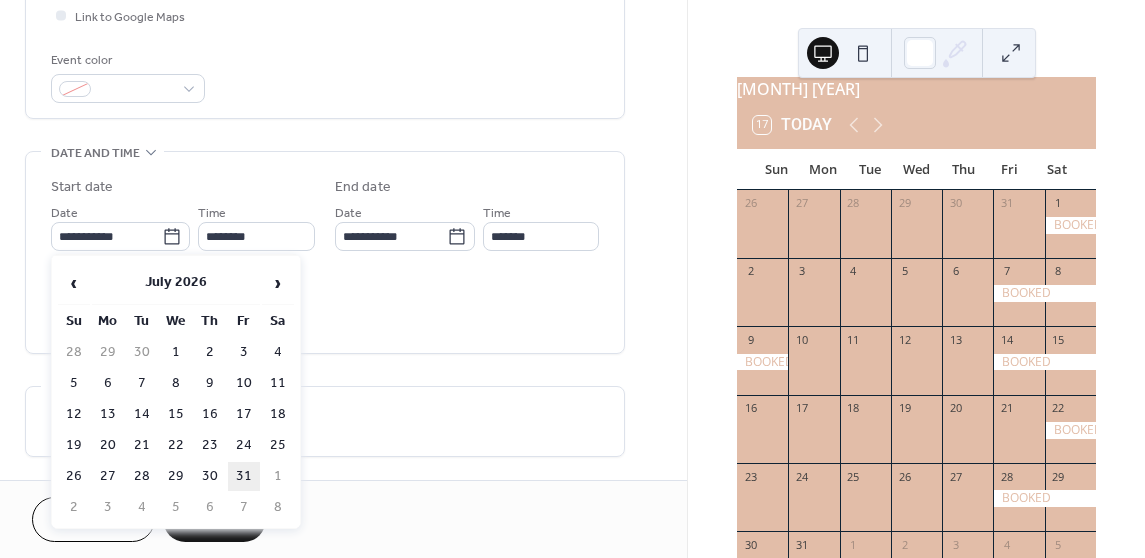 click on "31" at bounding box center [244, 476] 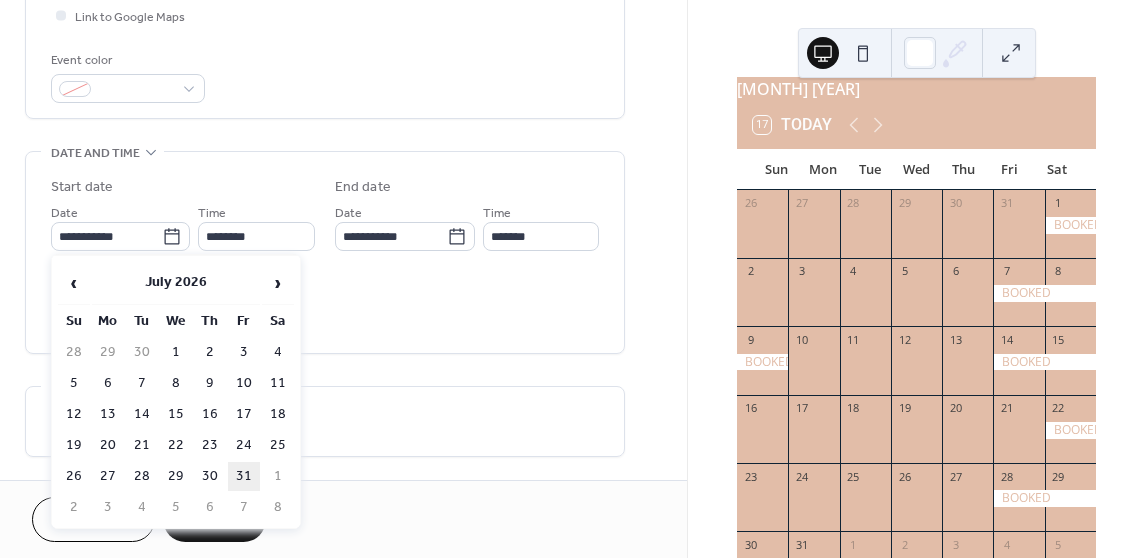 type on "**********" 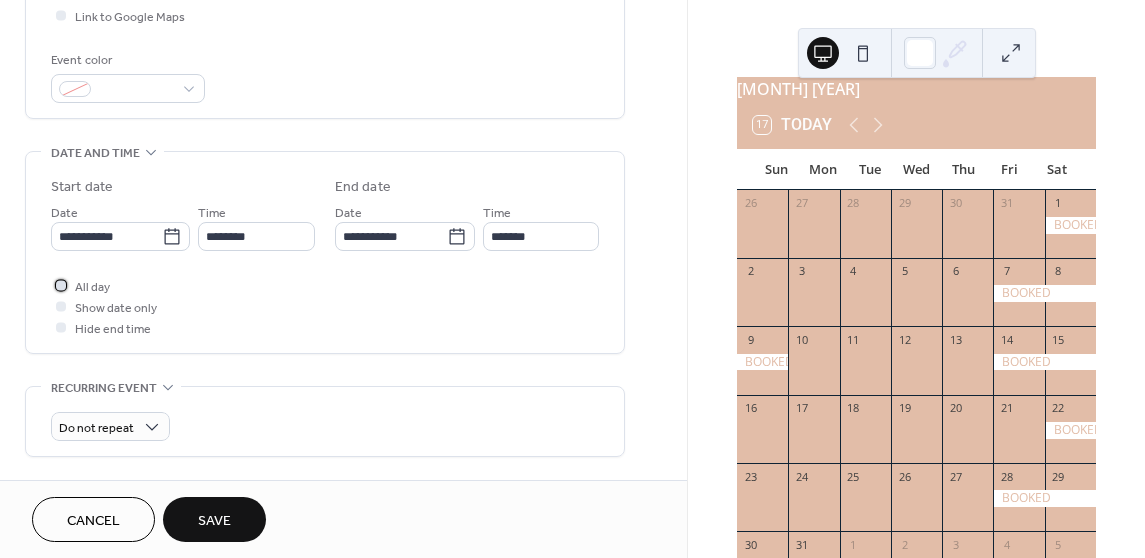 click at bounding box center [61, 285] 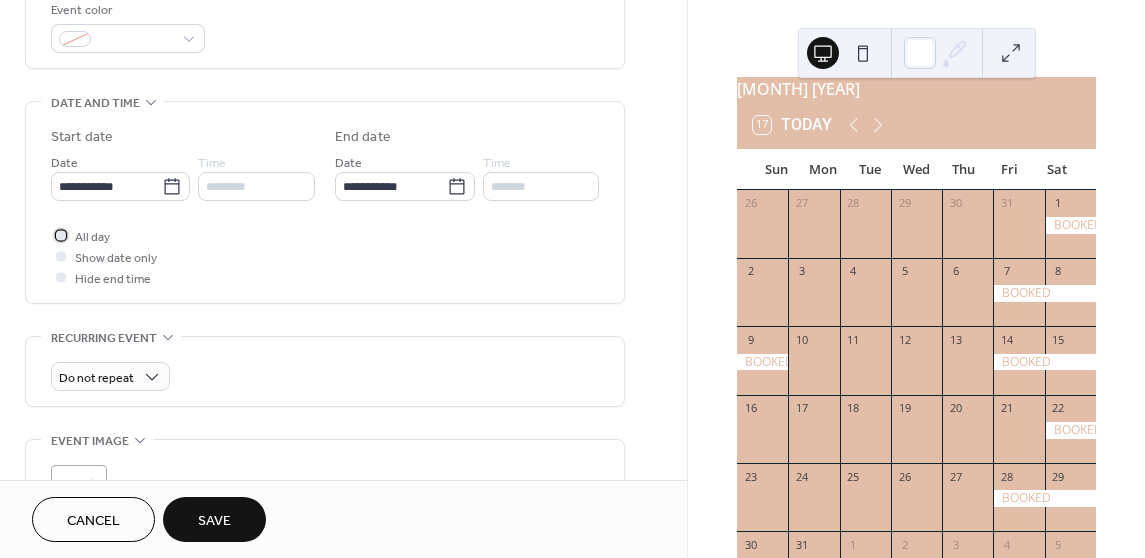 scroll, scrollTop: 843, scrollLeft: 0, axis: vertical 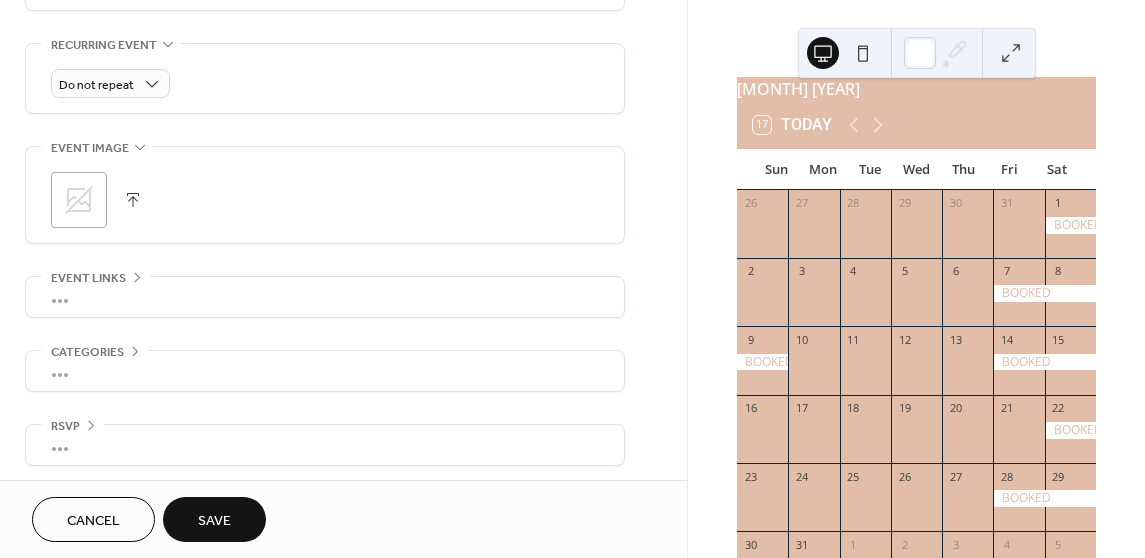 click on "Save" at bounding box center [214, 519] 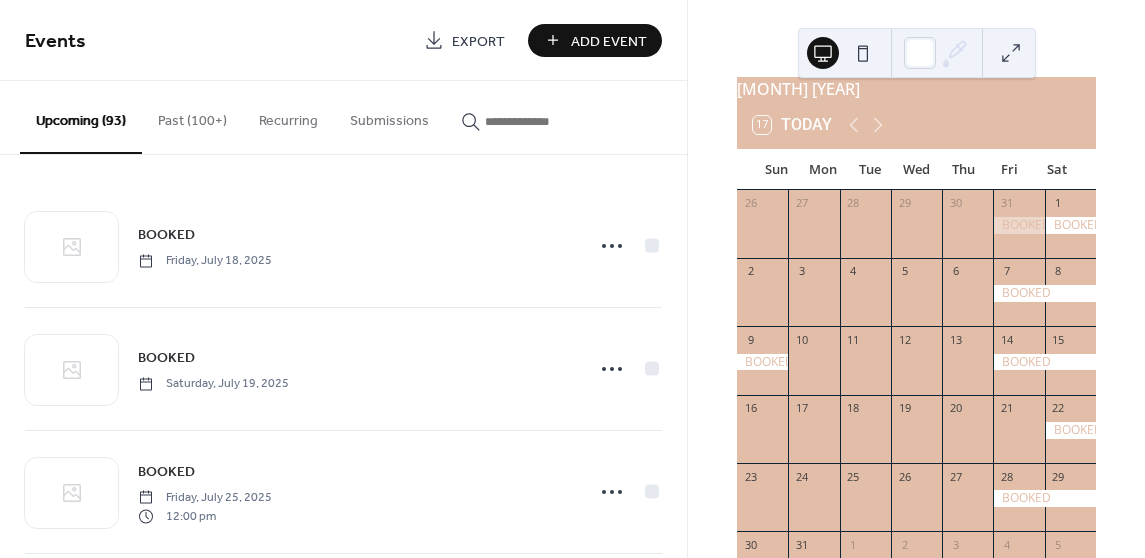 click on "Add Event" at bounding box center [609, 41] 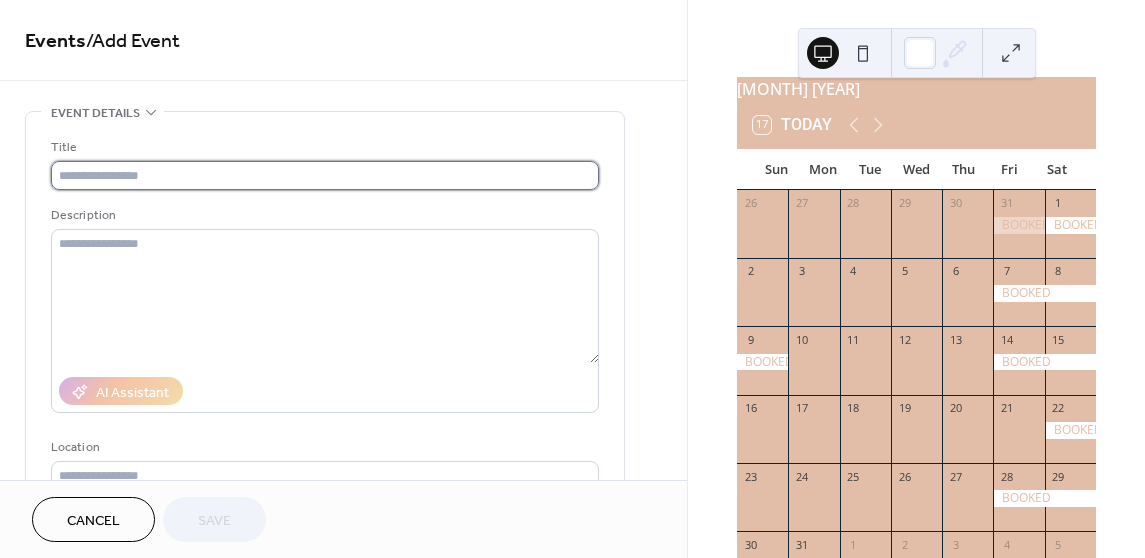 click at bounding box center (325, 175) 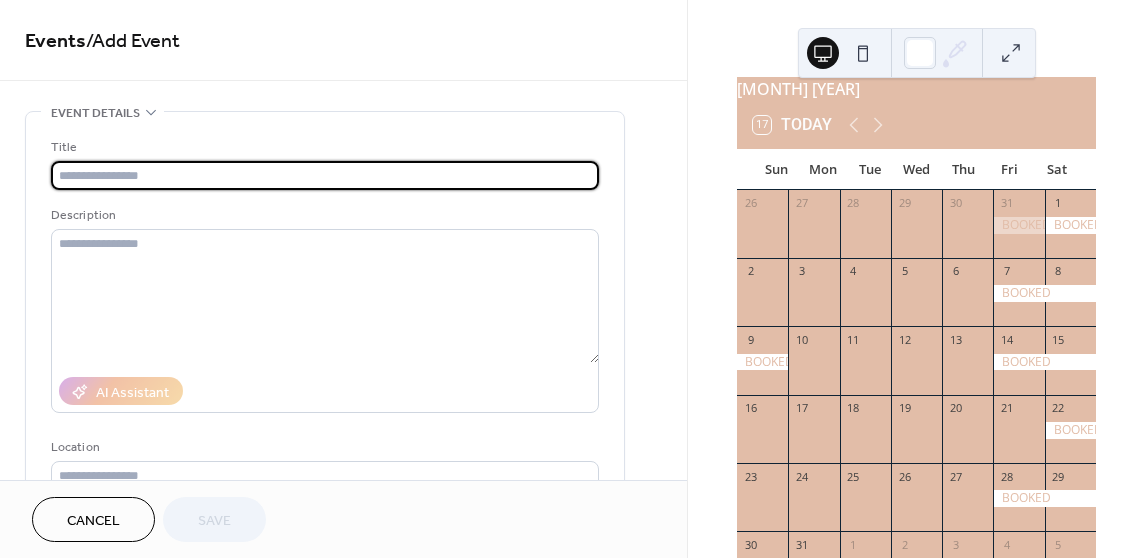 type on "******" 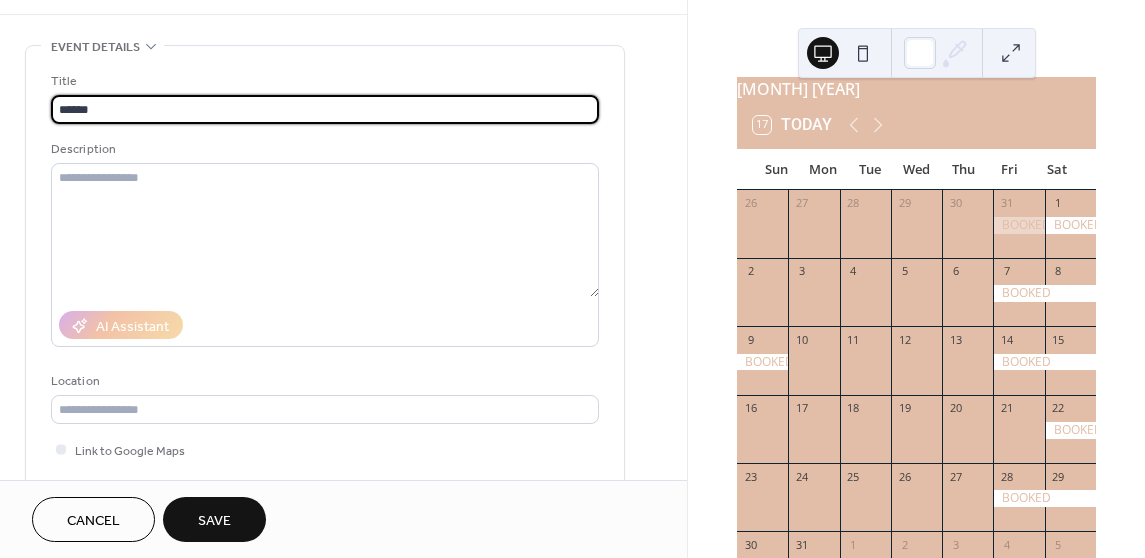 scroll, scrollTop: 300, scrollLeft: 0, axis: vertical 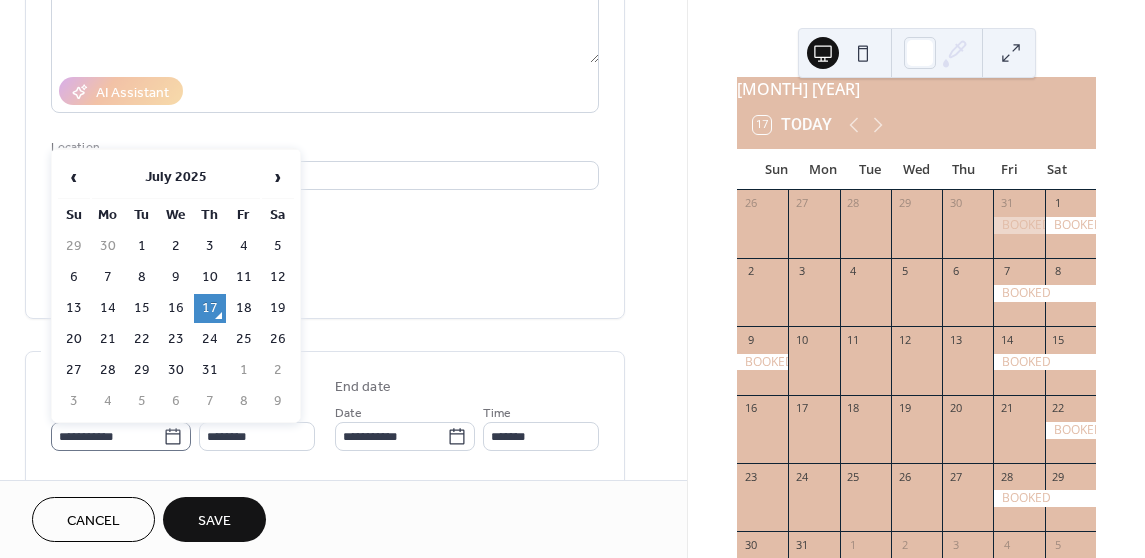 click 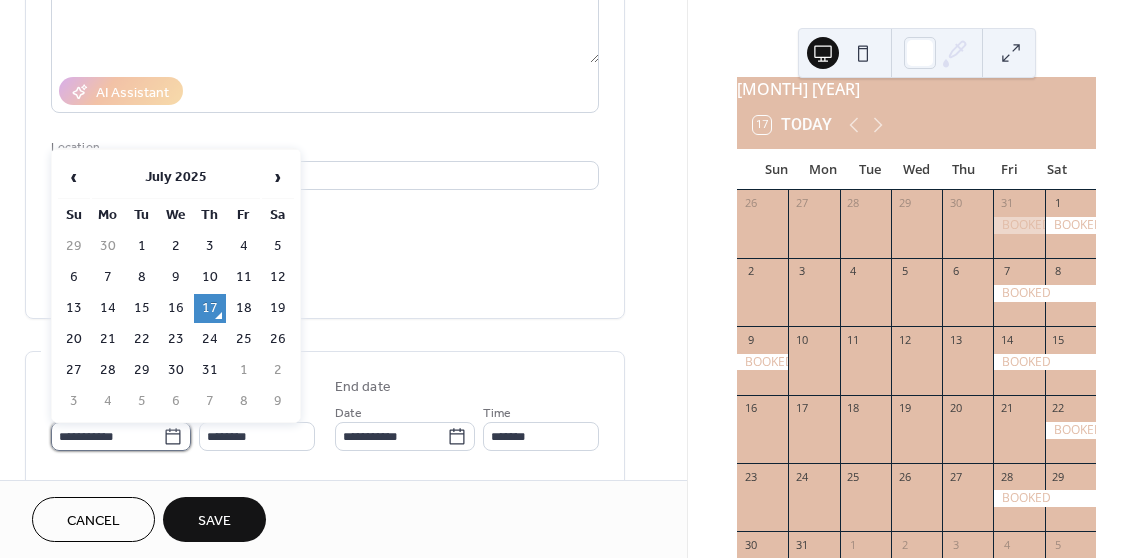 click on "**********" at bounding box center [107, 436] 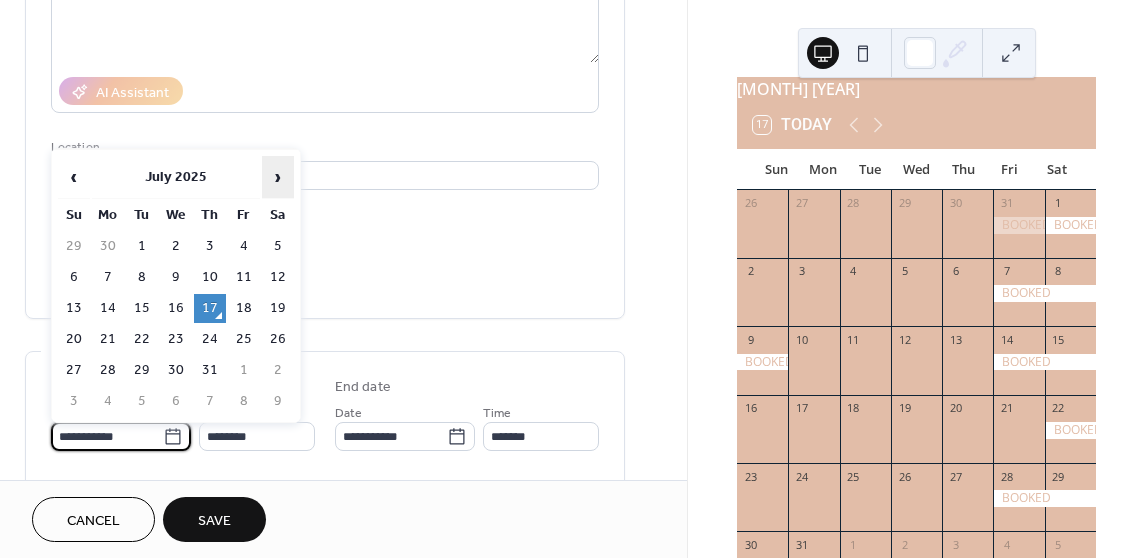 click on "›" at bounding box center [278, 177] 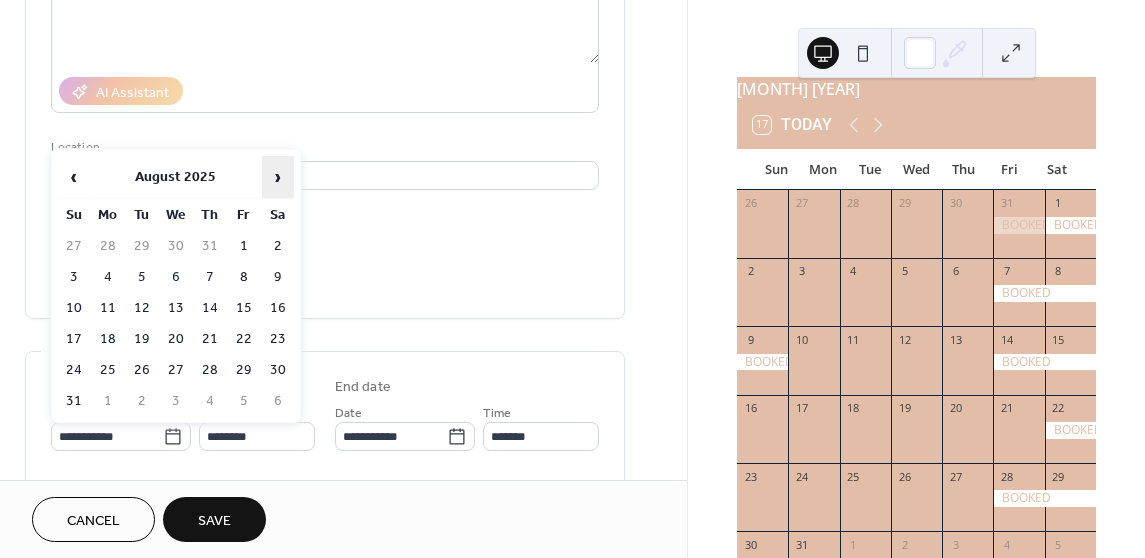 click on "›" at bounding box center [278, 177] 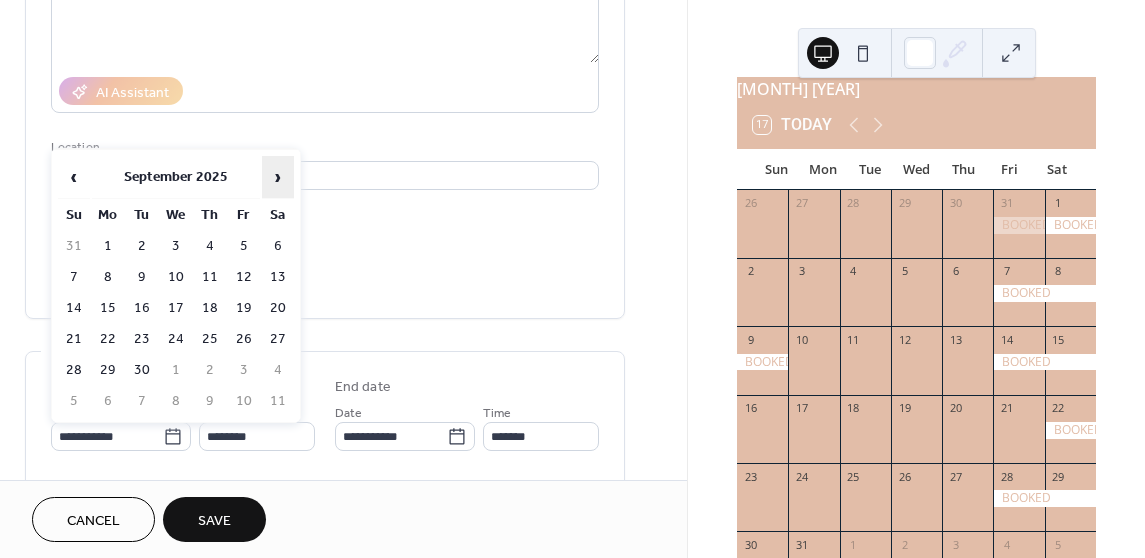 click on "›" at bounding box center [278, 177] 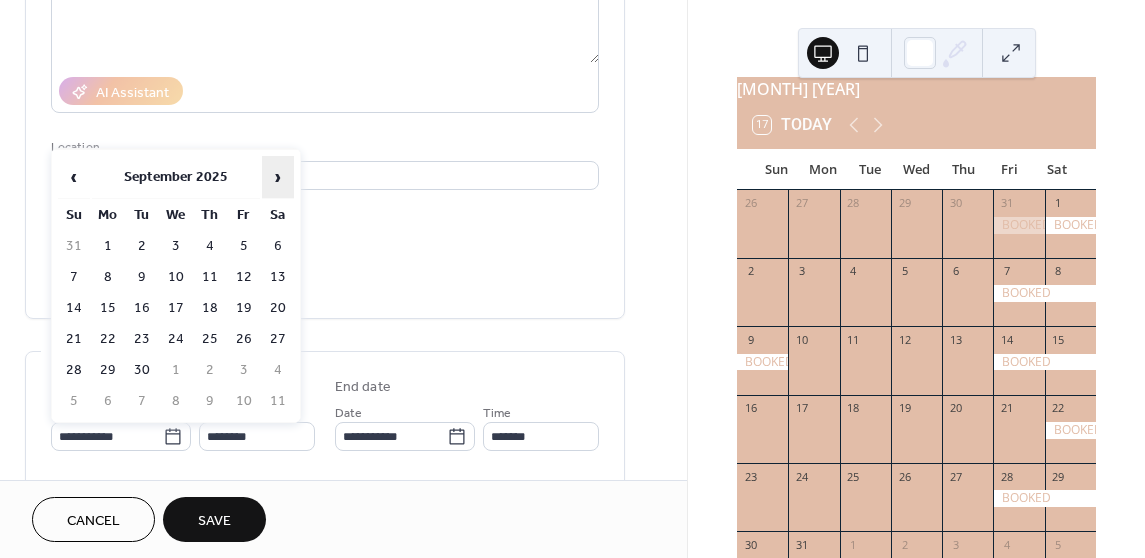 click on "›" at bounding box center (278, 177) 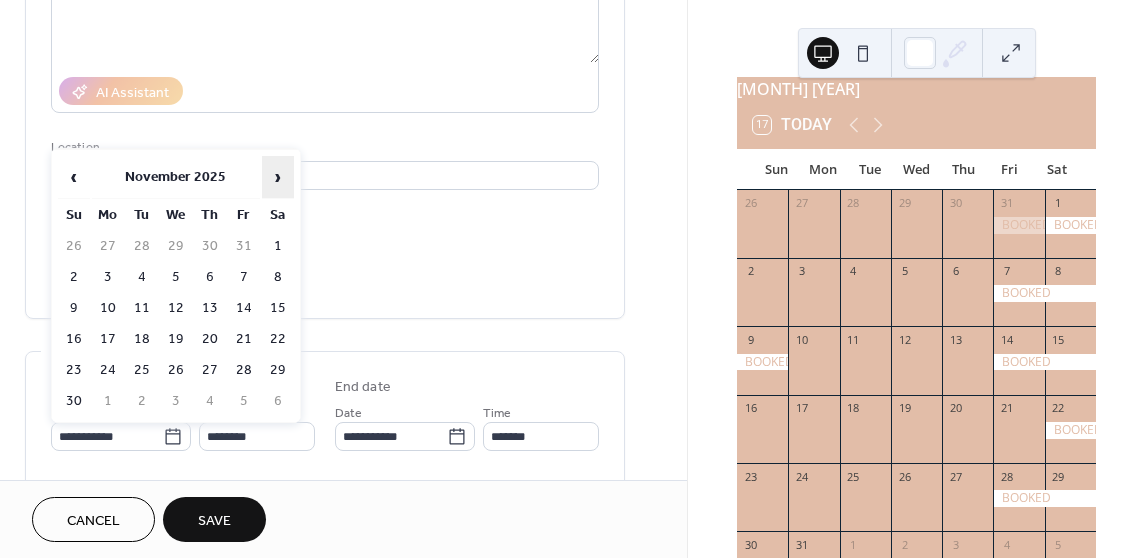 click on "›" at bounding box center [278, 177] 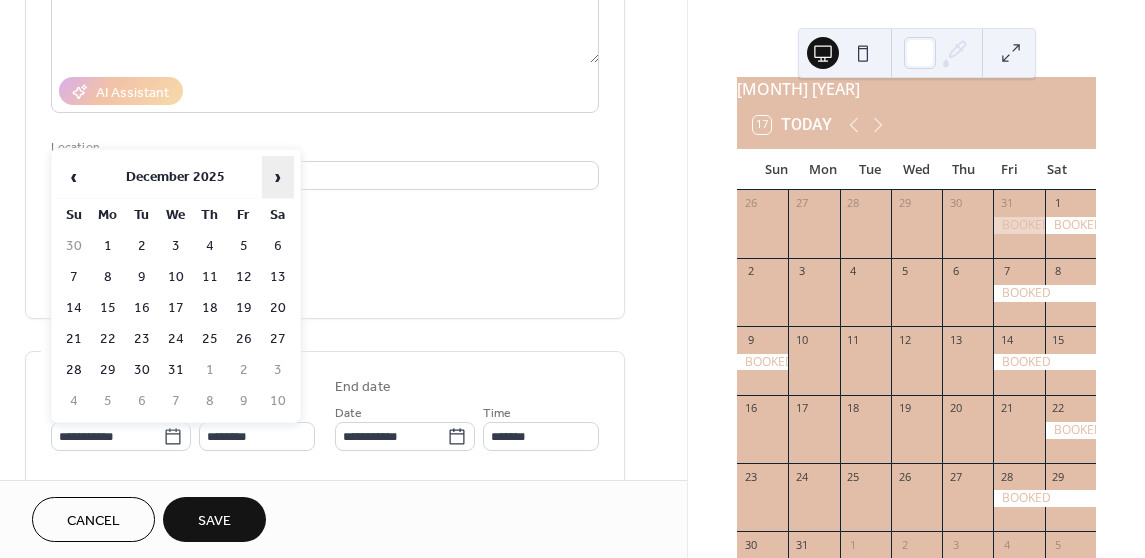 click on "›" at bounding box center [278, 177] 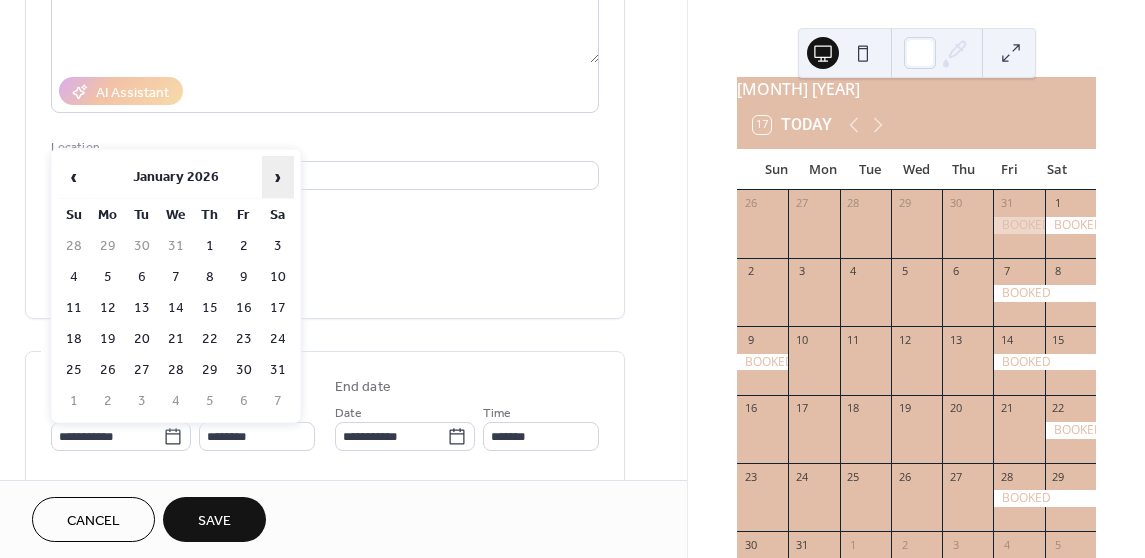click on "›" at bounding box center (278, 177) 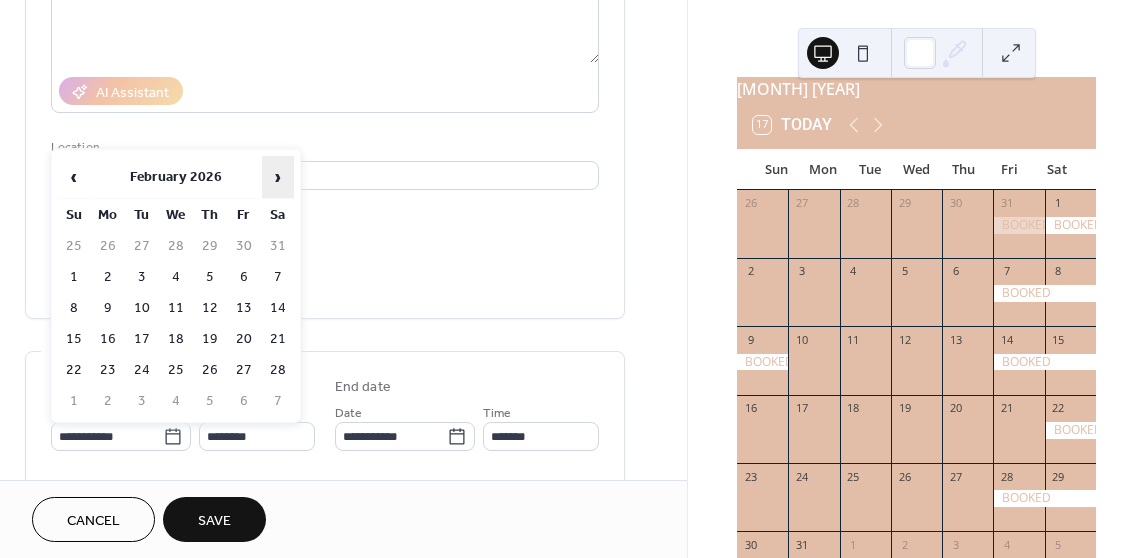 click on "›" at bounding box center (278, 177) 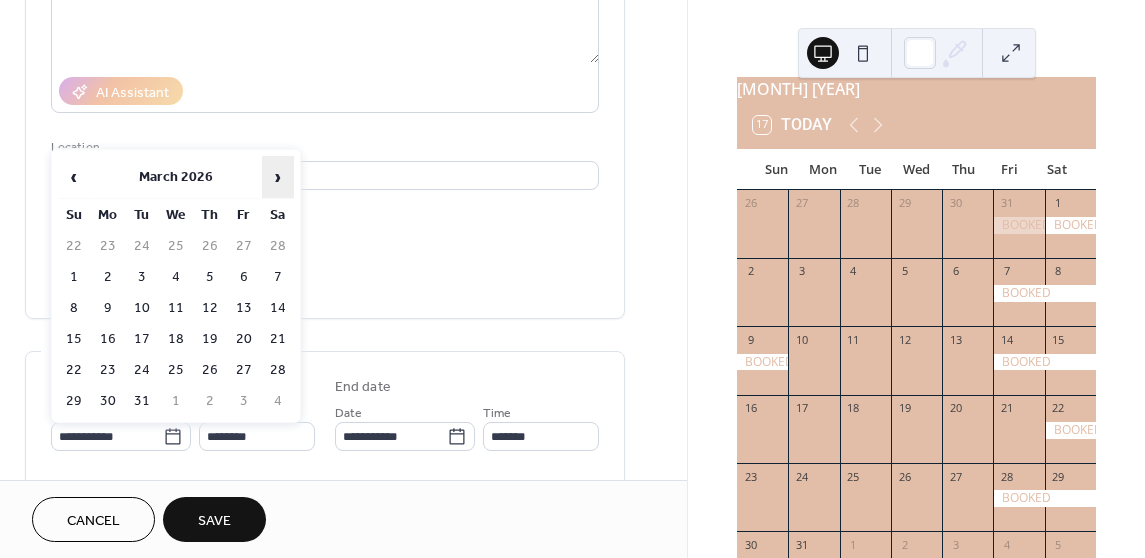 click on "›" at bounding box center (278, 177) 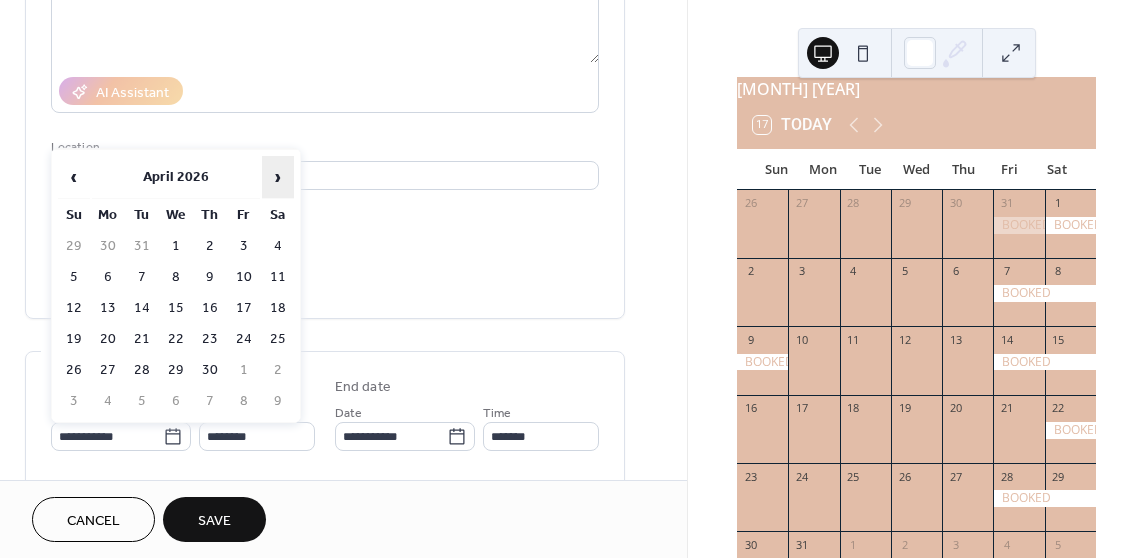 click on "›" at bounding box center (278, 177) 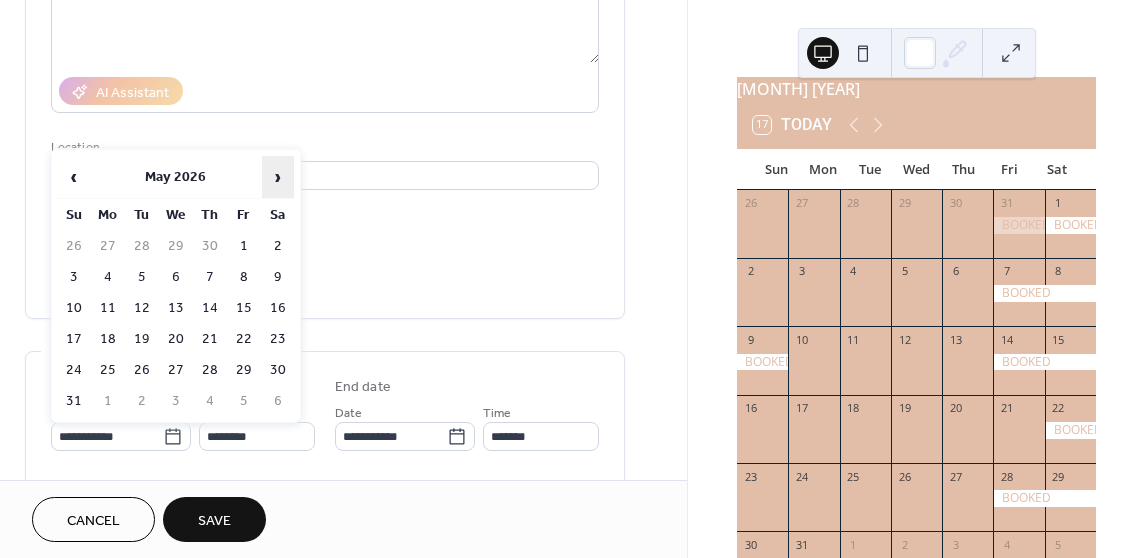 click on "›" at bounding box center [278, 177] 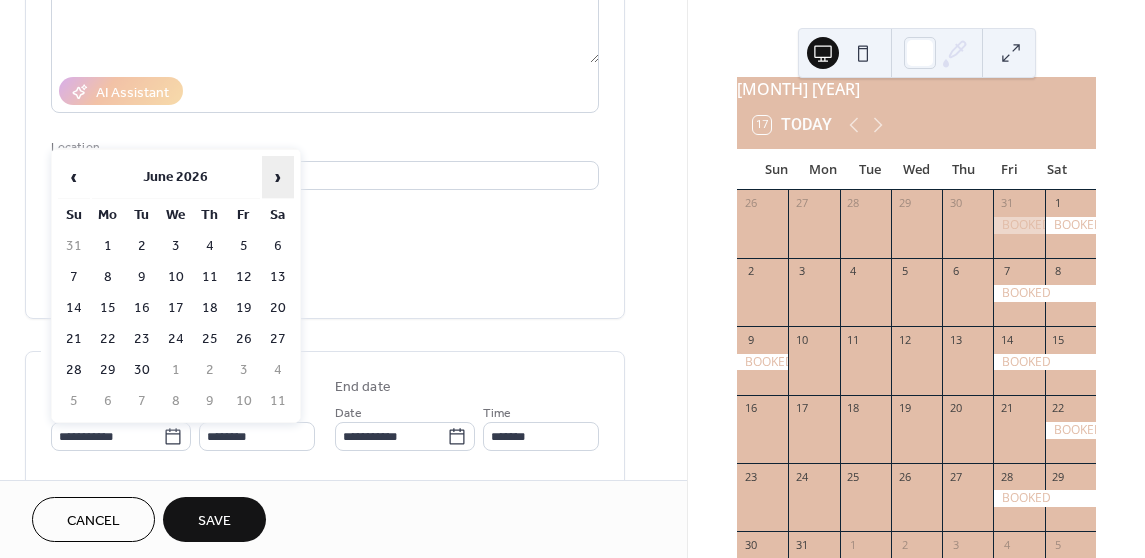click on "›" at bounding box center [278, 177] 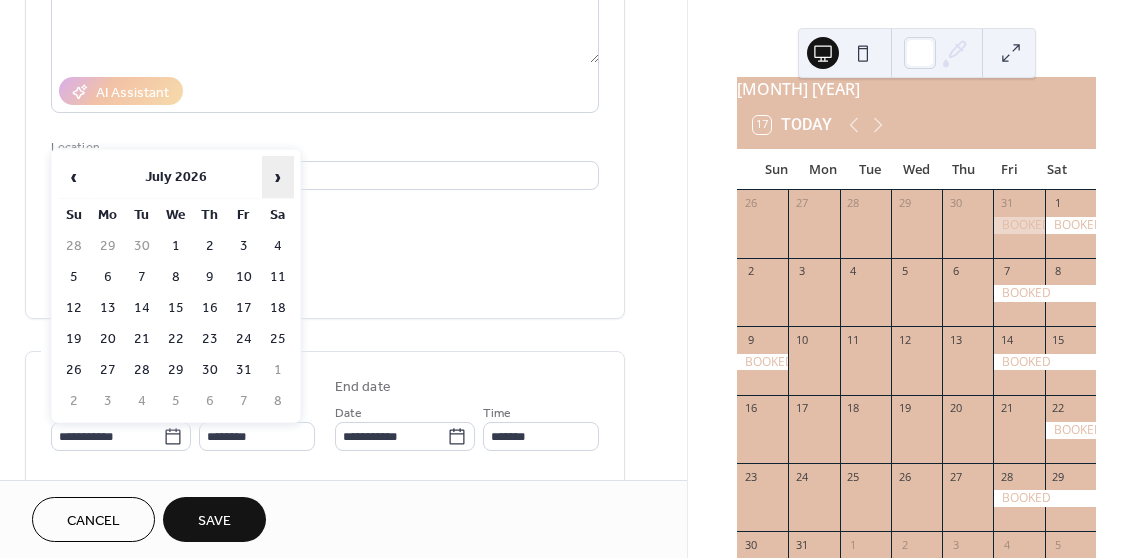 click on "›" at bounding box center (278, 177) 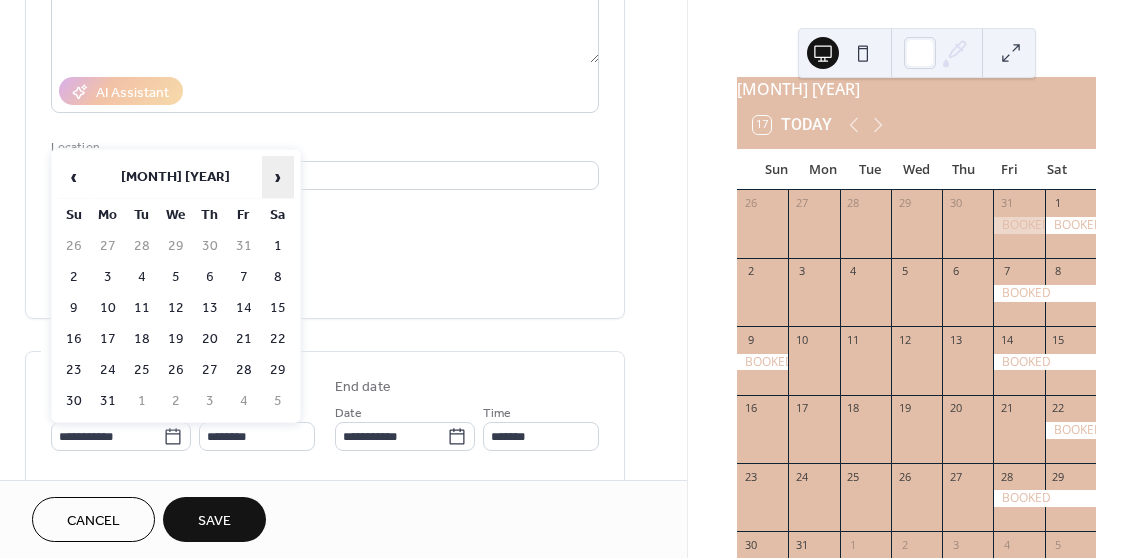 click on "›" at bounding box center [278, 177] 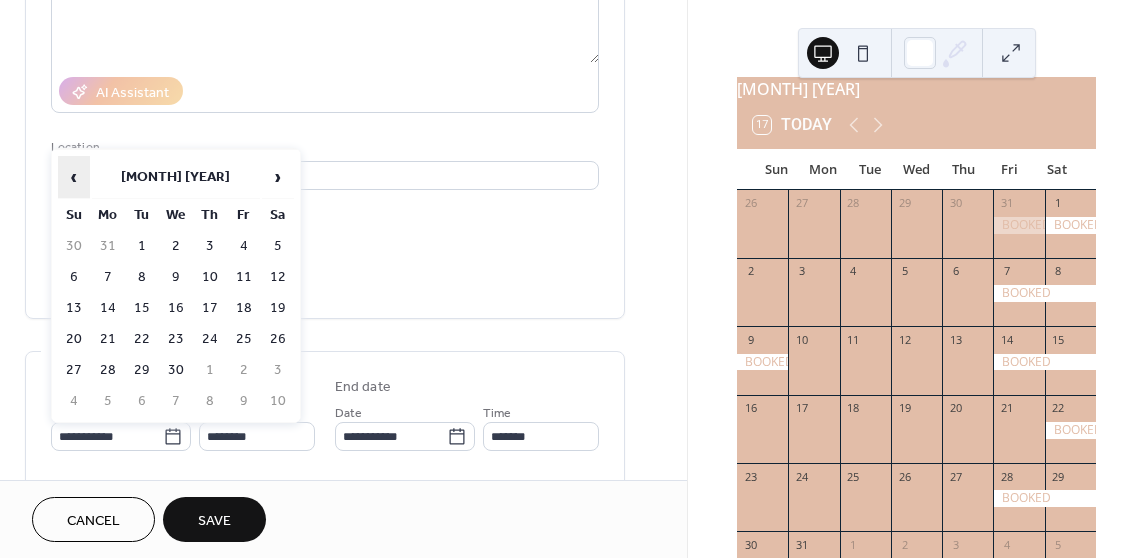 click on "‹" at bounding box center [74, 177] 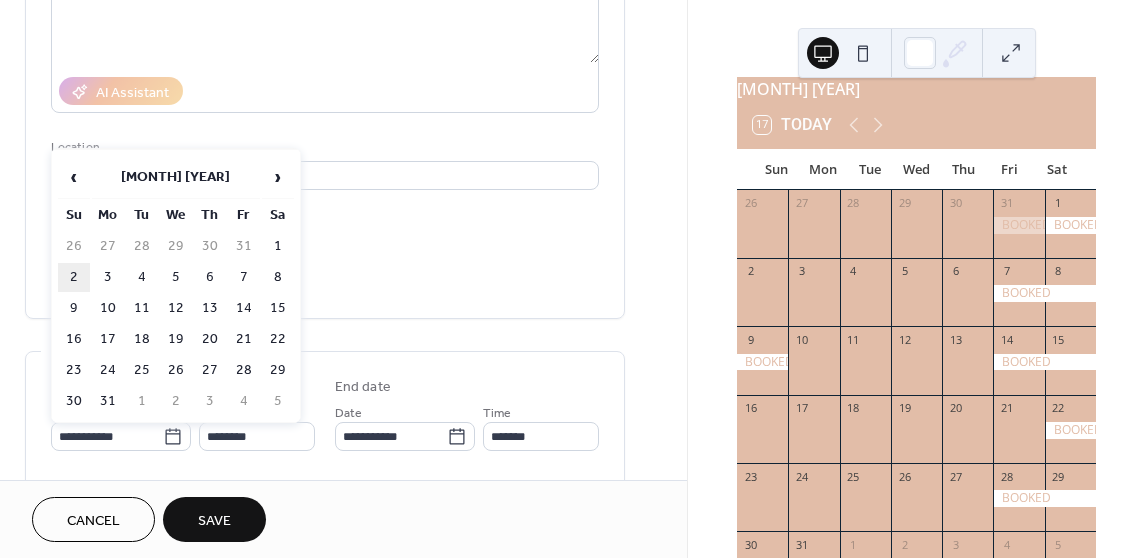 click on "2" at bounding box center (74, 277) 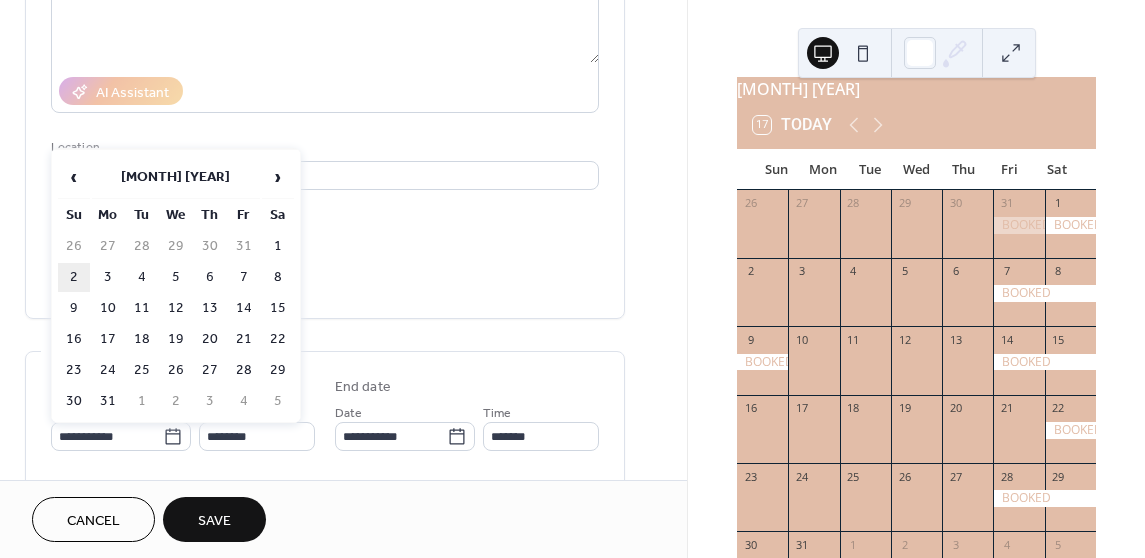 type on "**********" 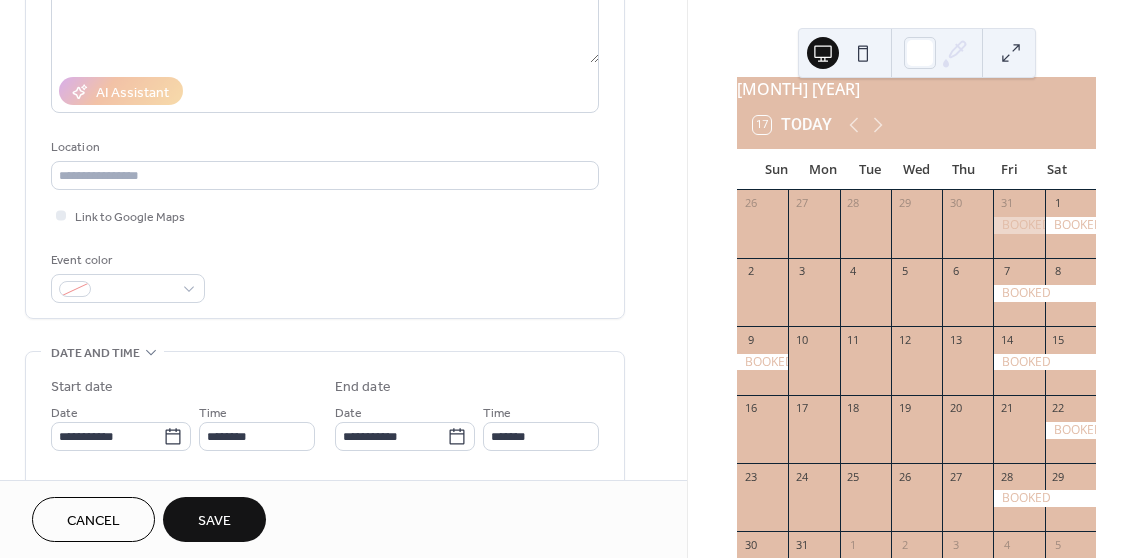 click on "Save" at bounding box center [214, 519] 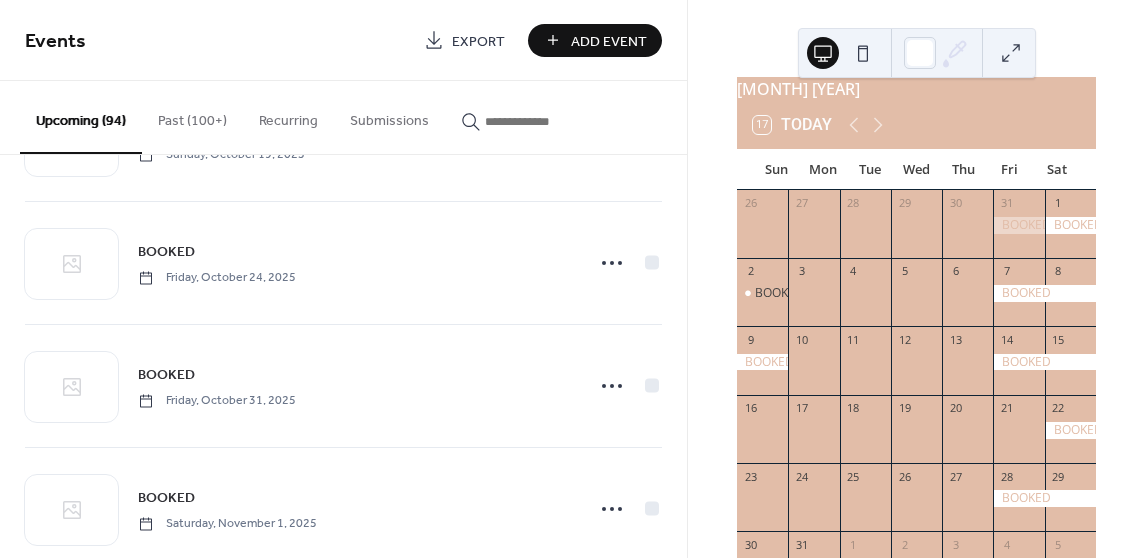 scroll, scrollTop: 3335, scrollLeft: 0, axis: vertical 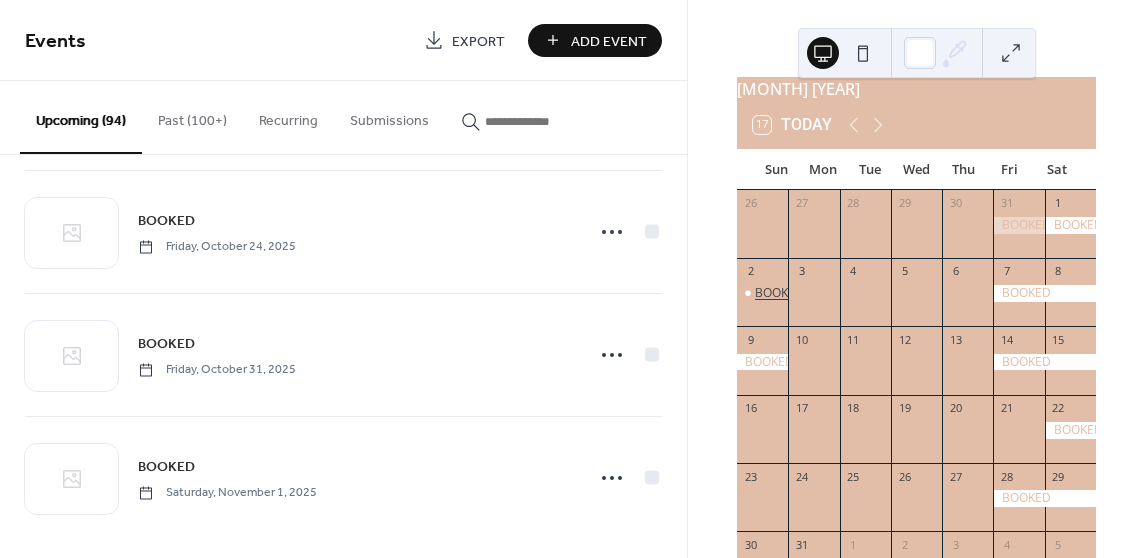 click on "BOOKED" at bounding box center (779, 293) 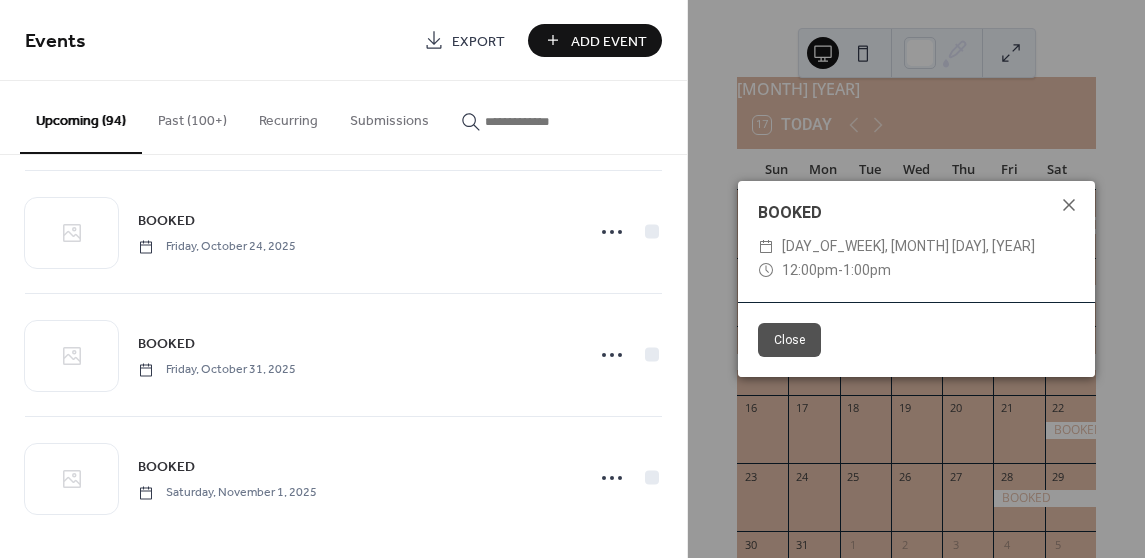 click on "1:00pm" at bounding box center (867, 270) 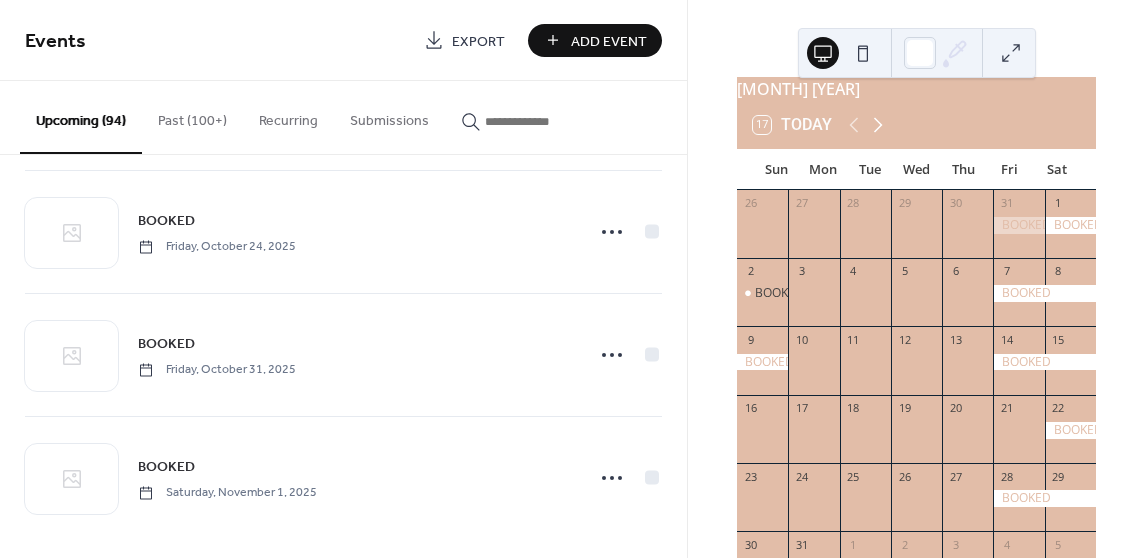 click 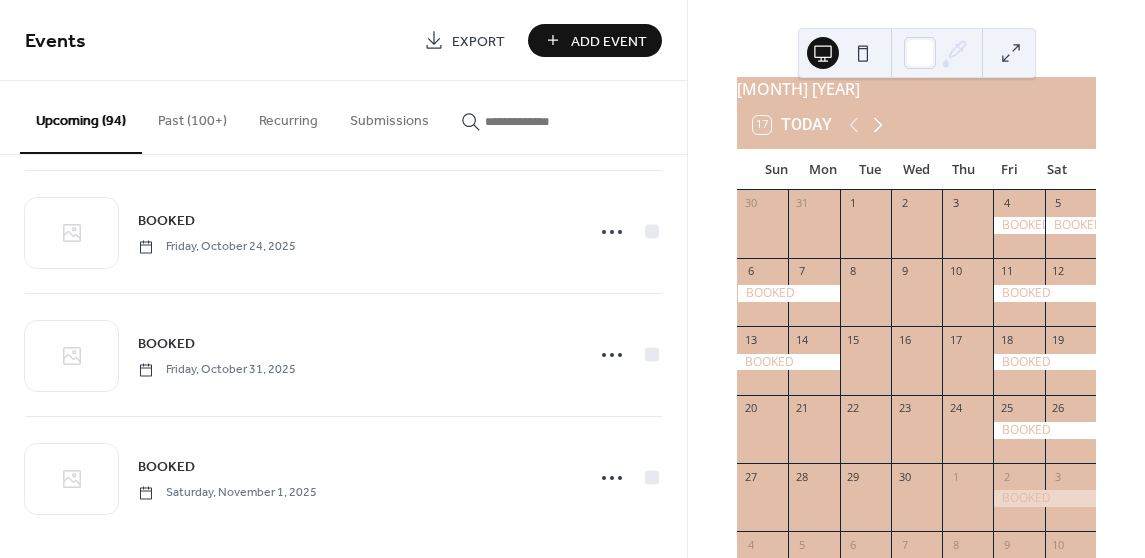 click 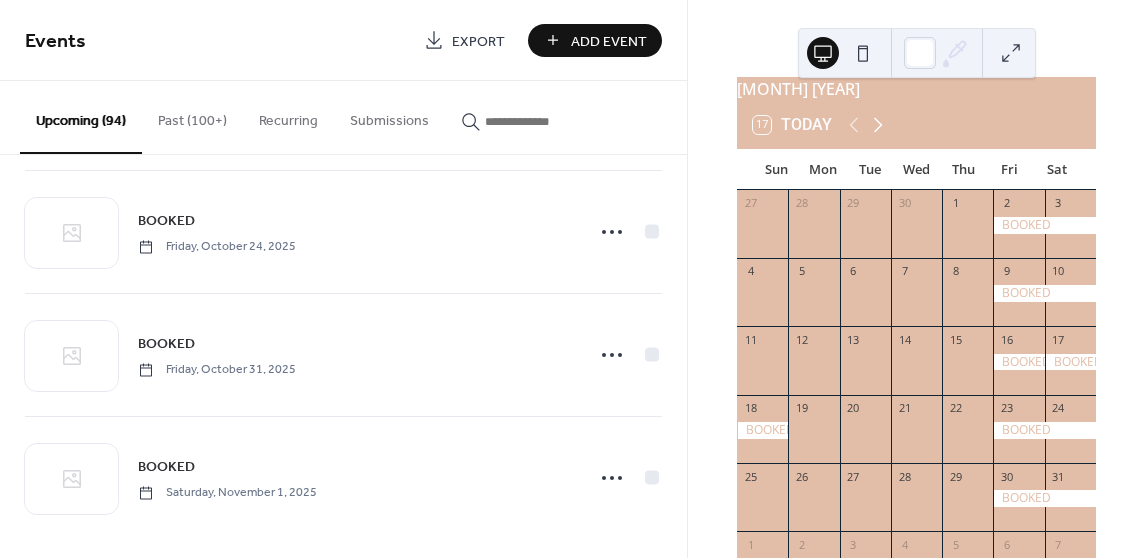 click 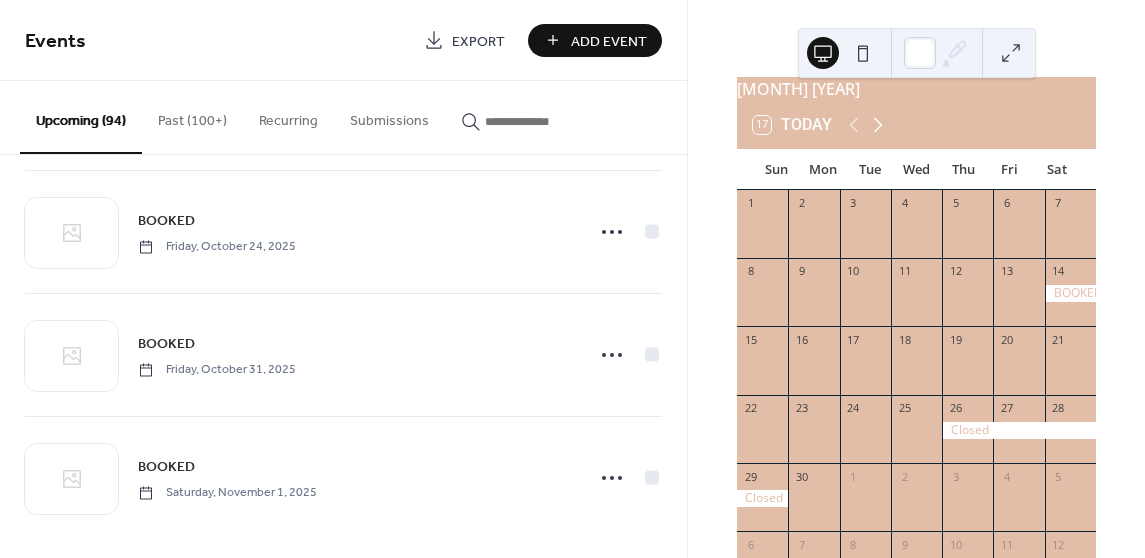 click 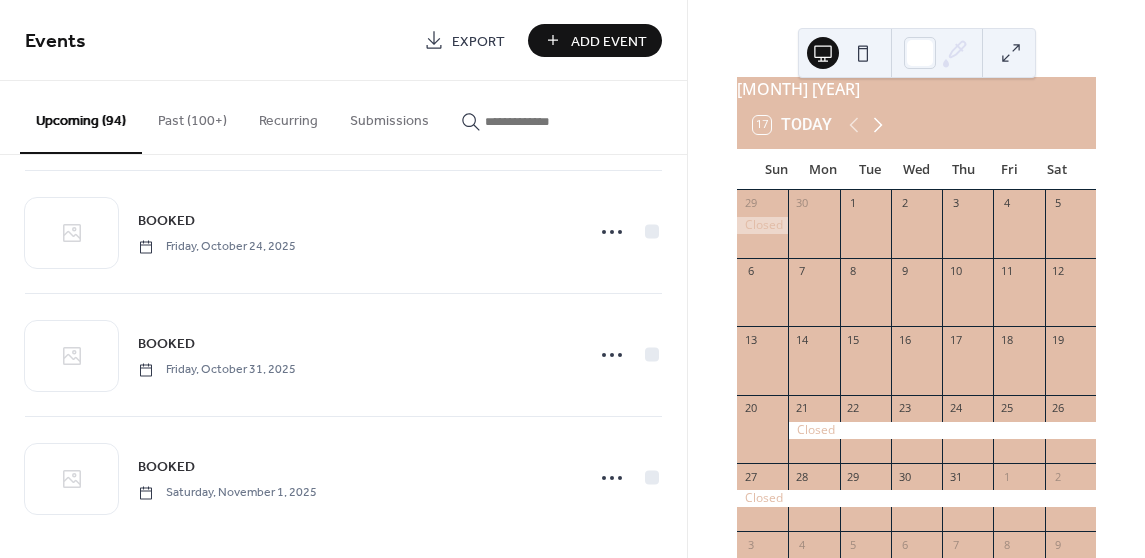 click 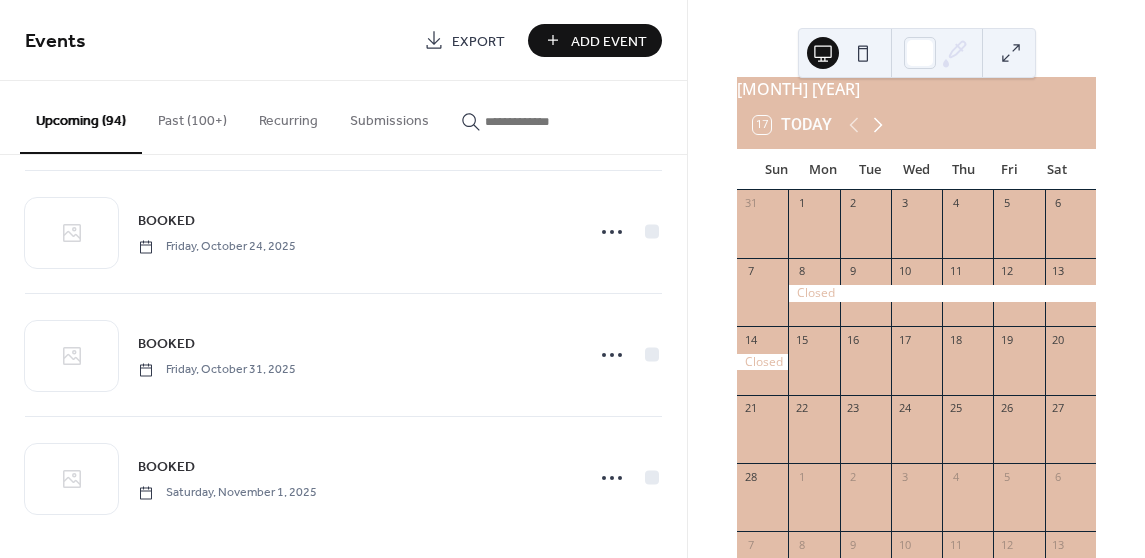 click 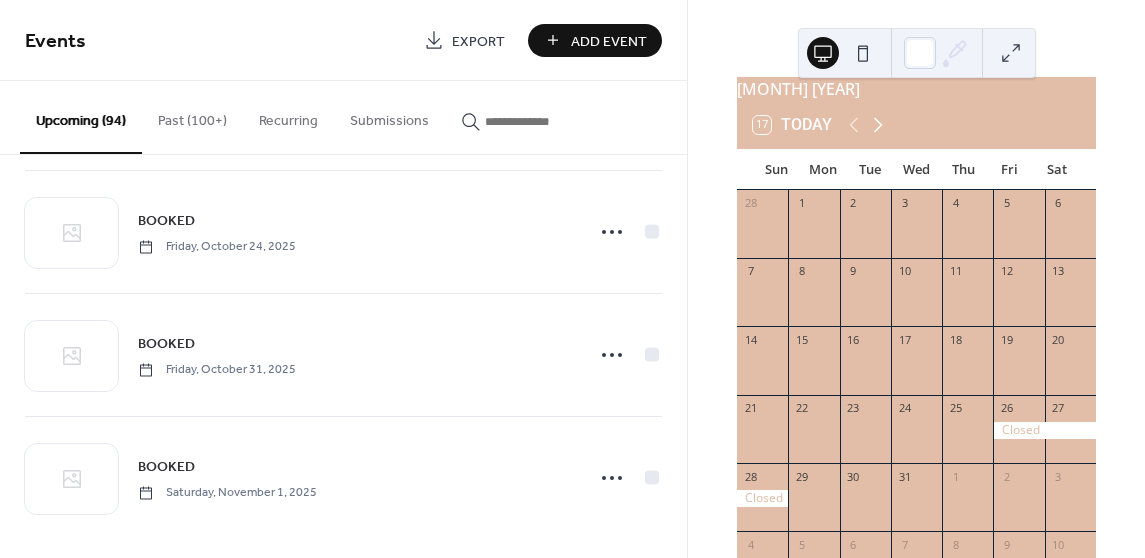 click 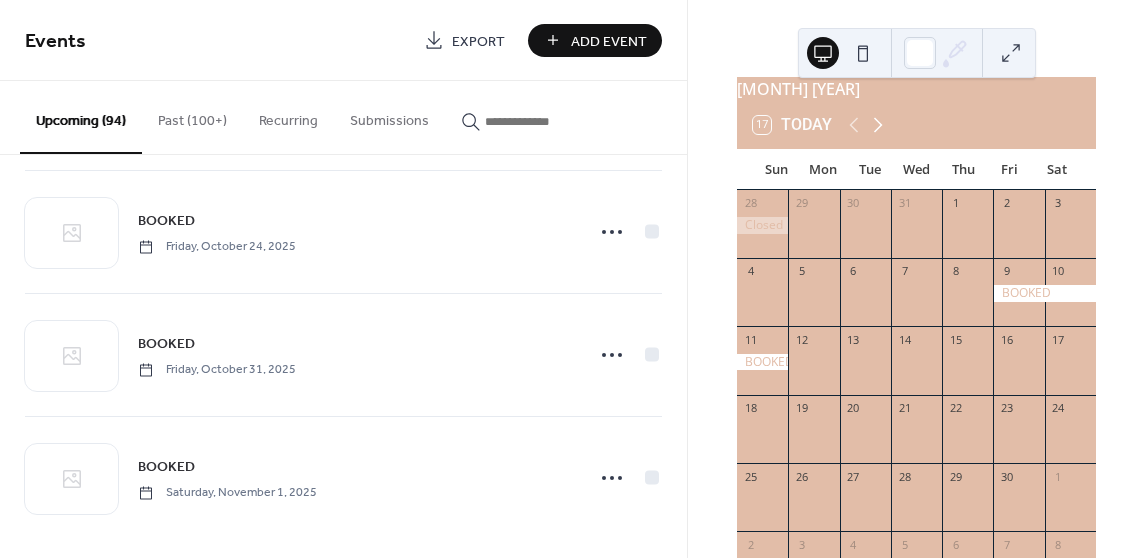 click 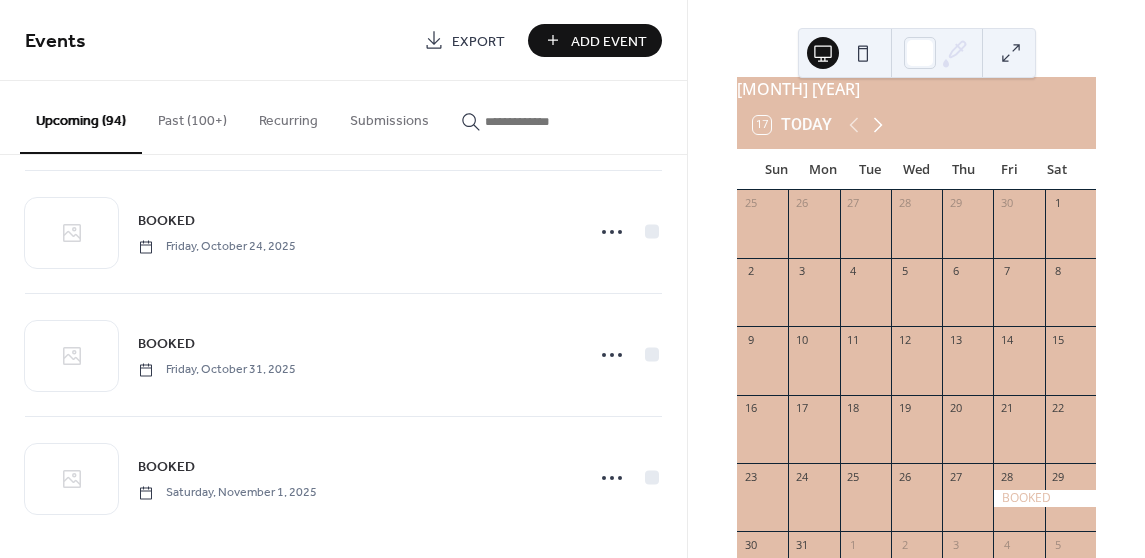 click 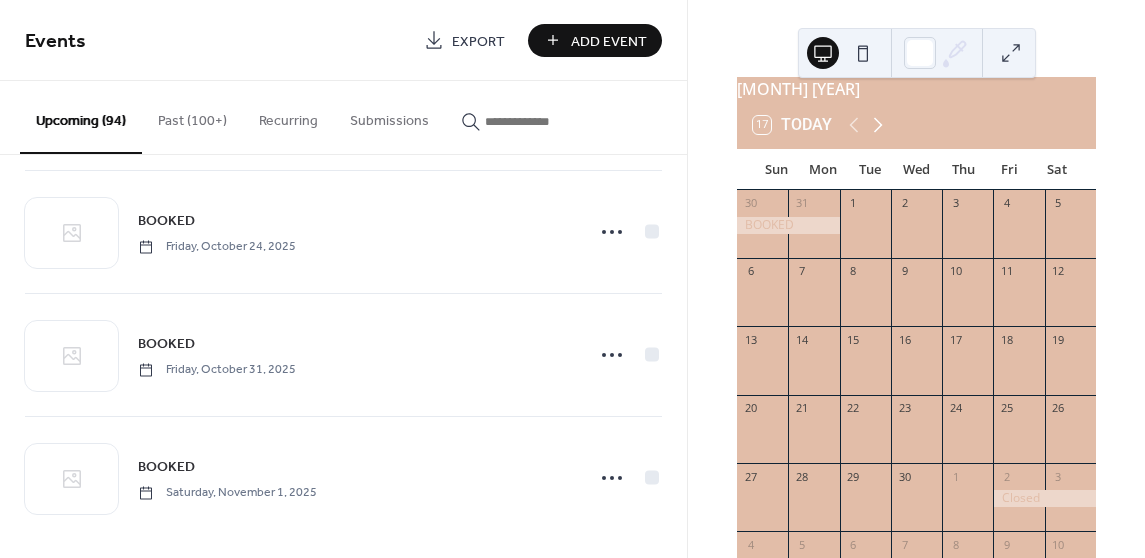 click 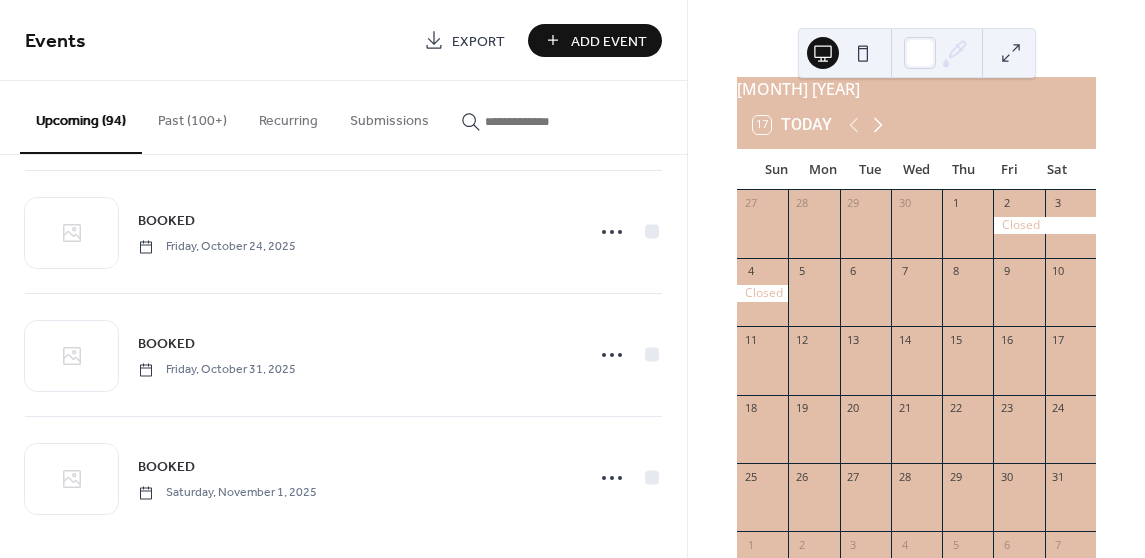 click 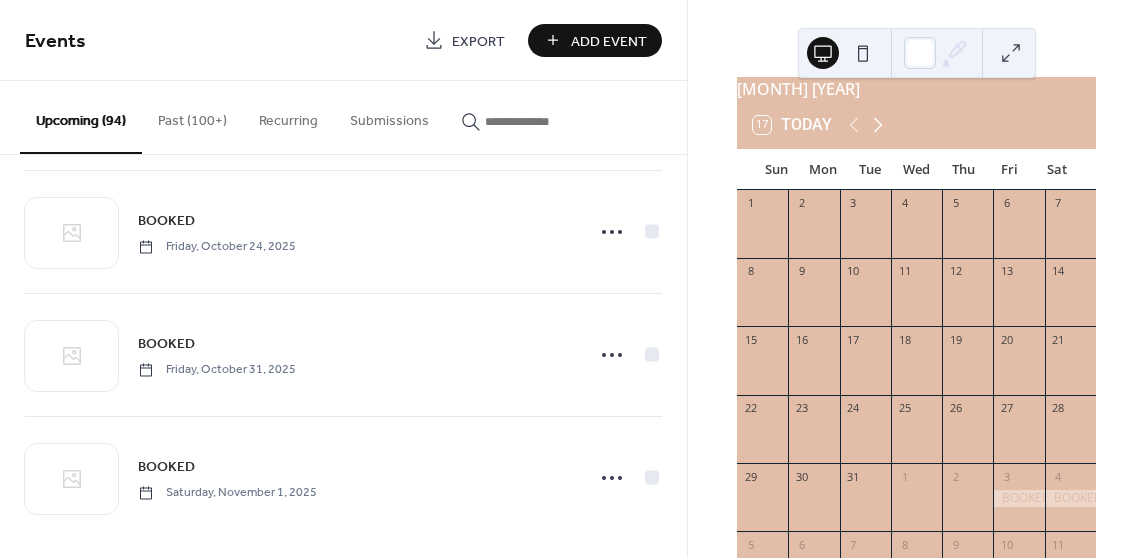 click 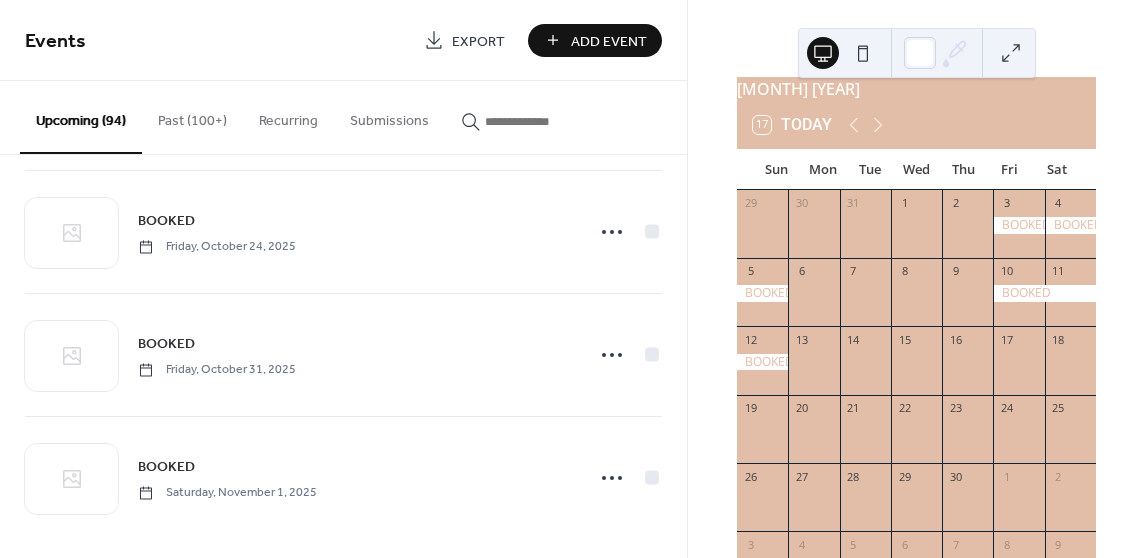 click on "Add Event" at bounding box center [609, 41] 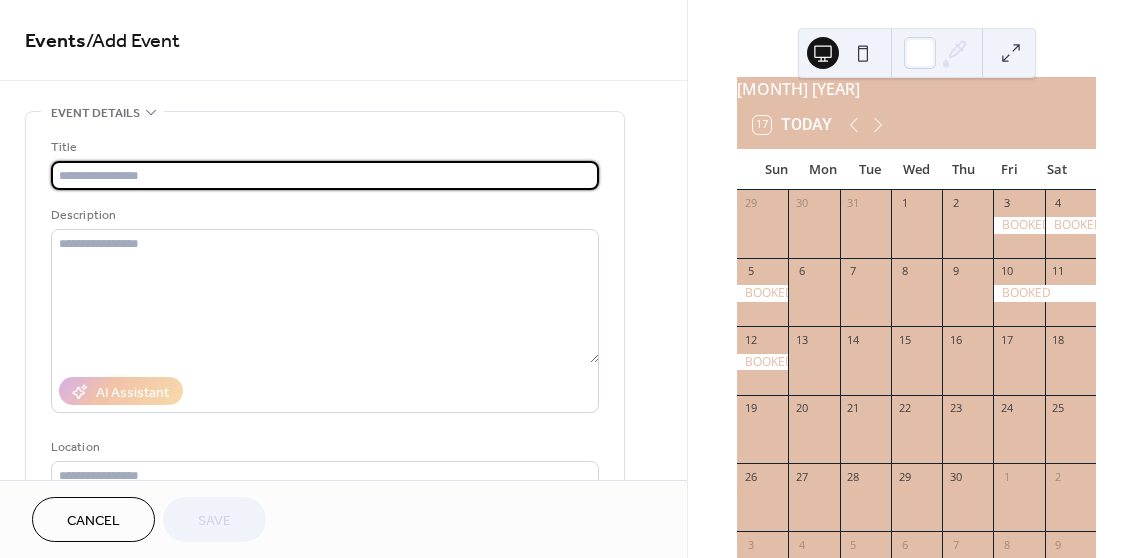 click at bounding box center (325, 175) 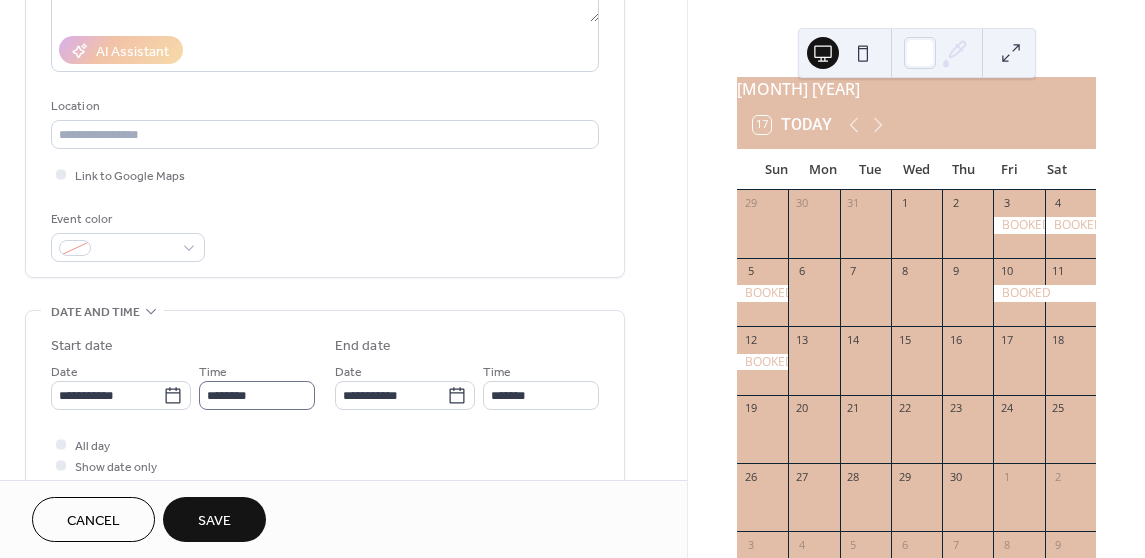 scroll, scrollTop: 400, scrollLeft: 0, axis: vertical 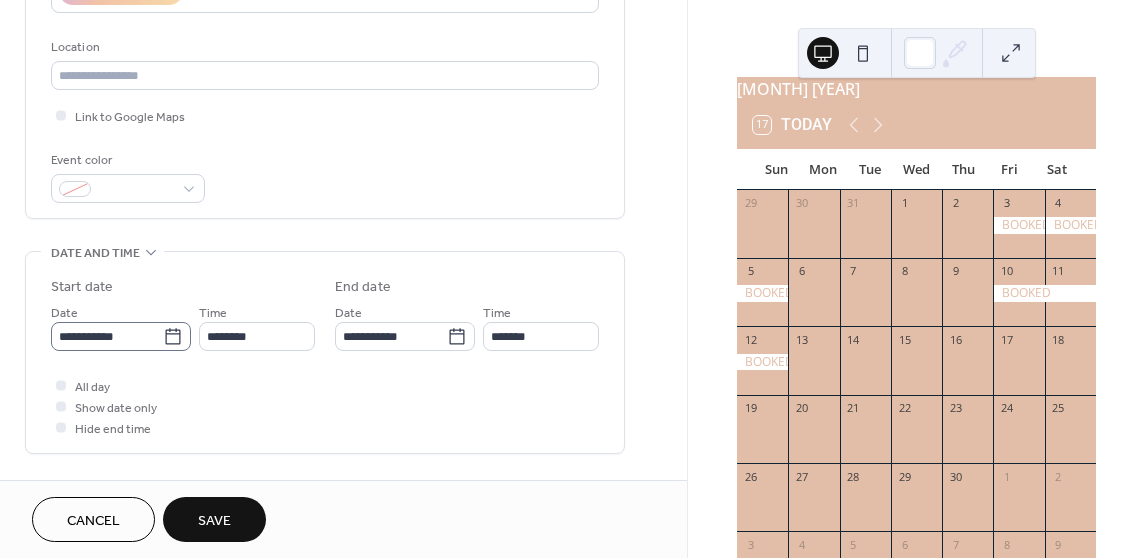 click 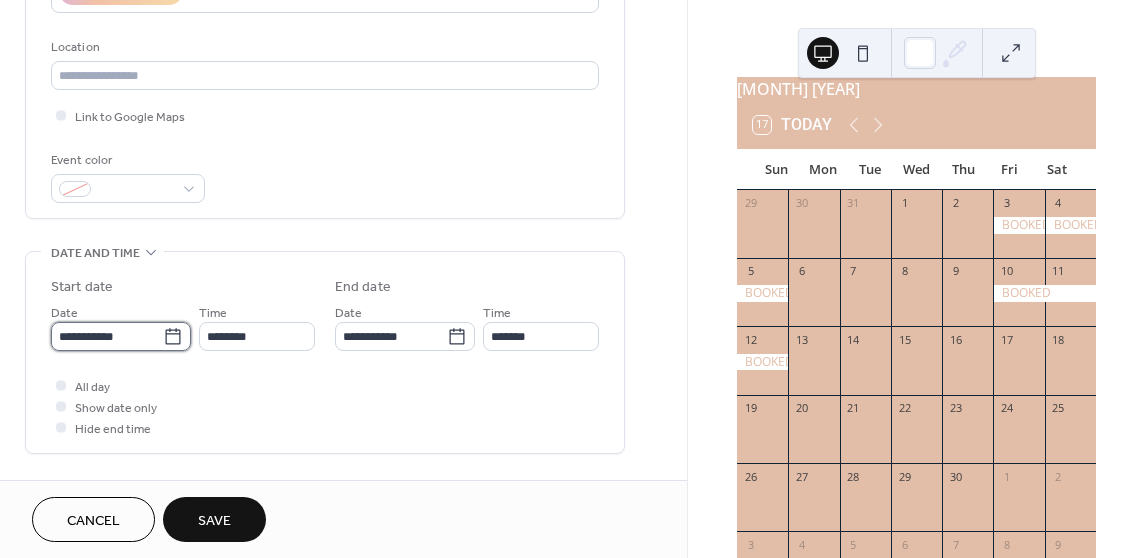 click on "**********" at bounding box center (107, 336) 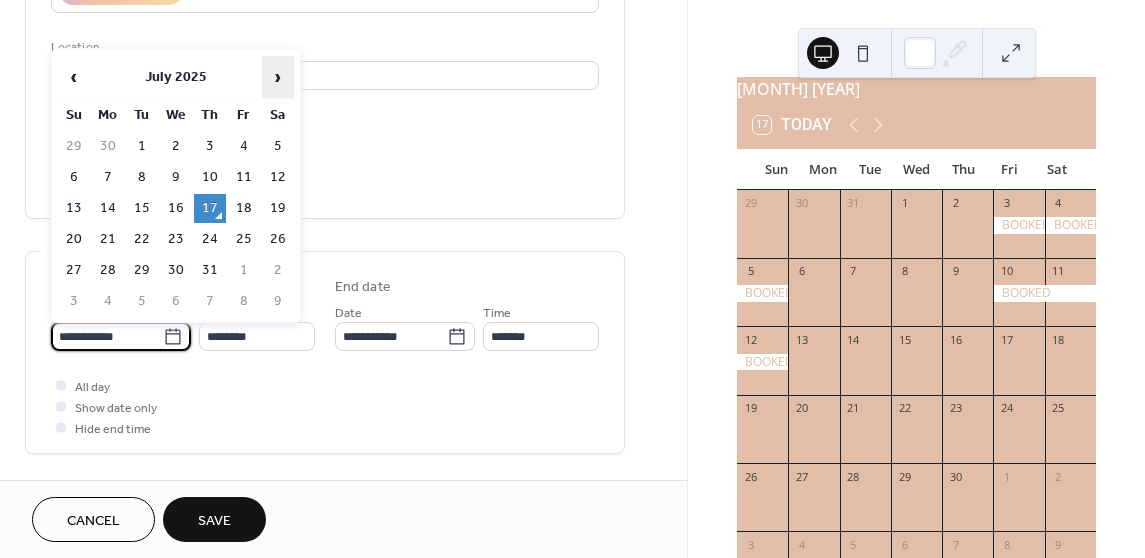 click on "›" at bounding box center [278, 77] 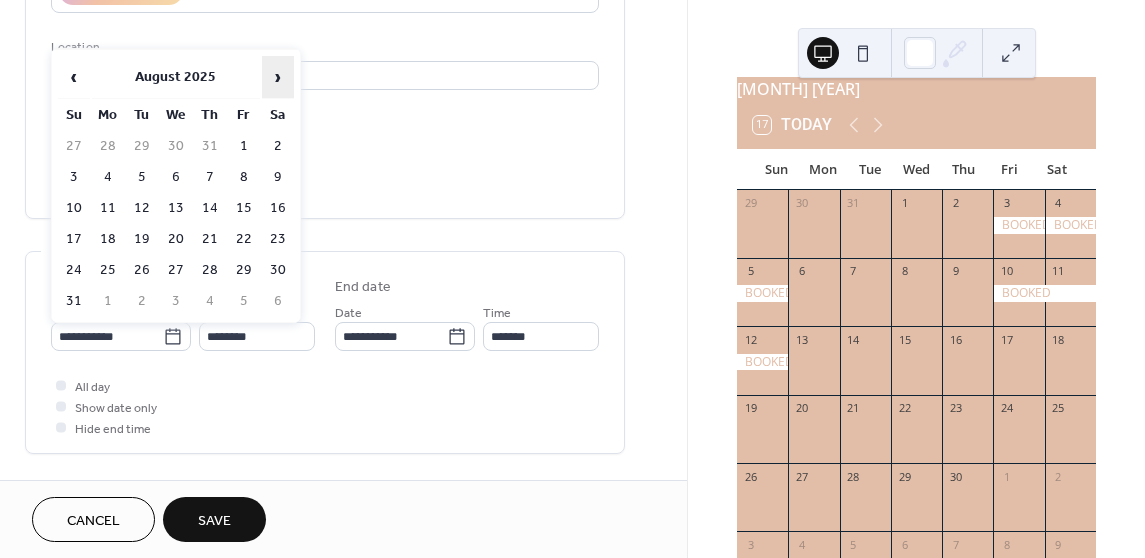 click on "›" at bounding box center (278, 77) 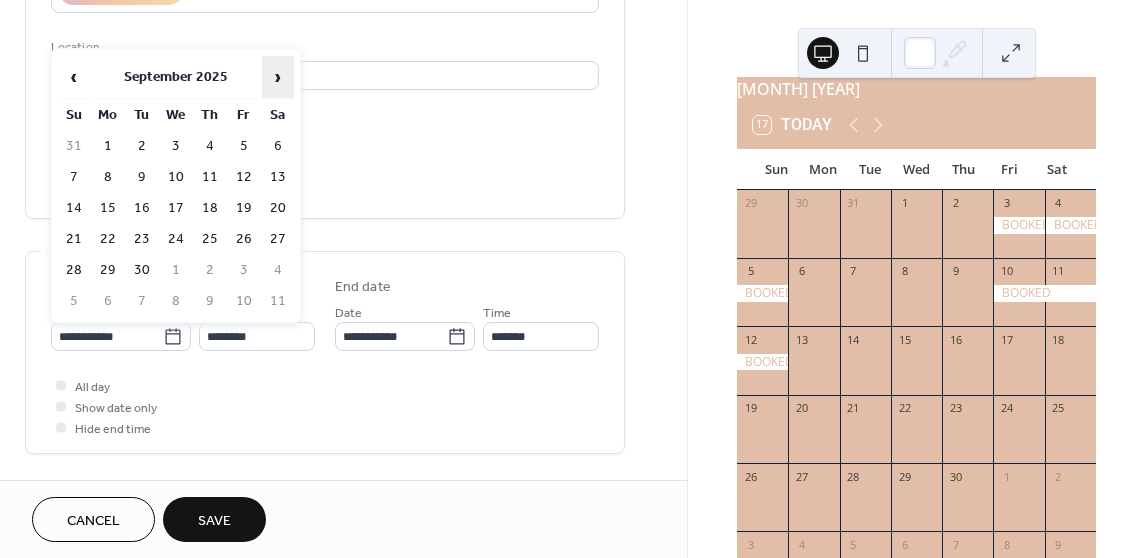 click on "›" at bounding box center (278, 77) 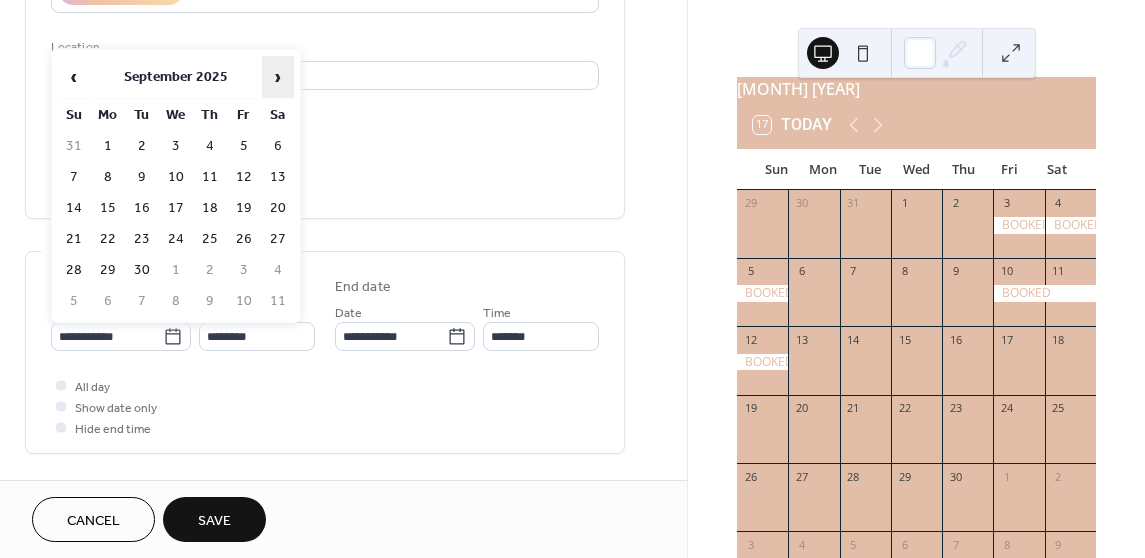 click on "›" at bounding box center [278, 77] 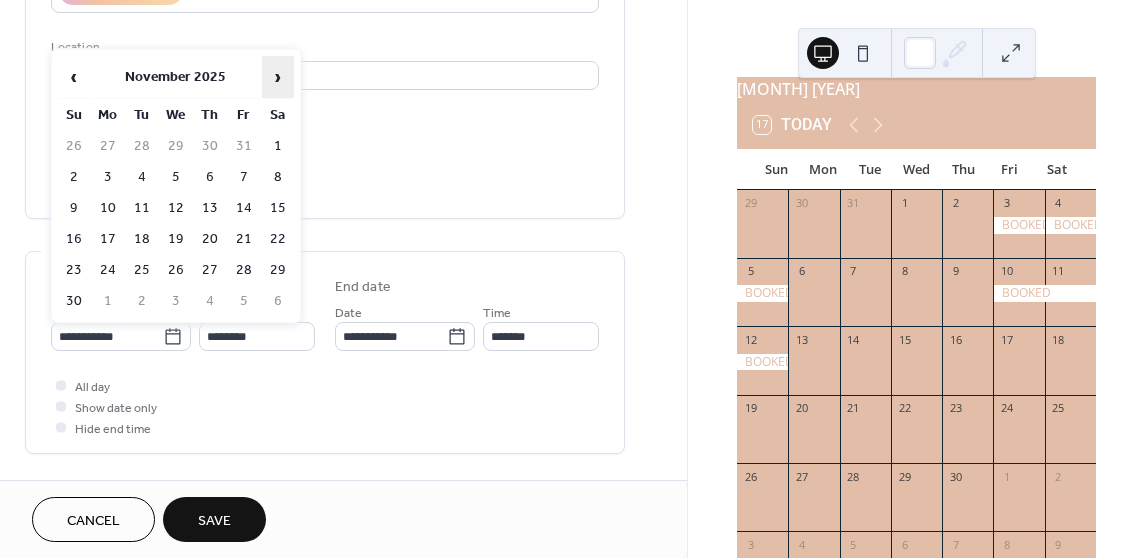 click on "›" at bounding box center [278, 77] 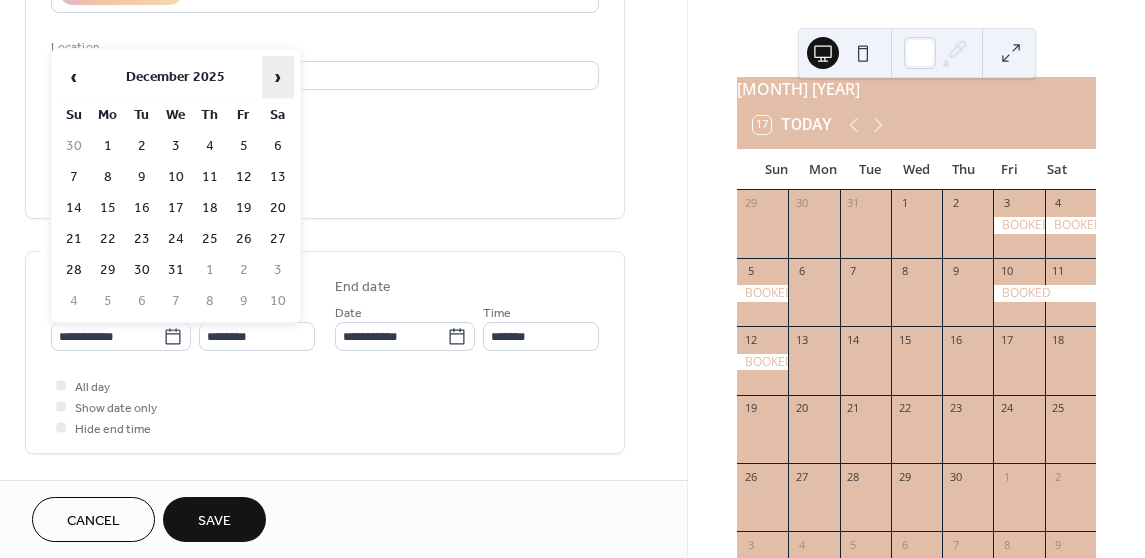 click on "›" at bounding box center (278, 77) 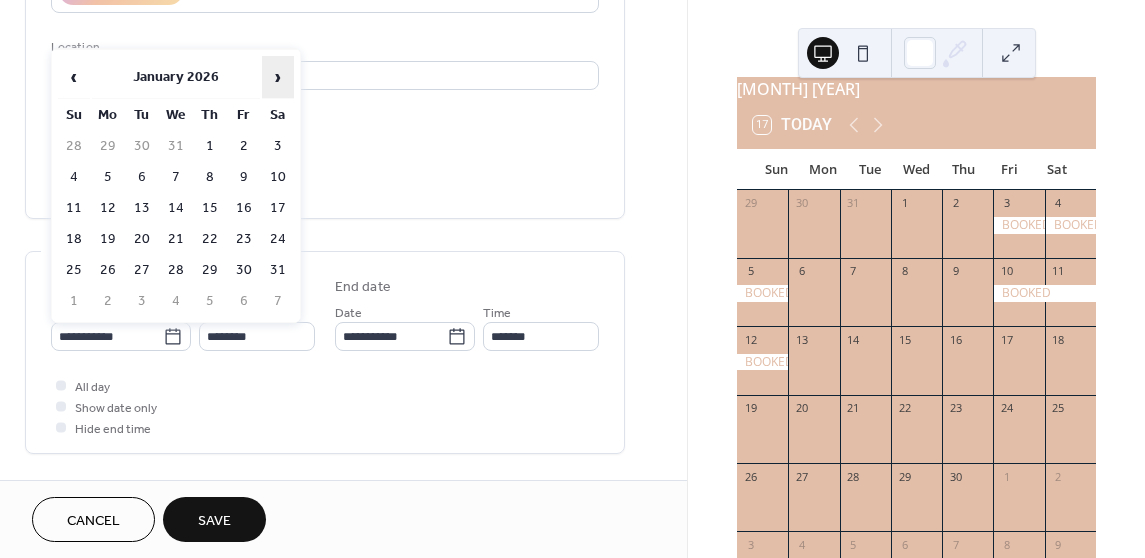 click on "›" at bounding box center (278, 77) 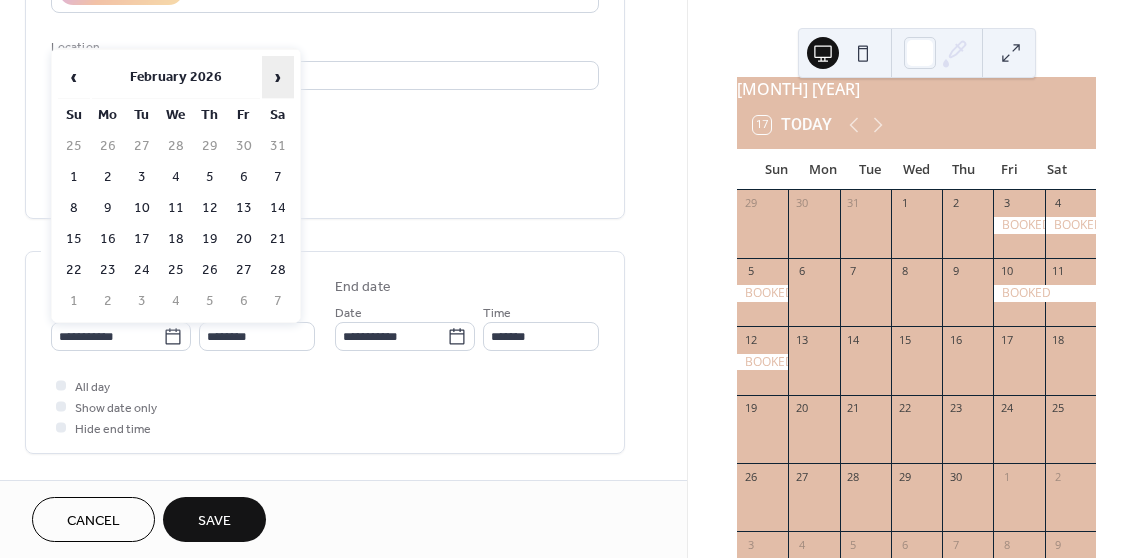 click on "›" at bounding box center [278, 77] 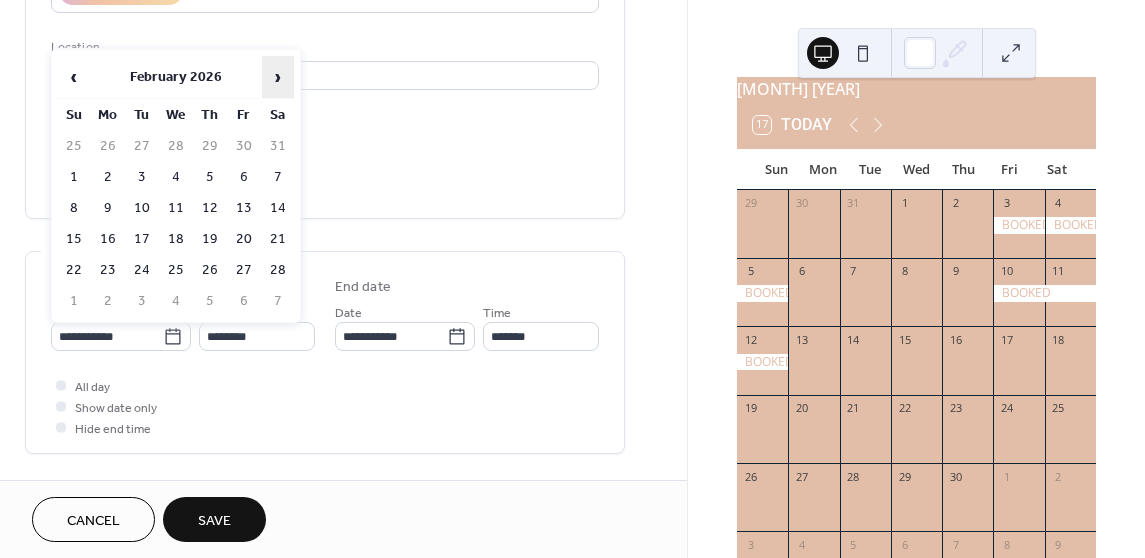 click on "›" at bounding box center (278, 77) 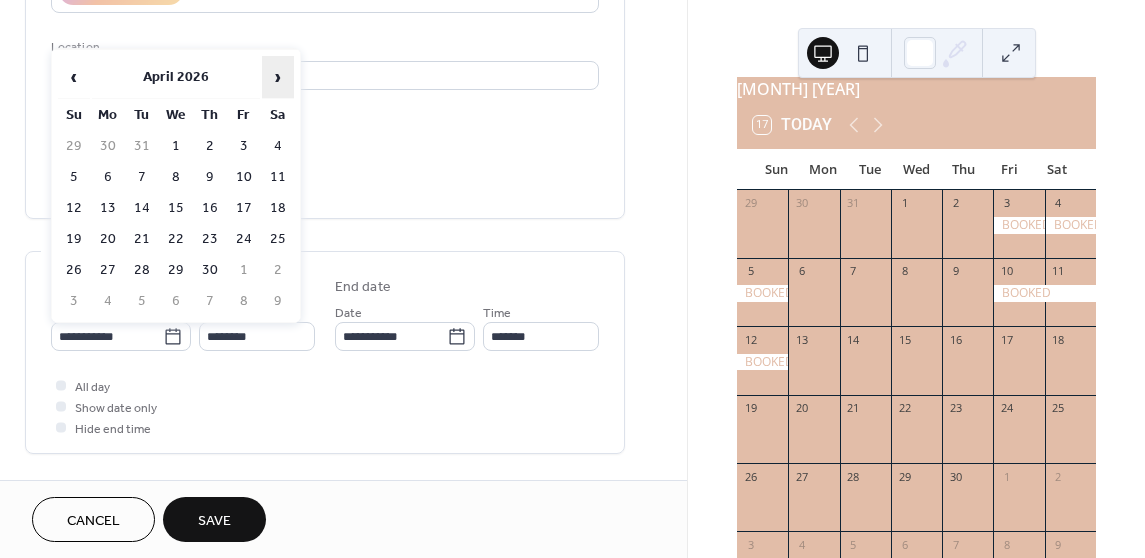 click on "›" at bounding box center (278, 77) 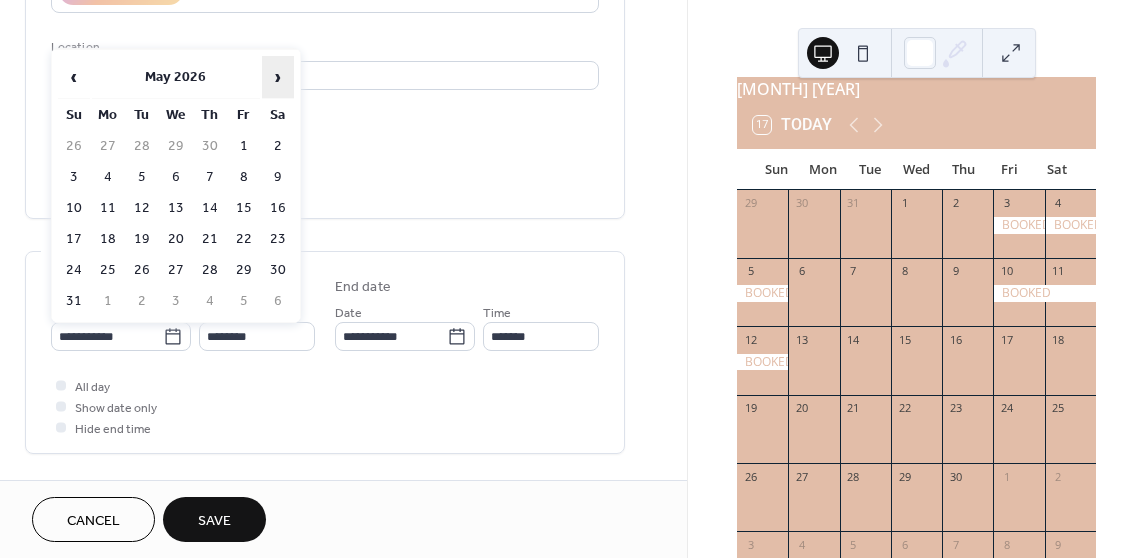 click on "›" at bounding box center [278, 77] 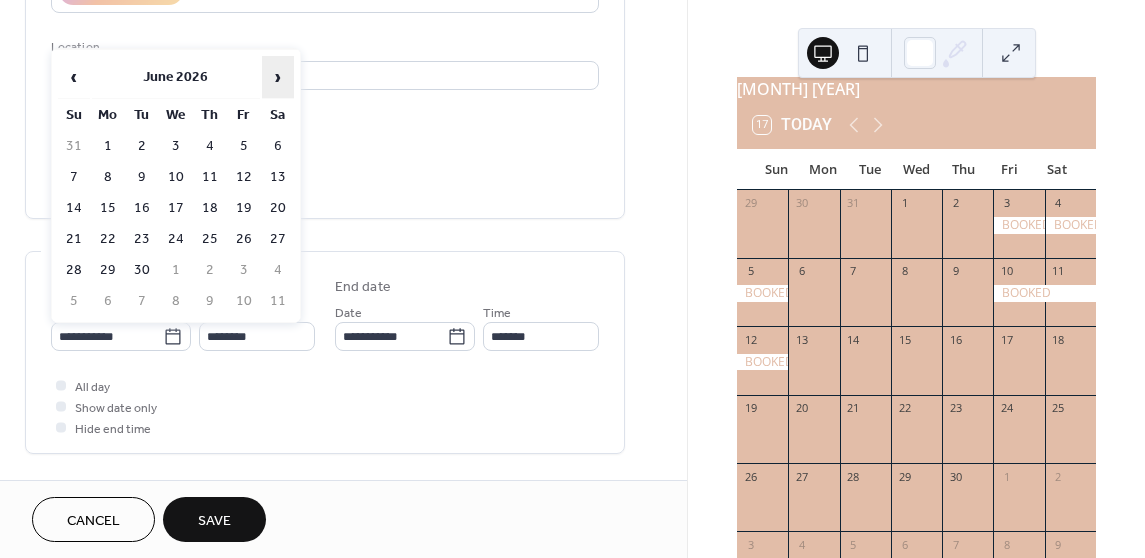 click on "›" at bounding box center (278, 77) 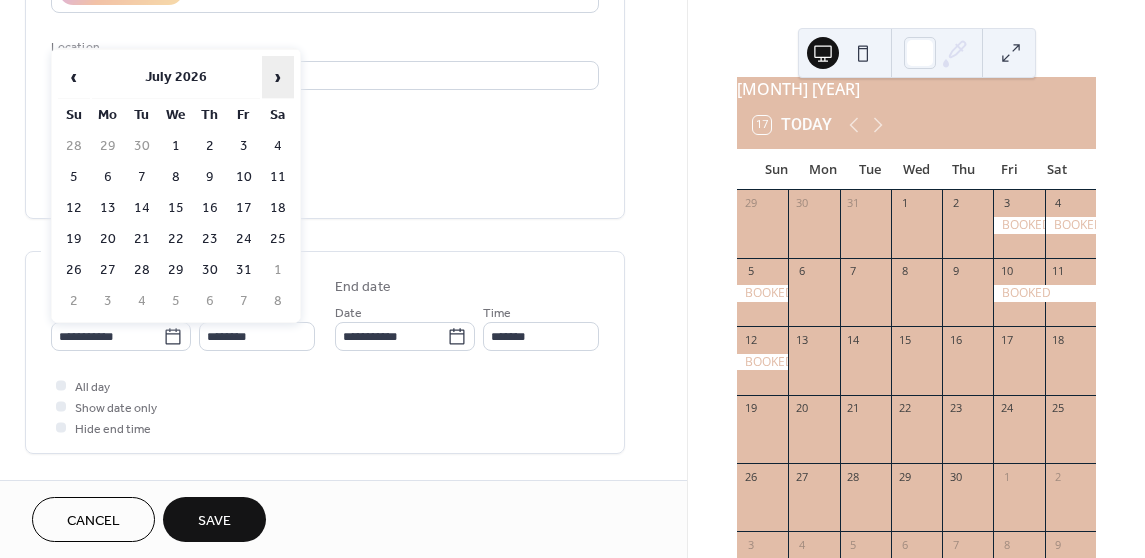 click on "›" at bounding box center [278, 77] 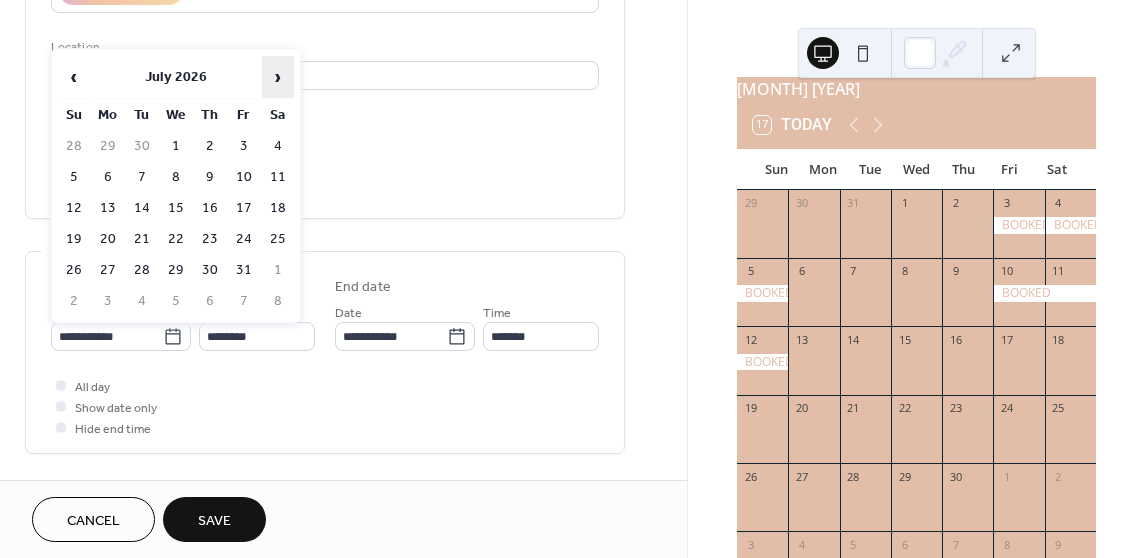 click on "›" at bounding box center [278, 77] 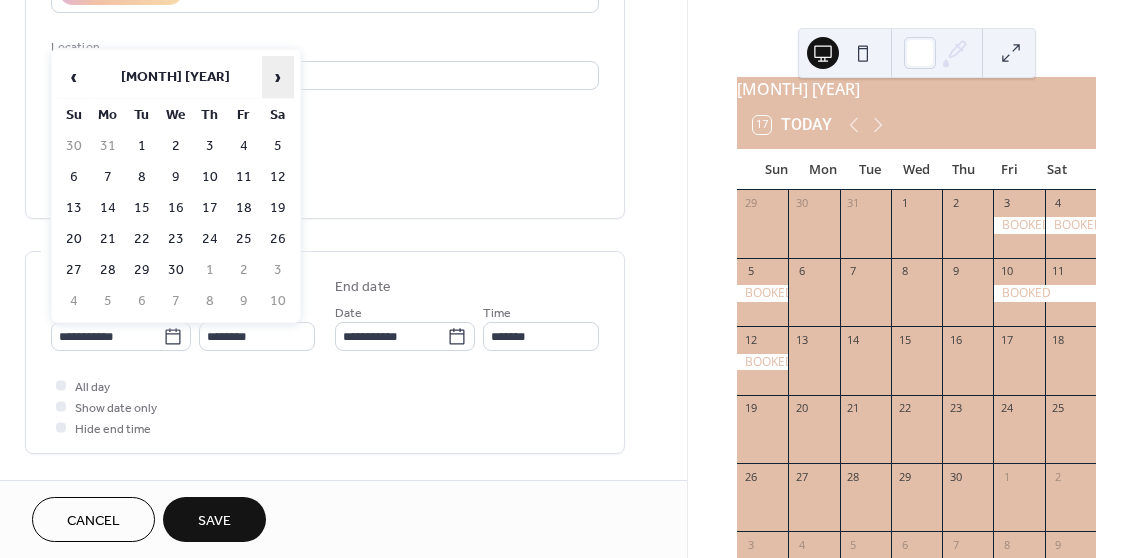 click on "›" at bounding box center [278, 77] 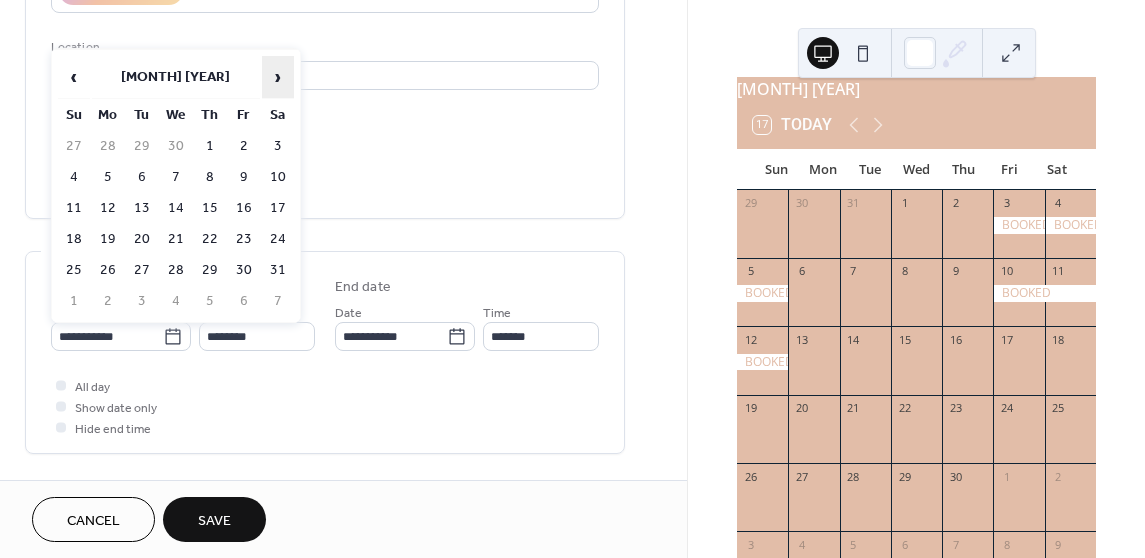 click on "›" at bounding box center [278, 77] 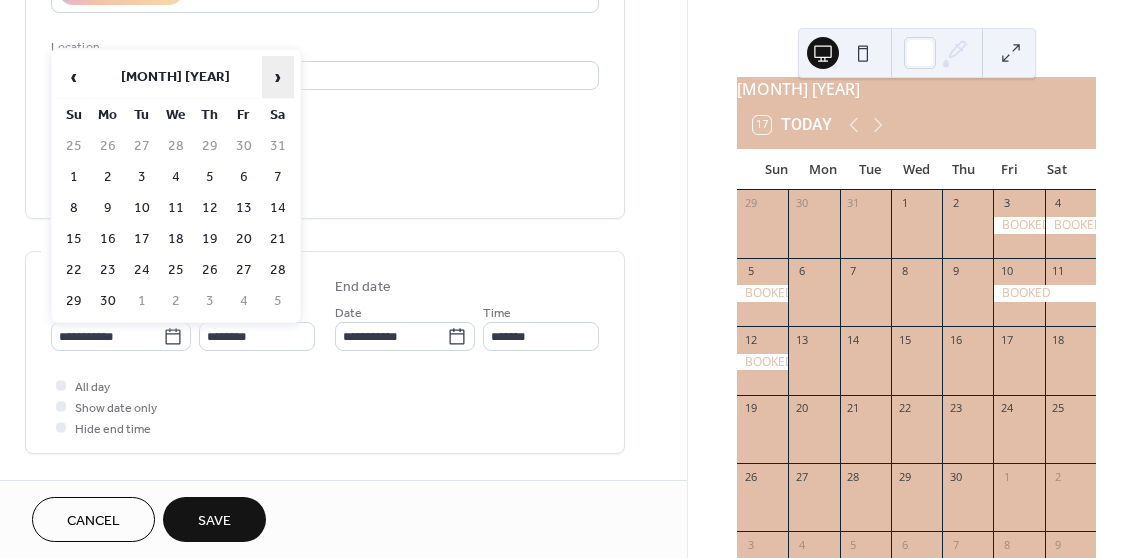 click on "›" at bounding box center [278, 77] 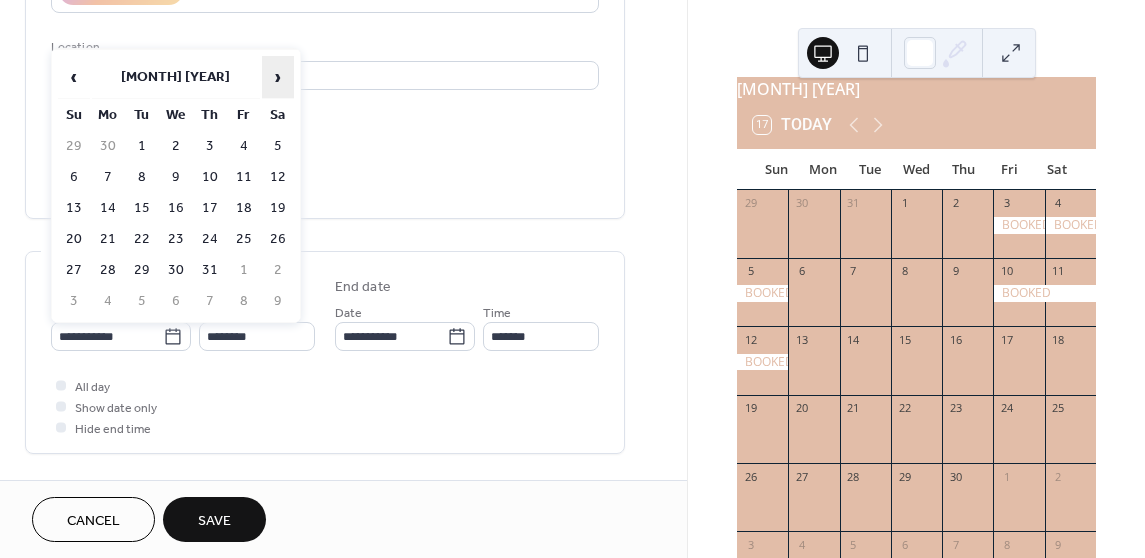 click on "›" at bounding box center [278, 77] 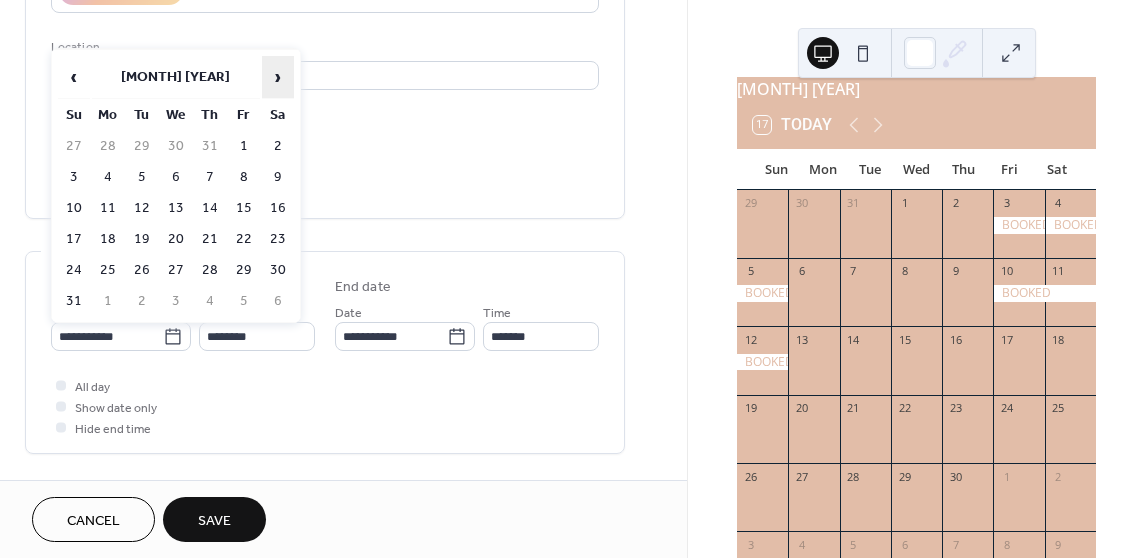 click on "›" at bounding box center (278, 77) 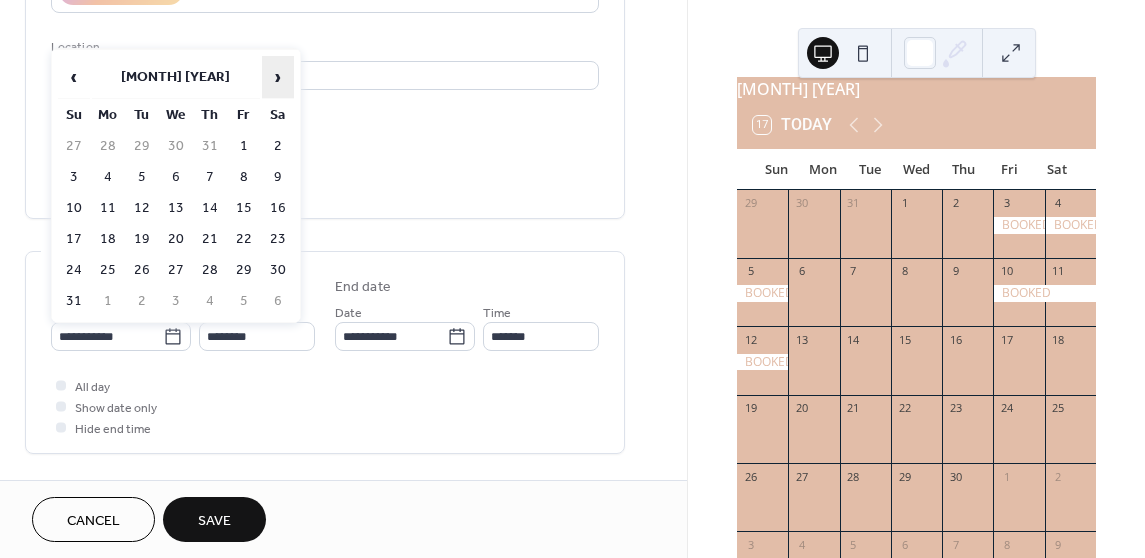 click on "›" at bounding box center [278, 77] 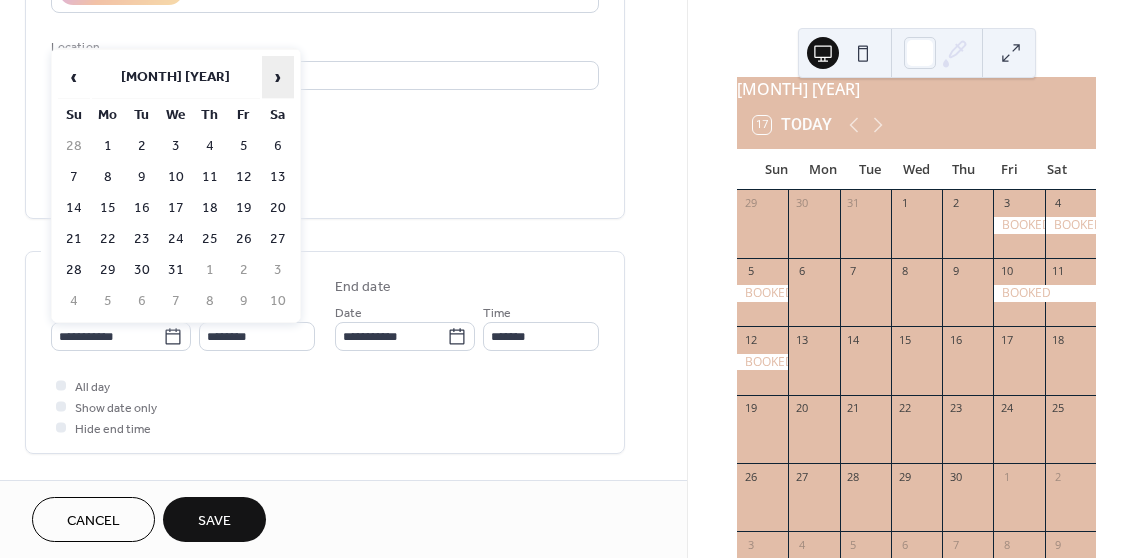 click on "›" at bounding box center [278, 77] 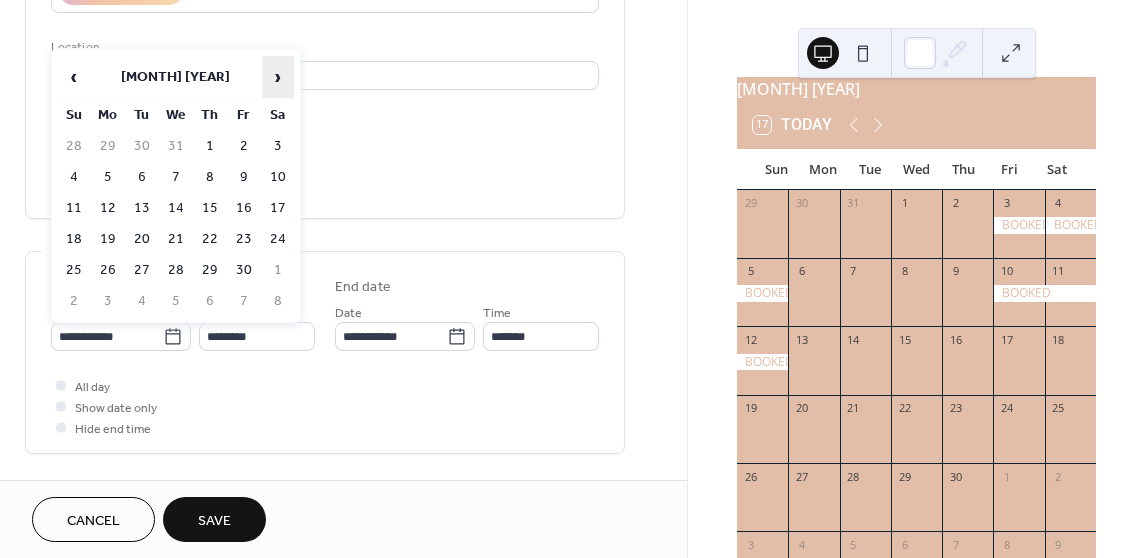 click on "›" at bounding box center [278, 77] 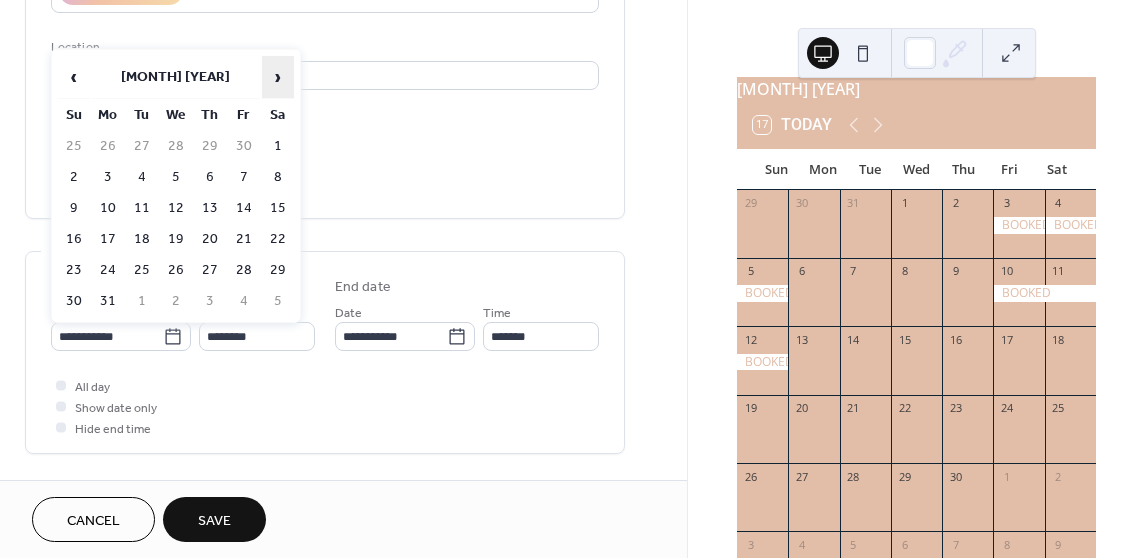 click on "›" at bounding box center [278, 77] 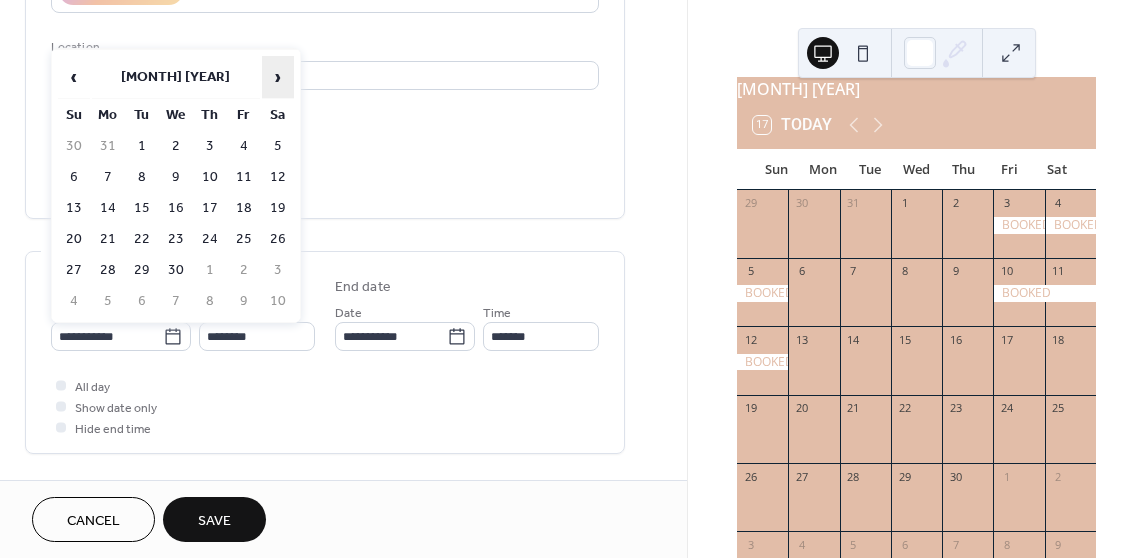 click on "›" at bounding box center [278, 77] 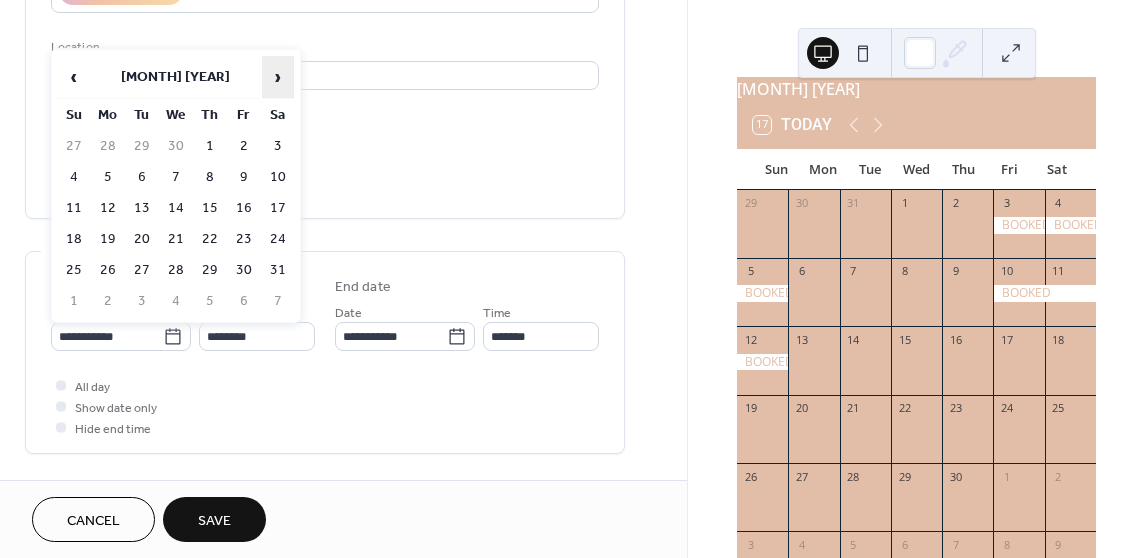 click on "›" at bounding box center (278, 77) 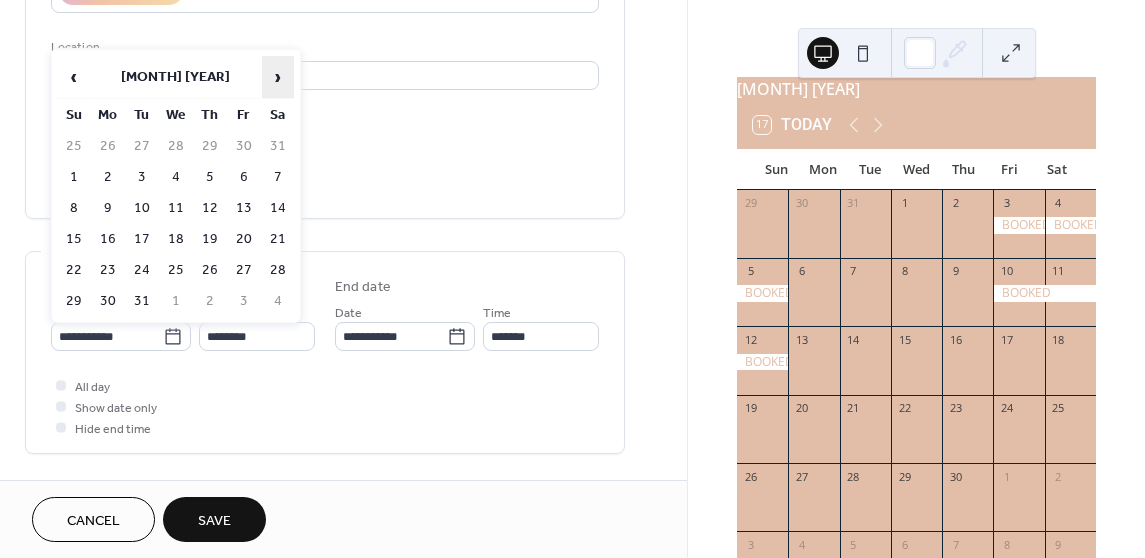 click on "›" at bounding box center [278, 77] 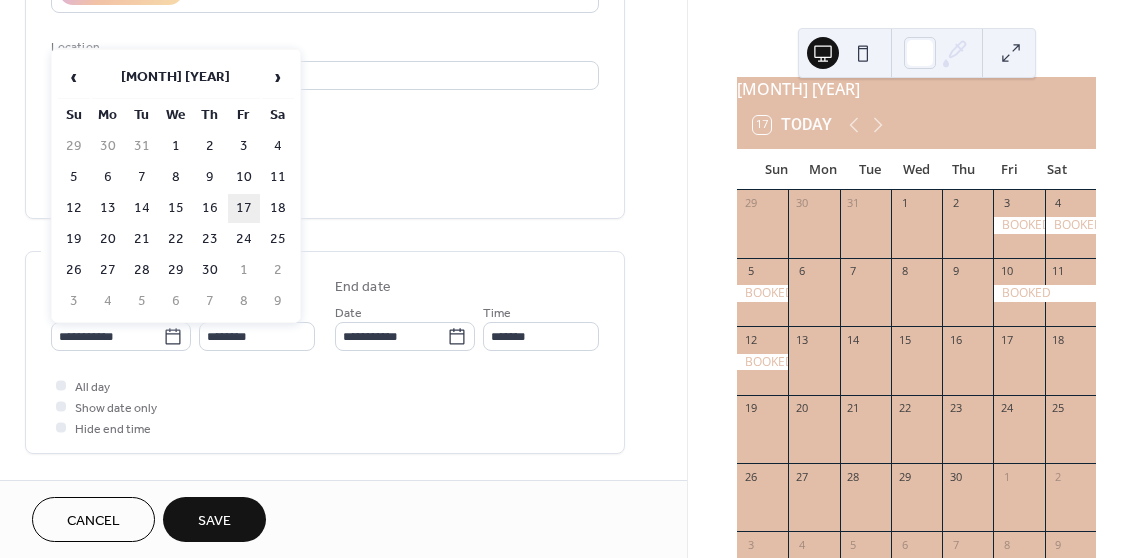 click on "17" at bounding box center [244, 208] 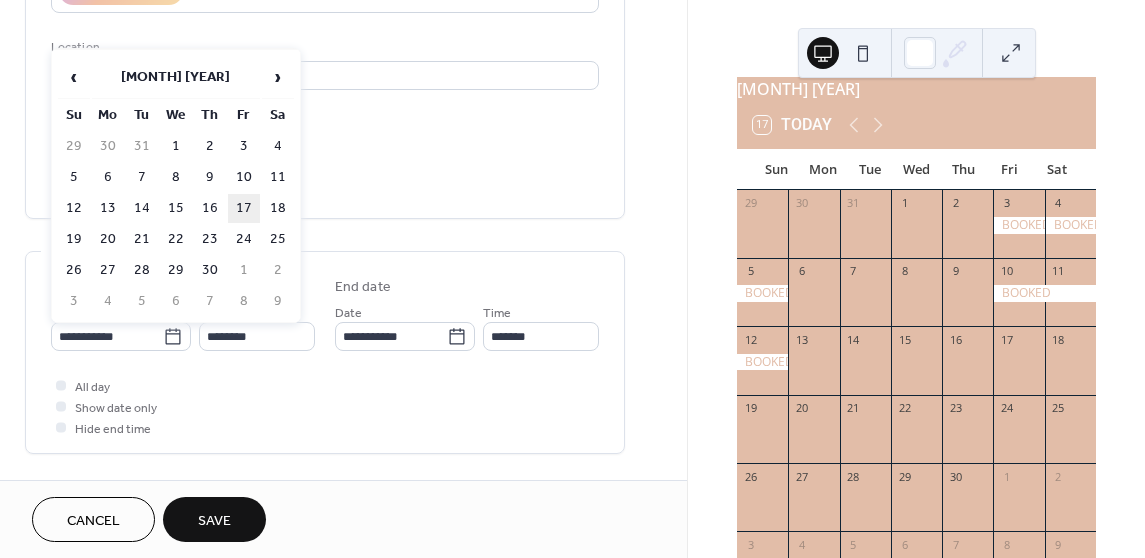 type on "**********" 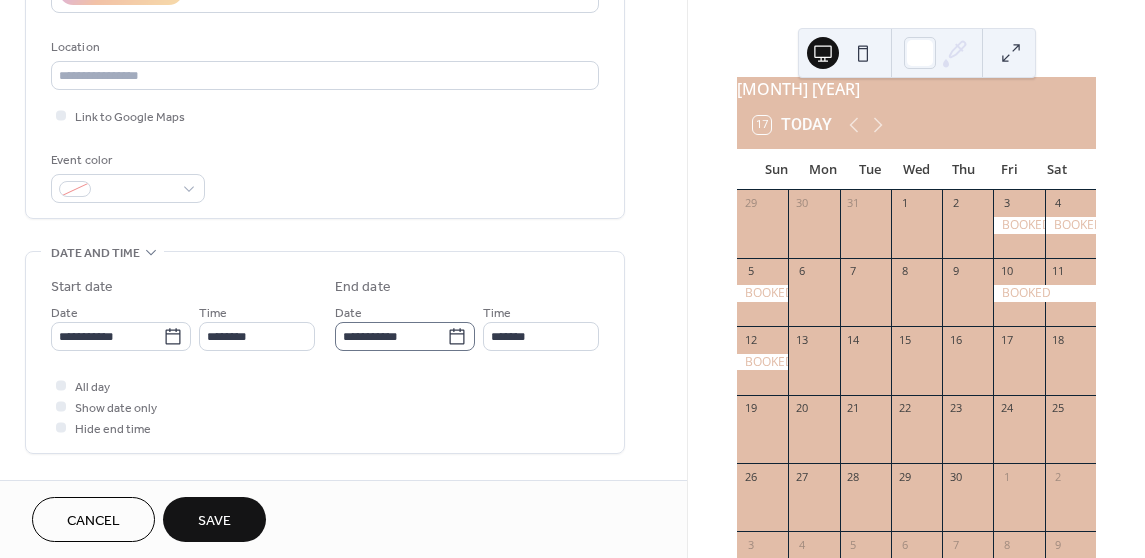 click 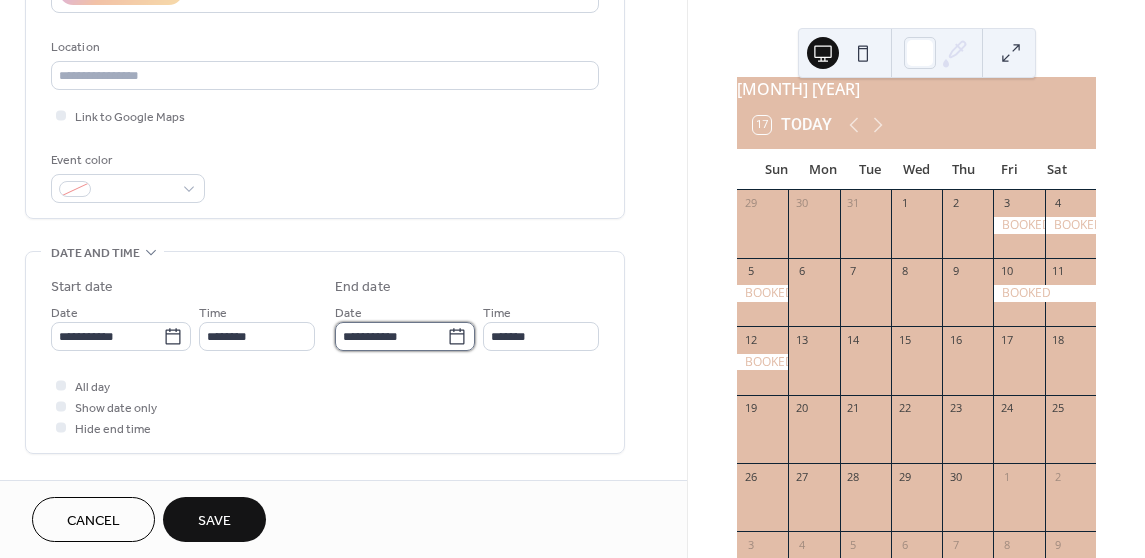 click on "**********" at bounding box center (391, 336) 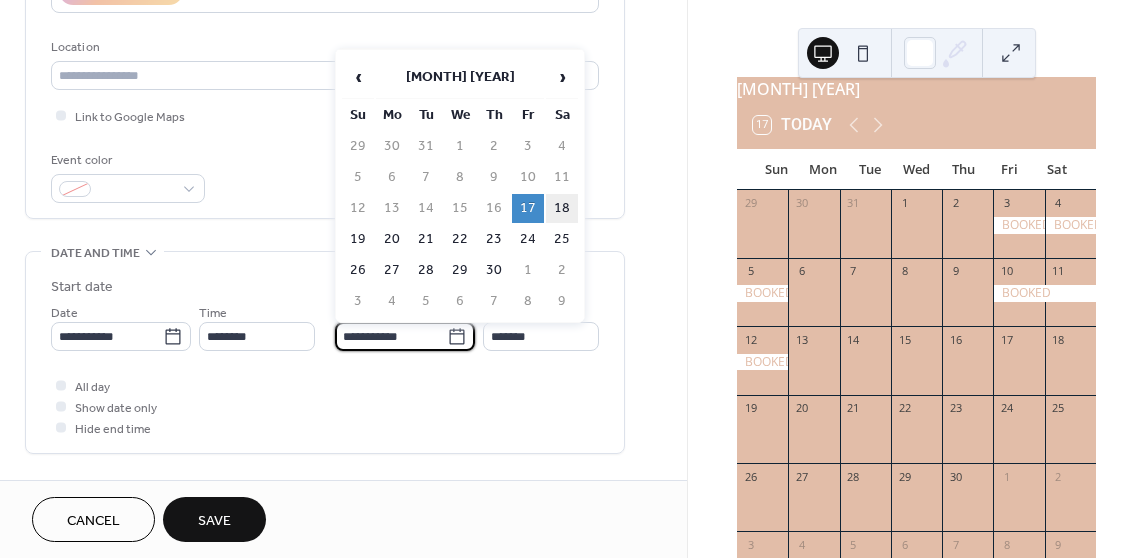 click on "18" at bounding box center [562, 208] 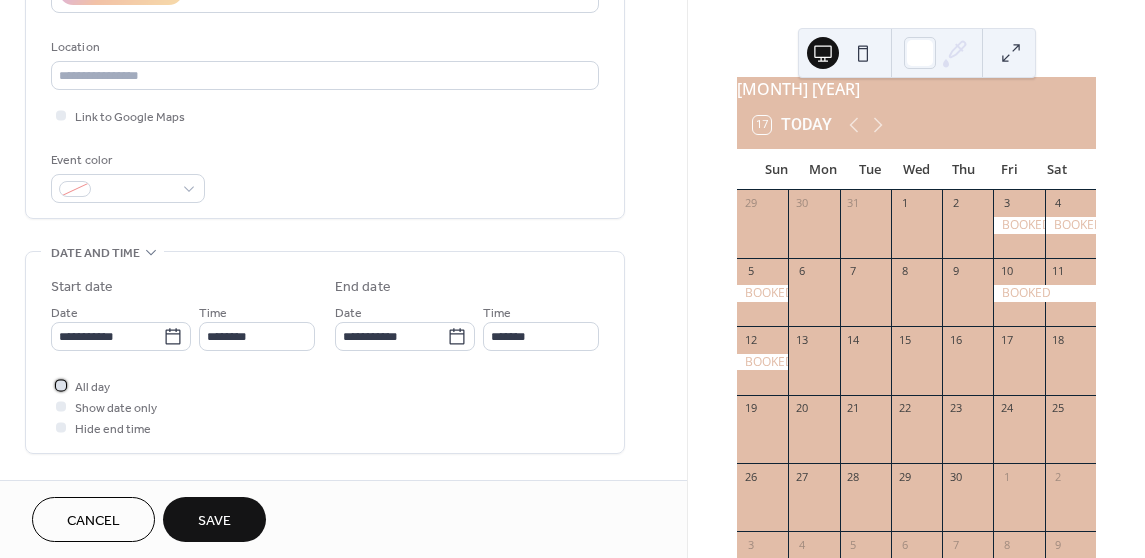 click at bounding box center [61, 385] 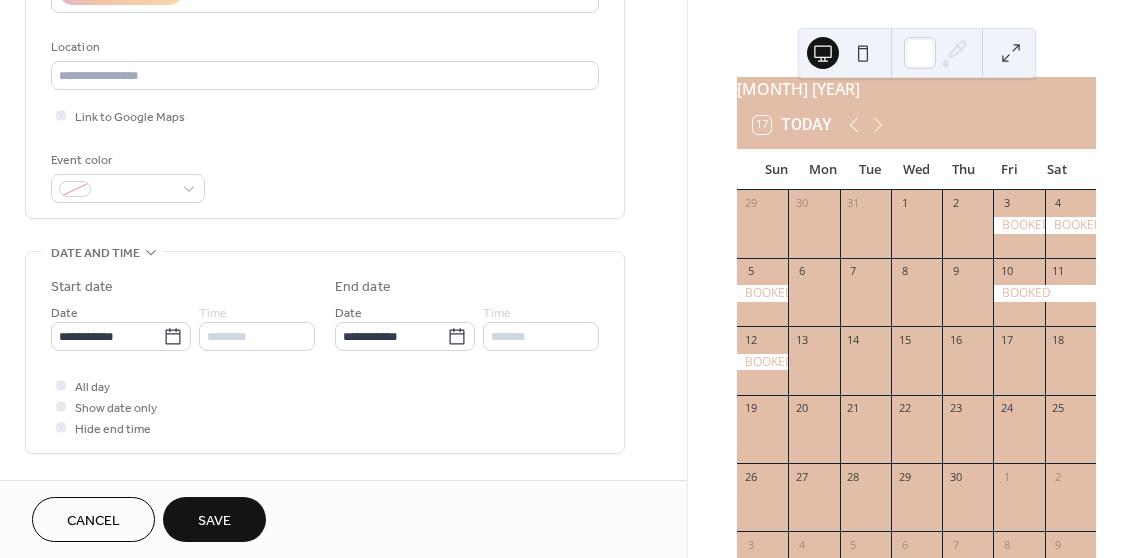 click on "Save" at bounding box center [214, 519] 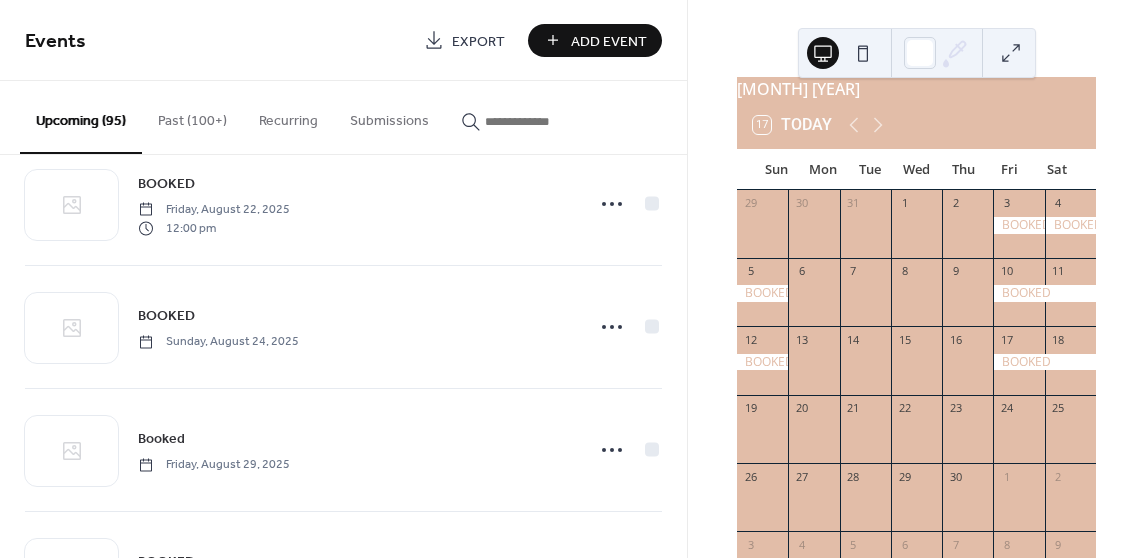 scroll, scrollTop: 1400, scrollLeft: 0, axis: vertical 